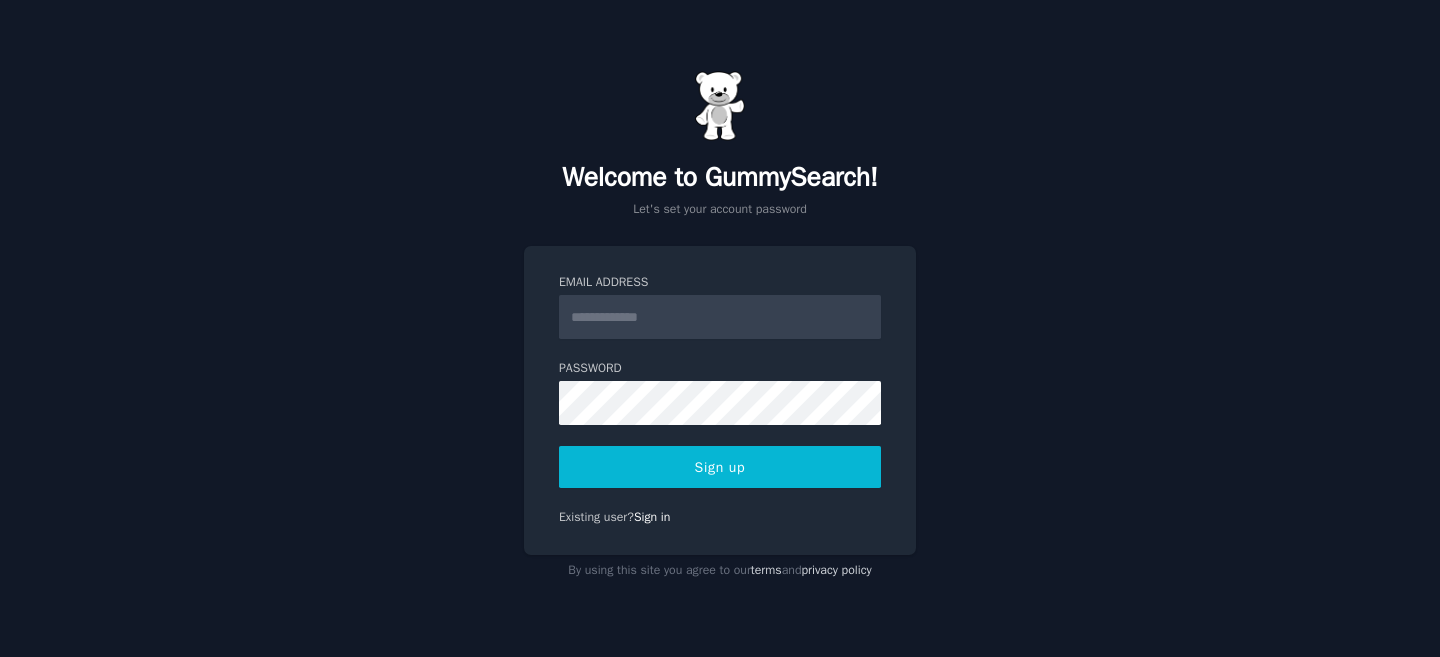 scroll, scrollTop: 0, scrollLeft: 0, axis: both 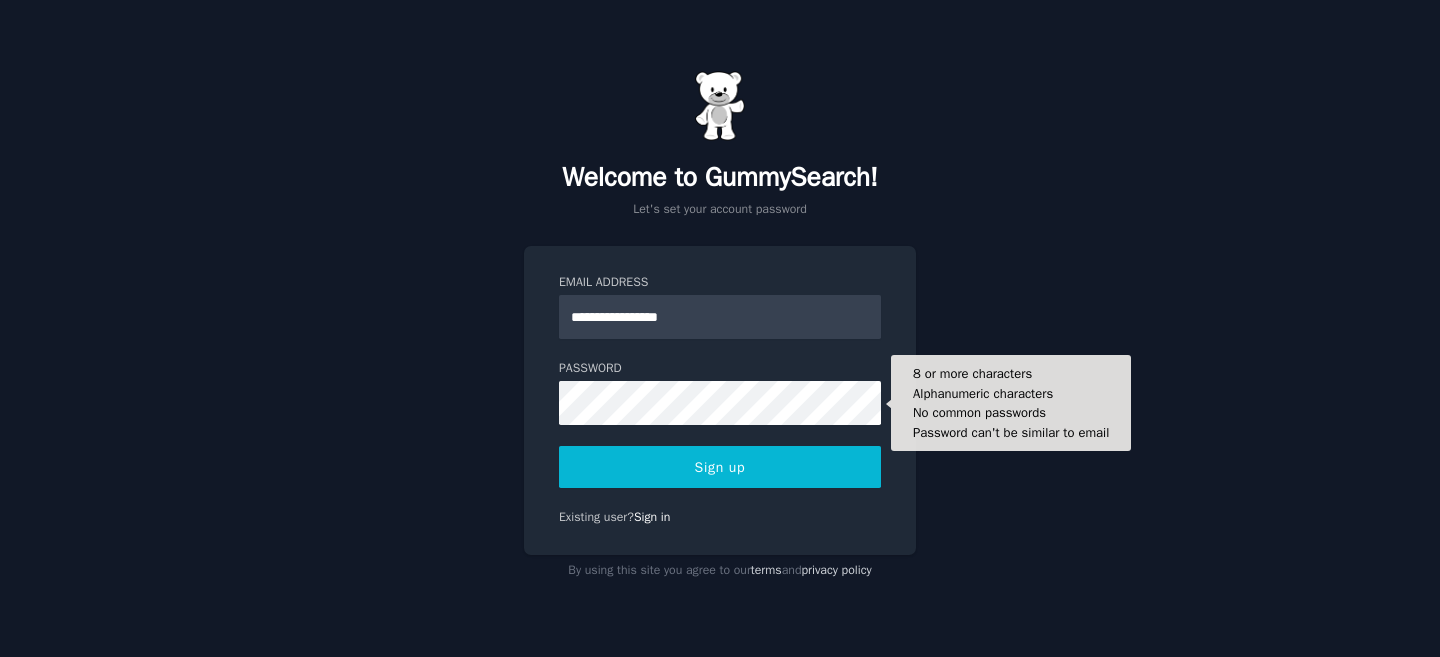 type on "**********" 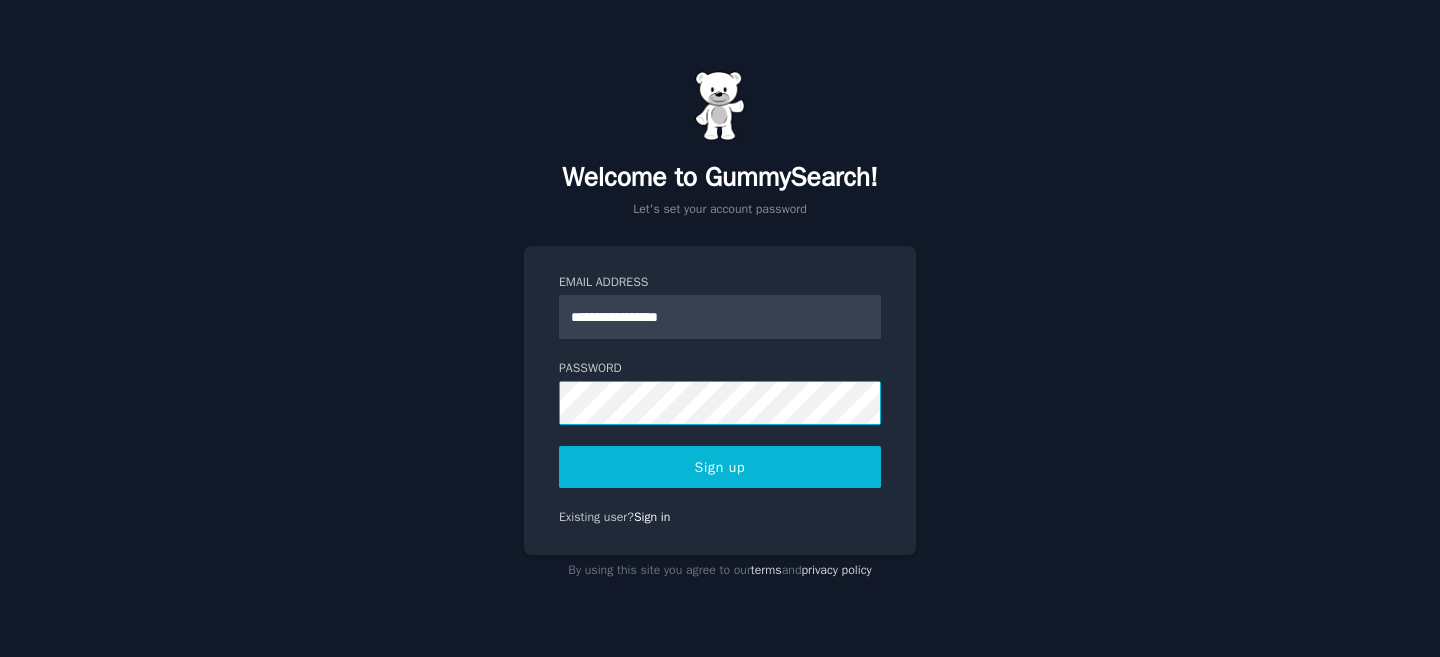 click on "**********" at bounding box center [720, 328] 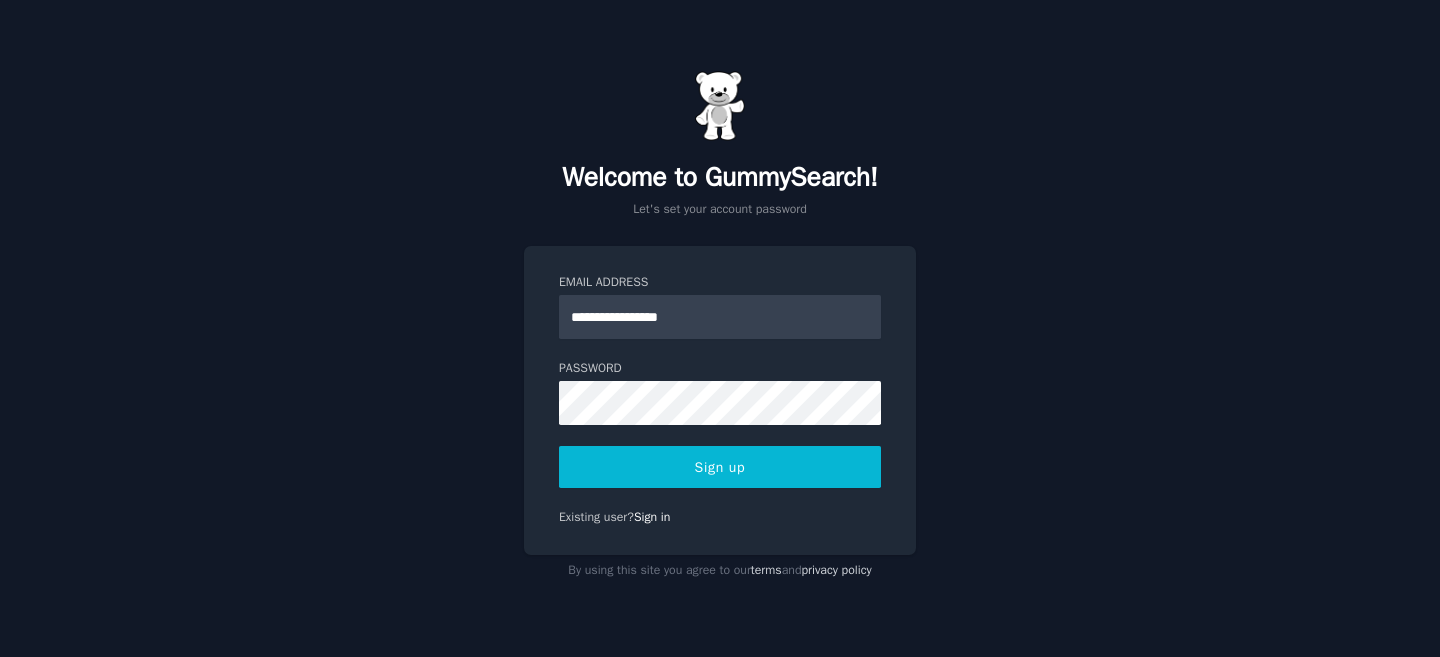 click on "Sign up" at bounding box center [720, 467] 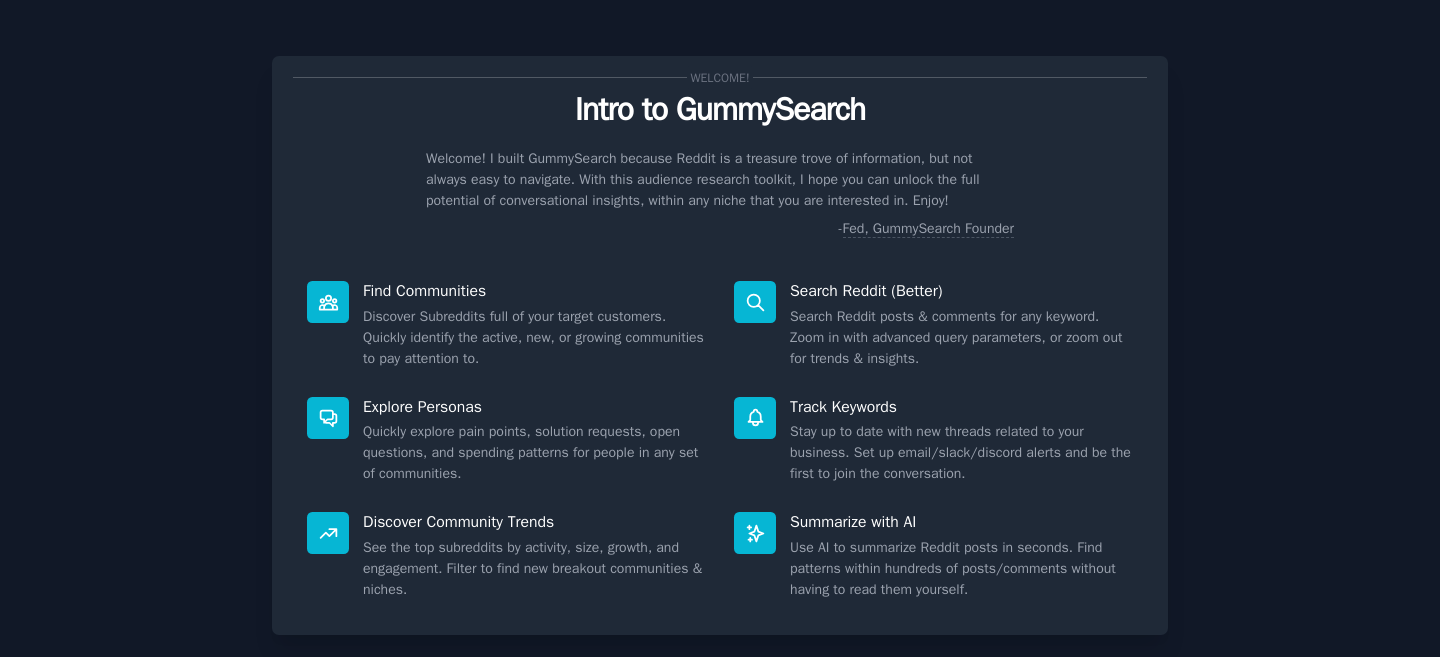 scroll, scrollTop: 0, scrollLeft: 0, axis: both 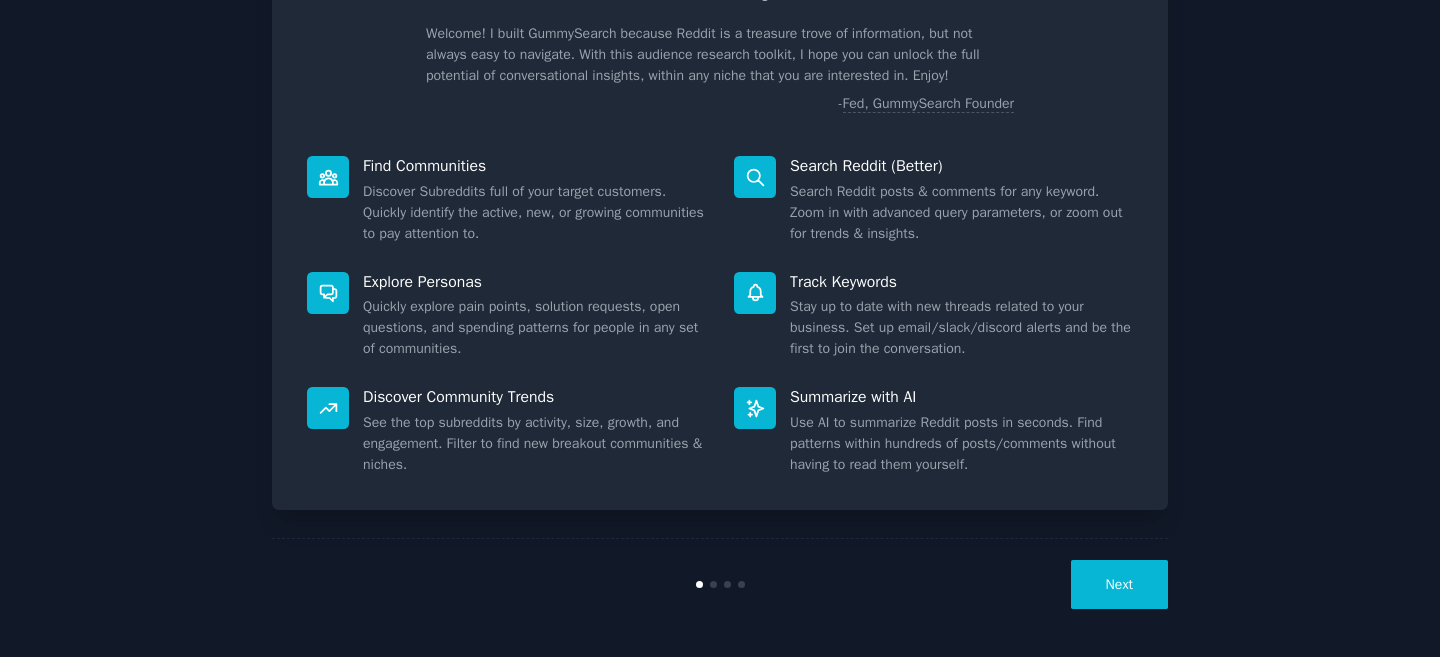 click on "Next" at bounding box center (1119, 584) 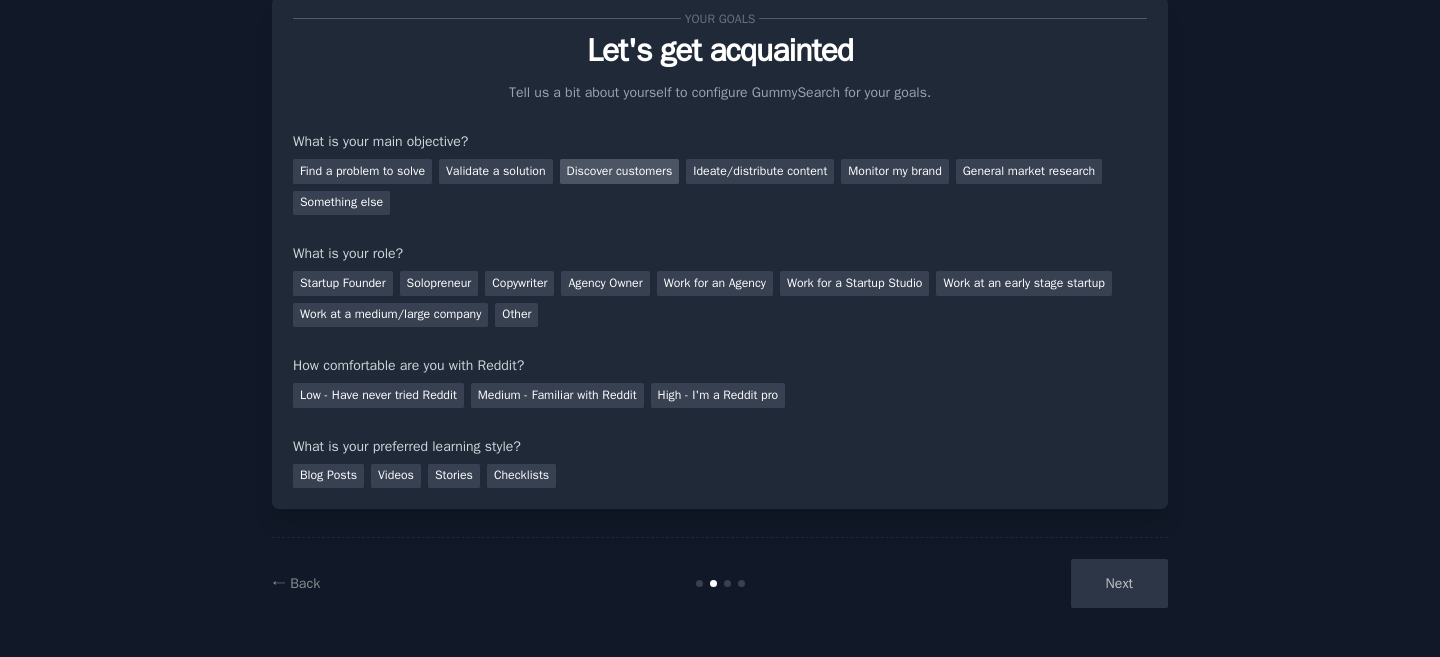 click on "Discover customers" at bounding box center (620, 171) 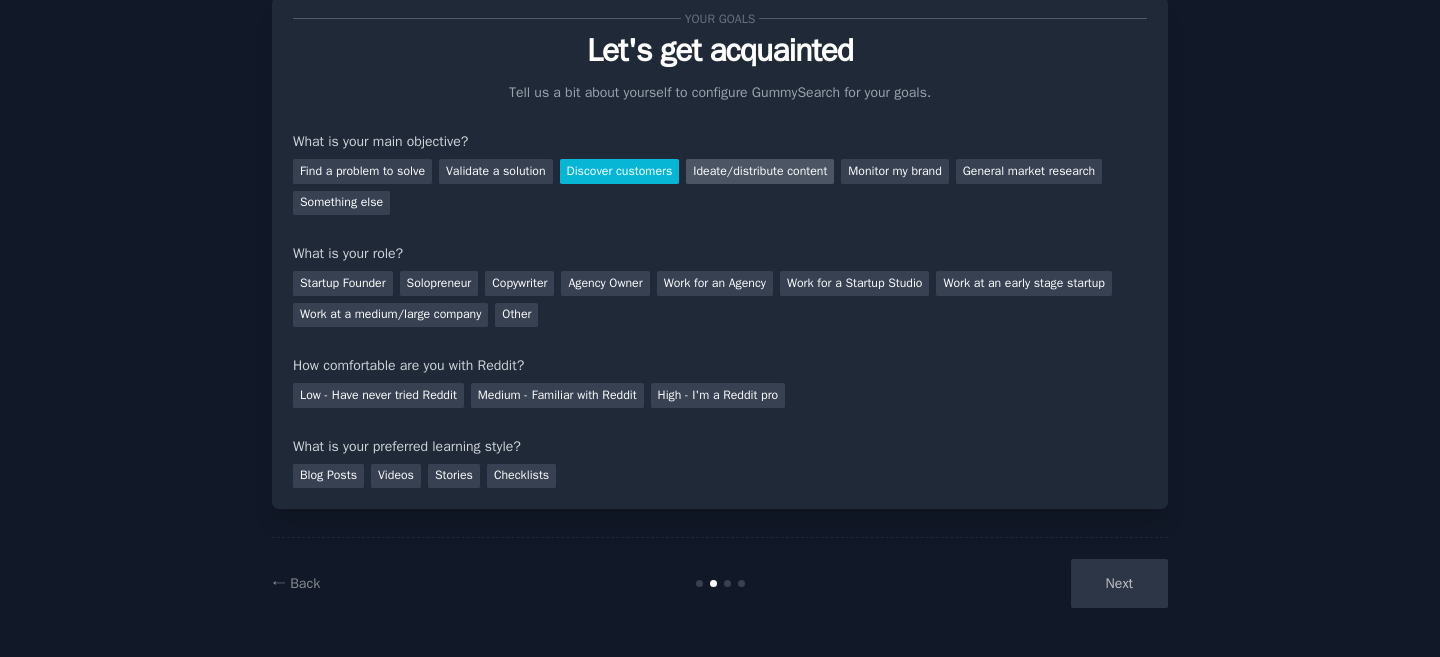 click on "Ideate/distribute content" at bounding box center (760, 171) 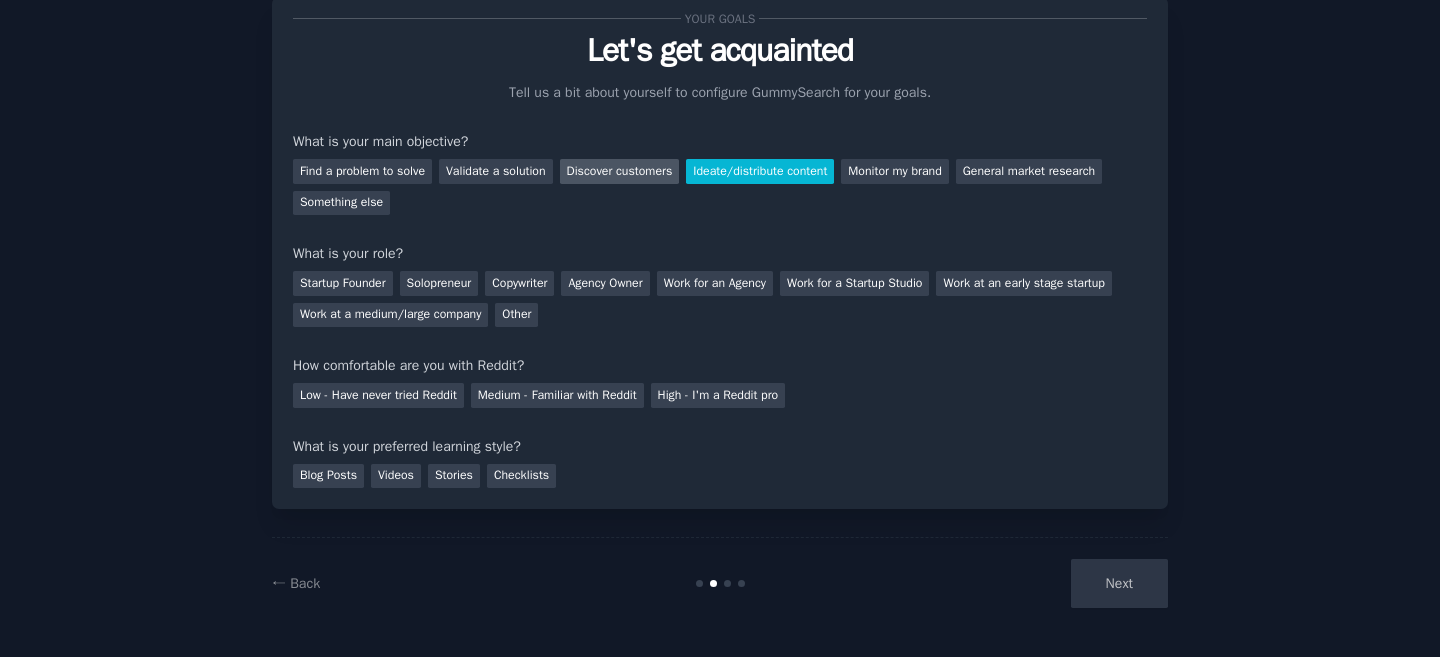 click on "Discover customers" at bounding box center [620, 171] 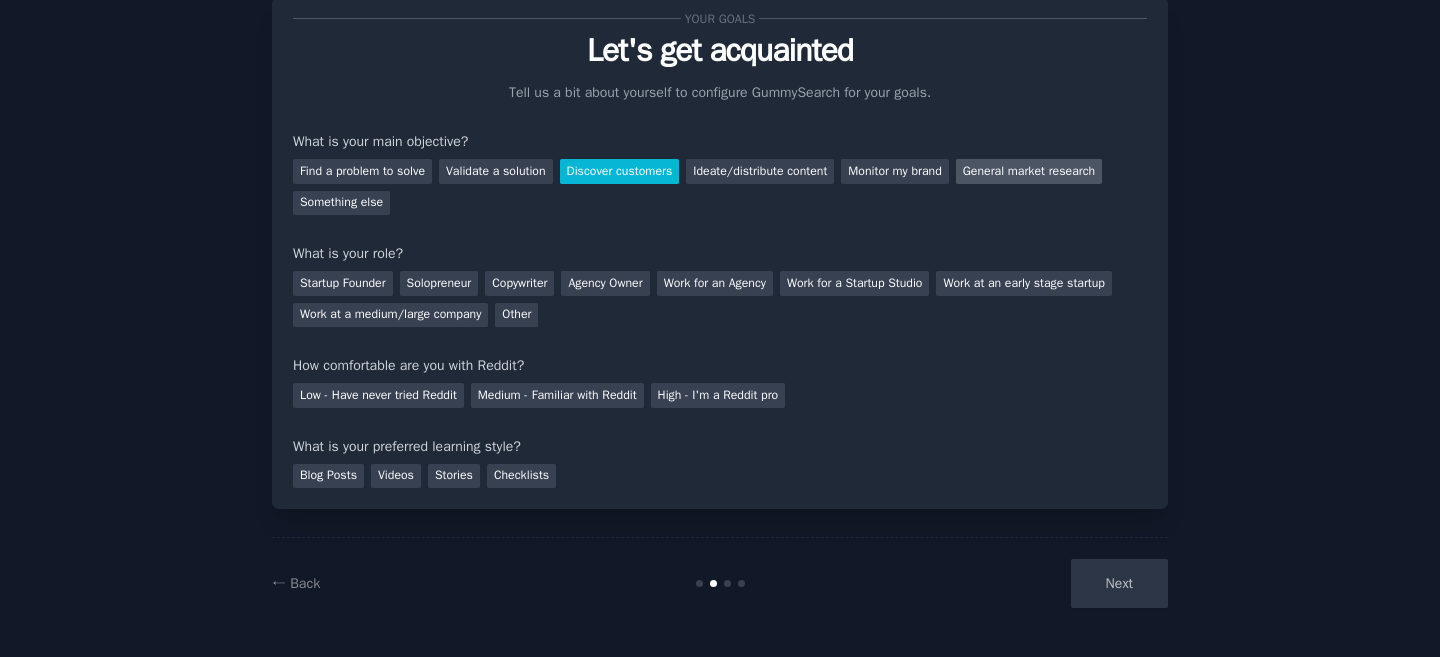 click on "General market research" at bounding box center (1029, 171) 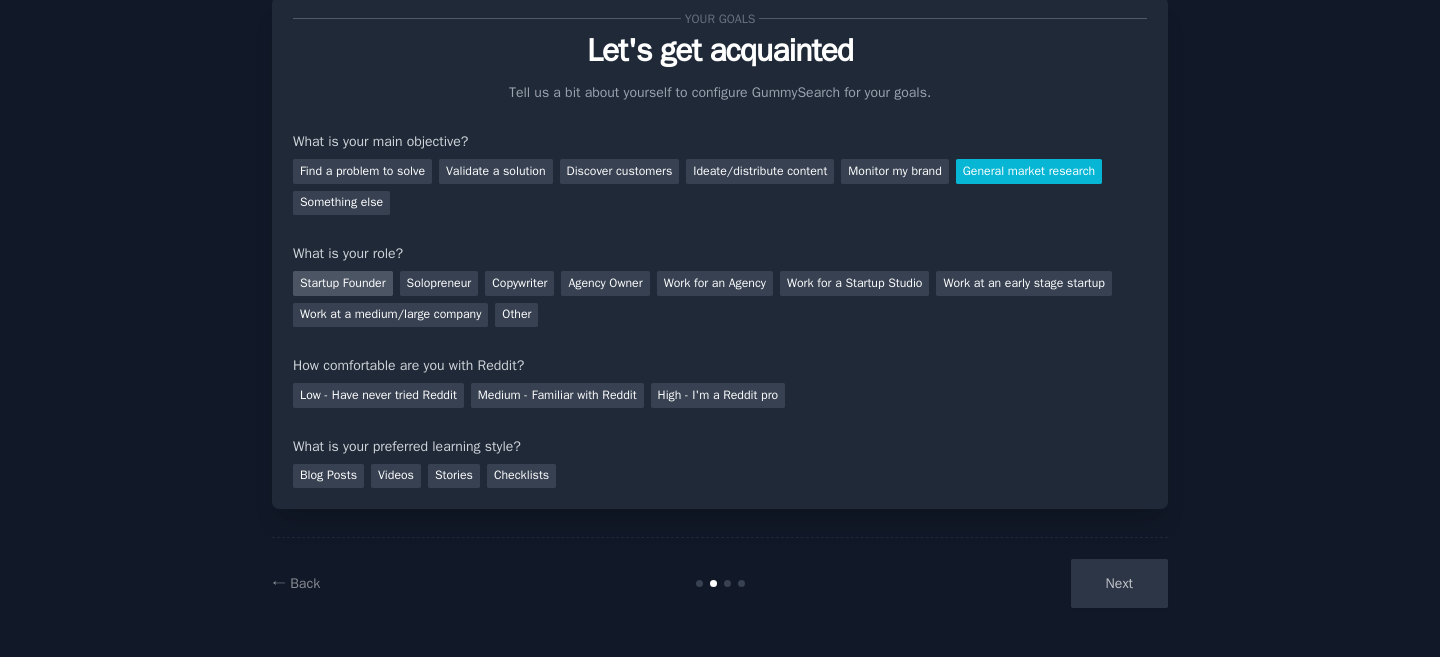 click on "Startup Founder" at bounding box center (343, 283) 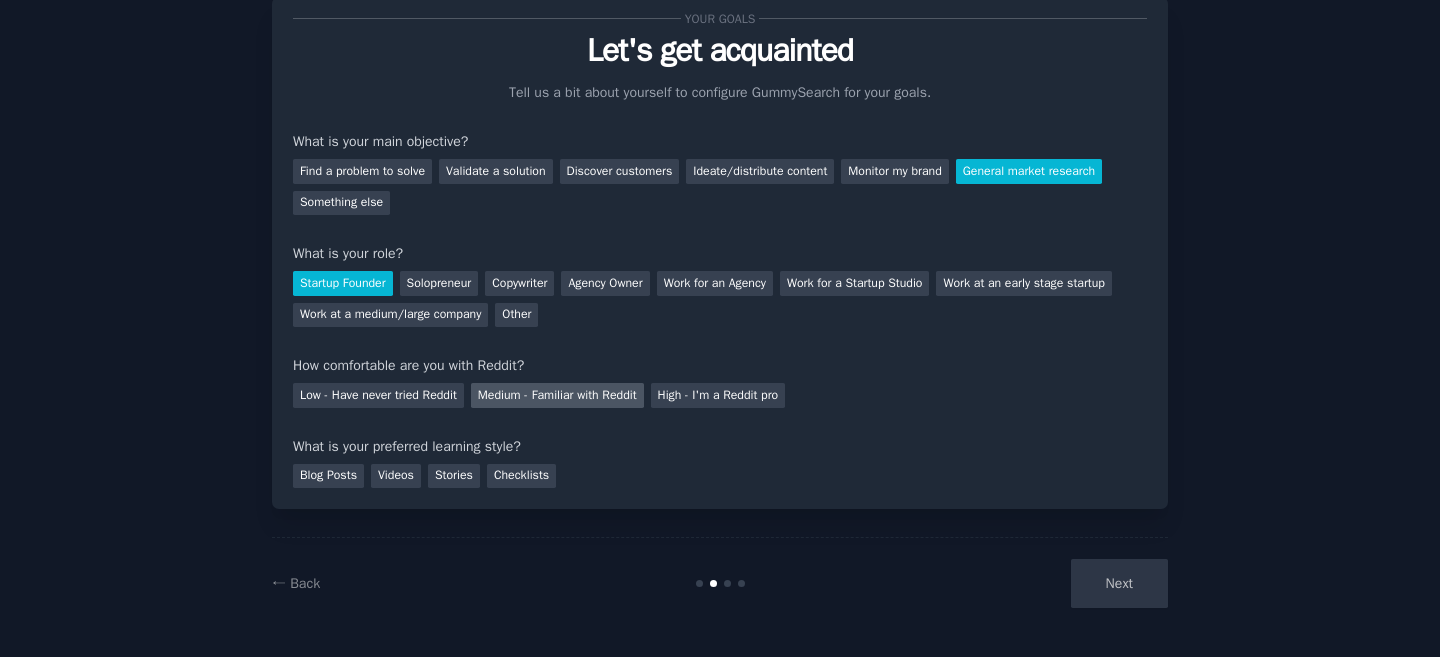 click on "Medium - Familiar with Reddit" at bounding box center [557, 395] 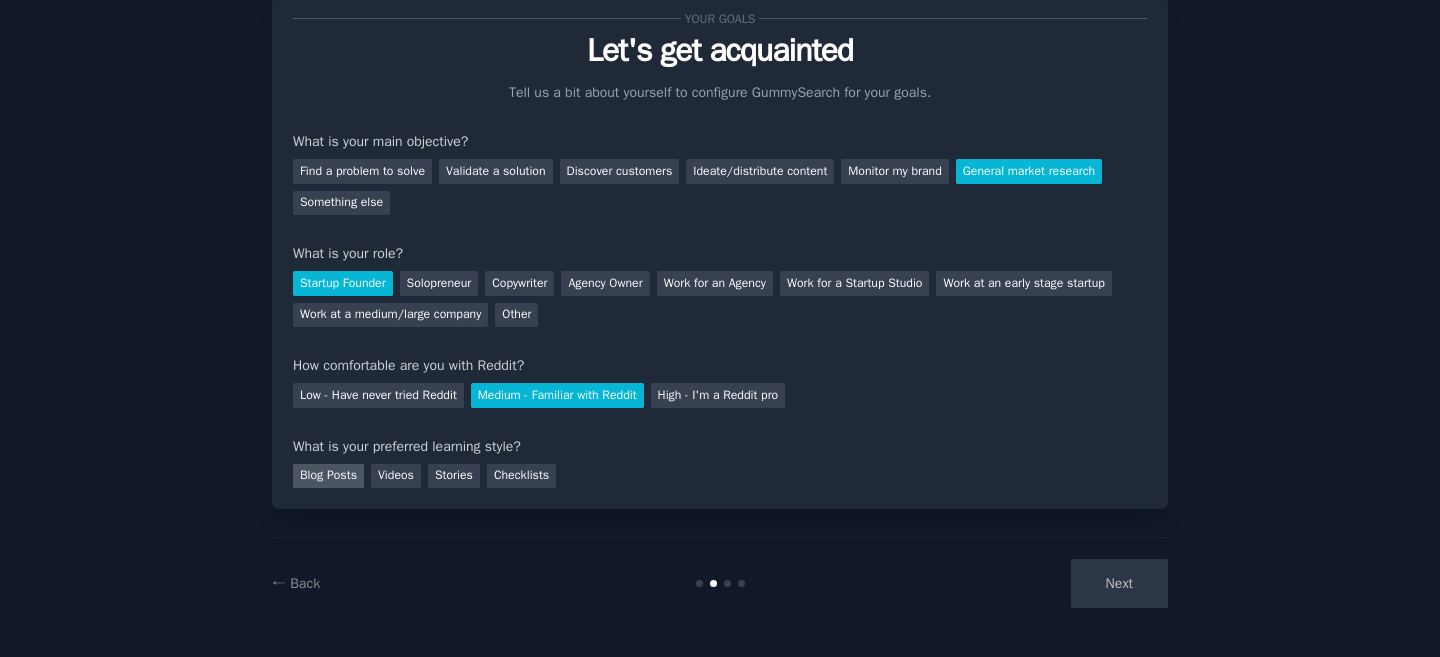 click on "Blog Posts" at bounding box center [328, 476] 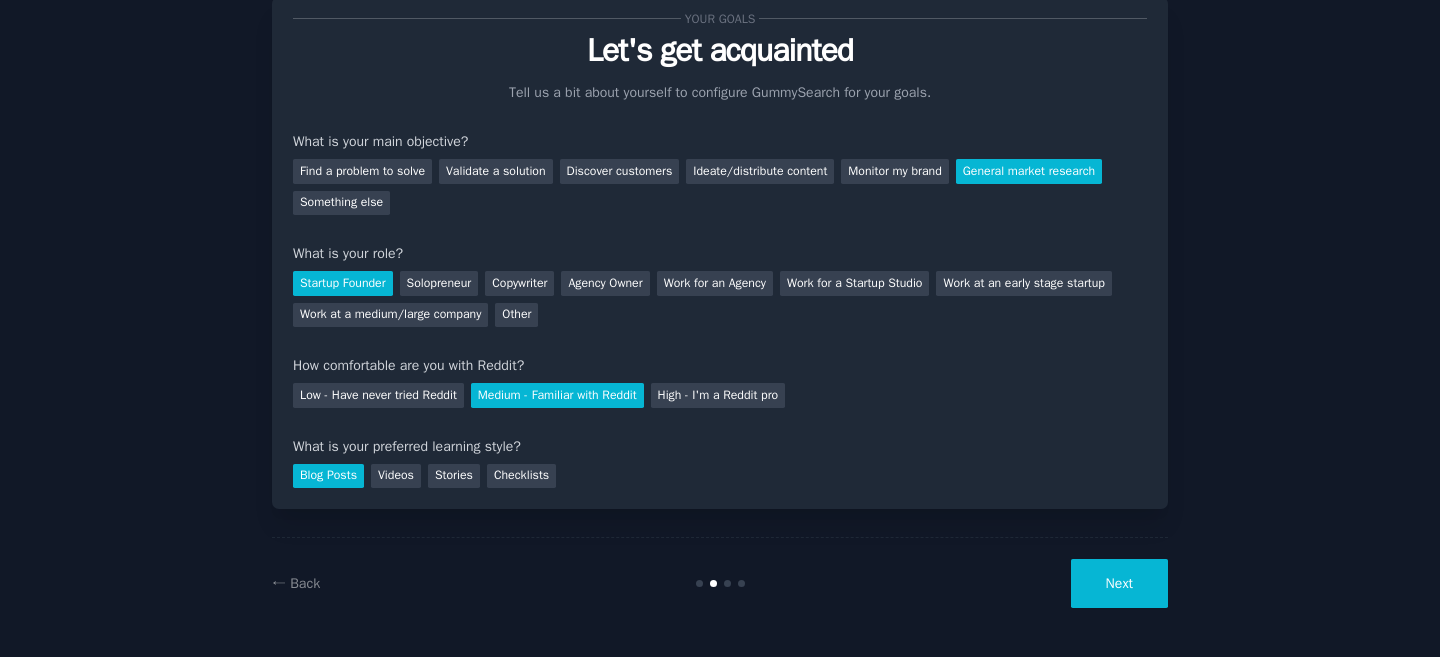 click on "Next" at bounding box center (1119, 583) 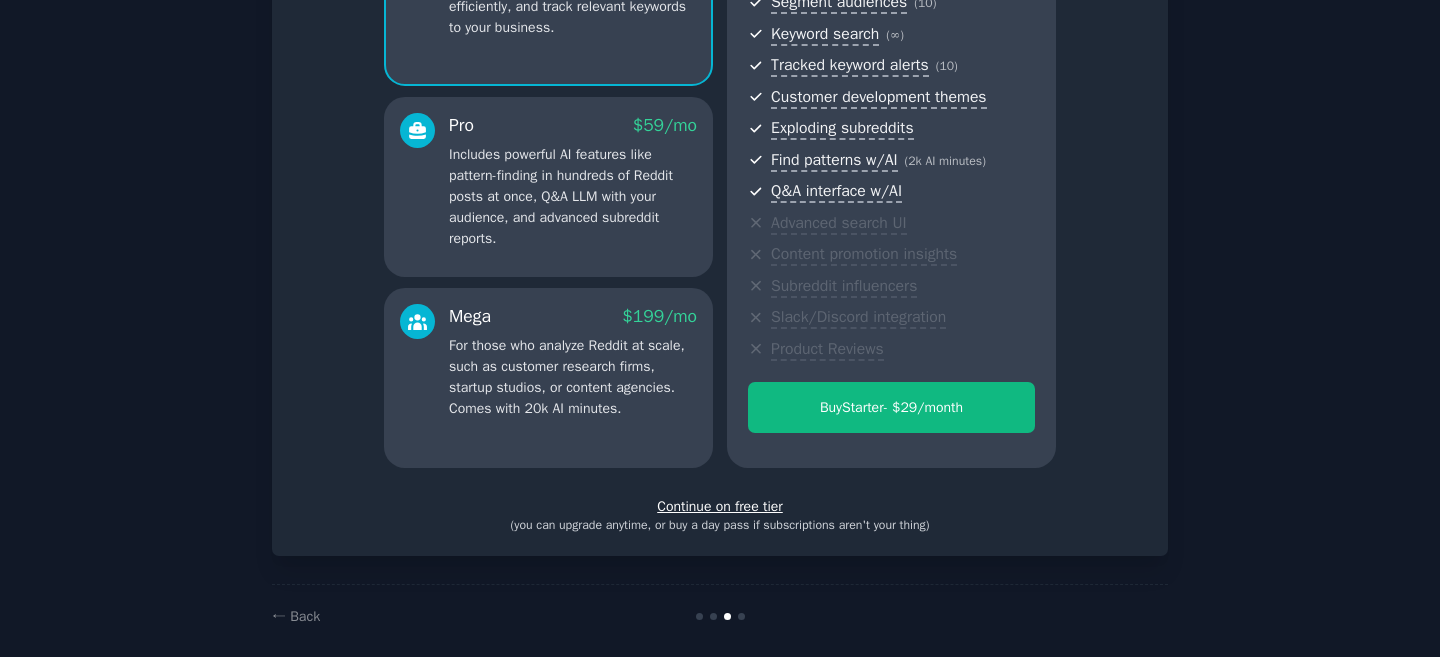 scroll, scrollTop: 276, scrollLeft: 0, axis: vertical 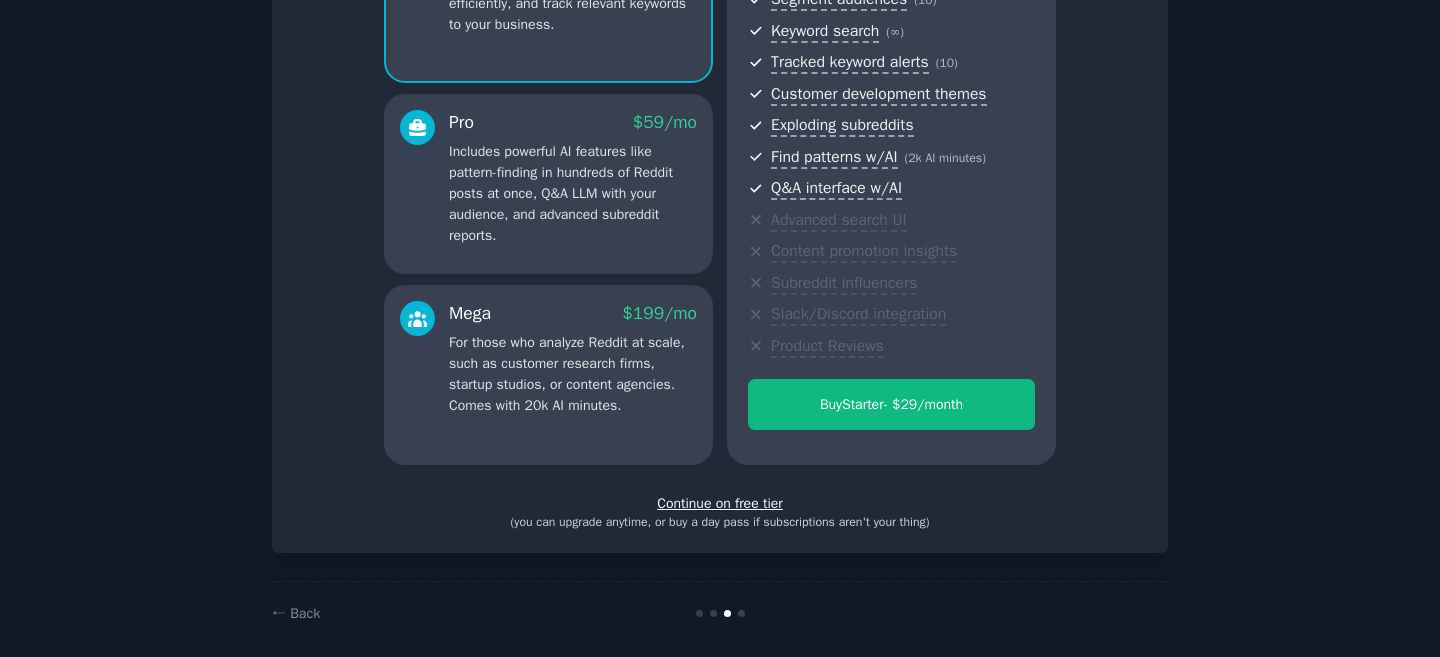 click on "Continue on free tier" at bounding box center [720, 503] 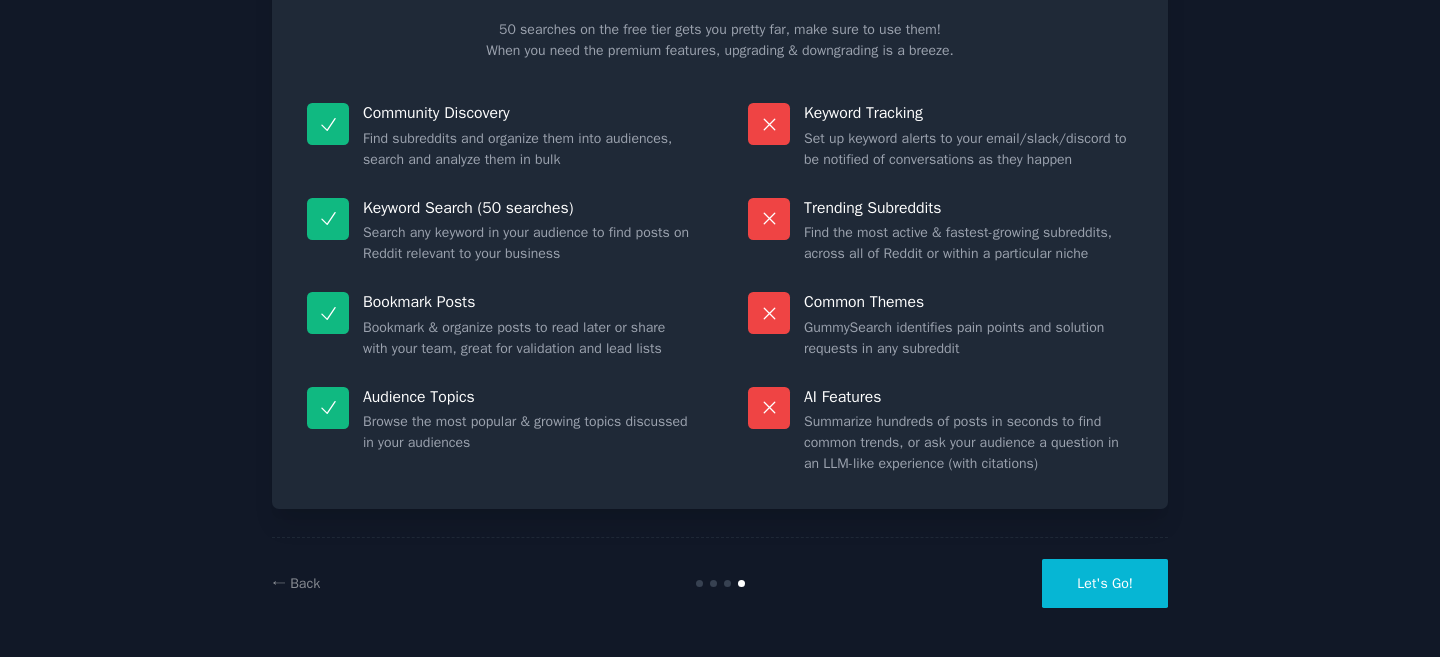 scroll, scrollTop: 122, scrollLeft: 0, axis: vertical 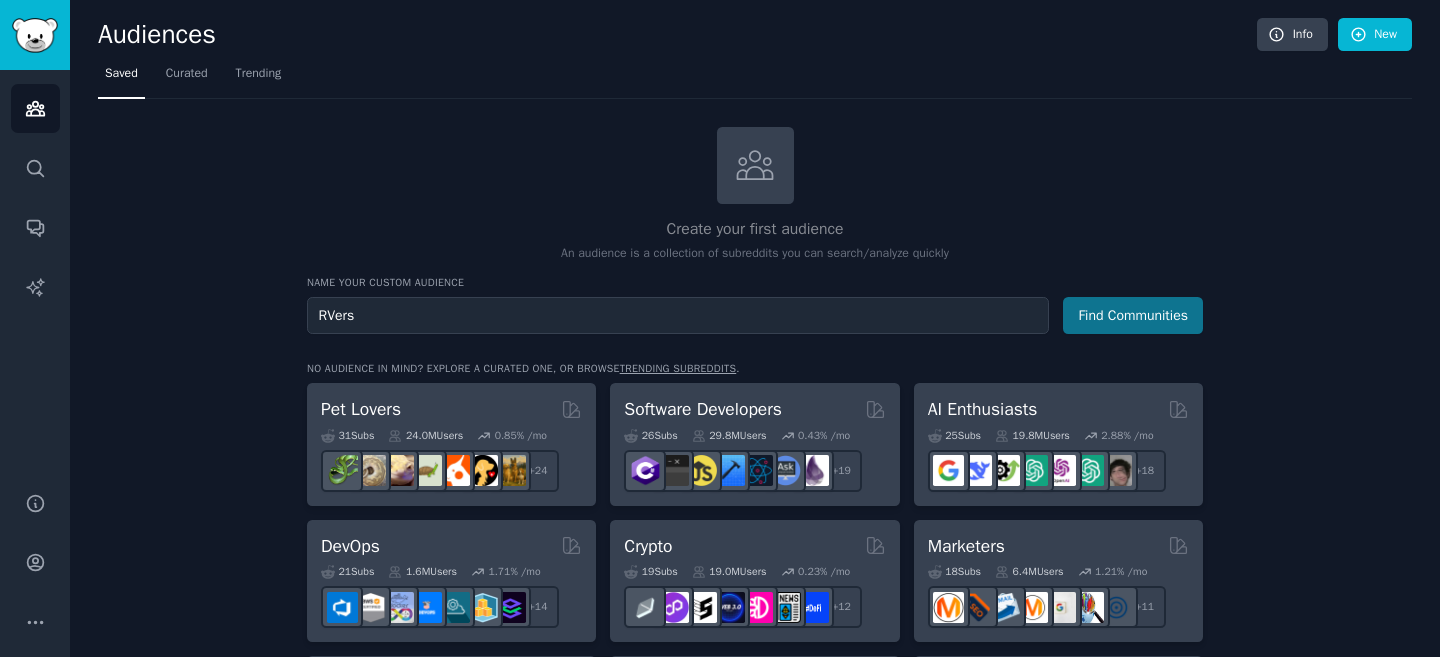 type on "RVers" 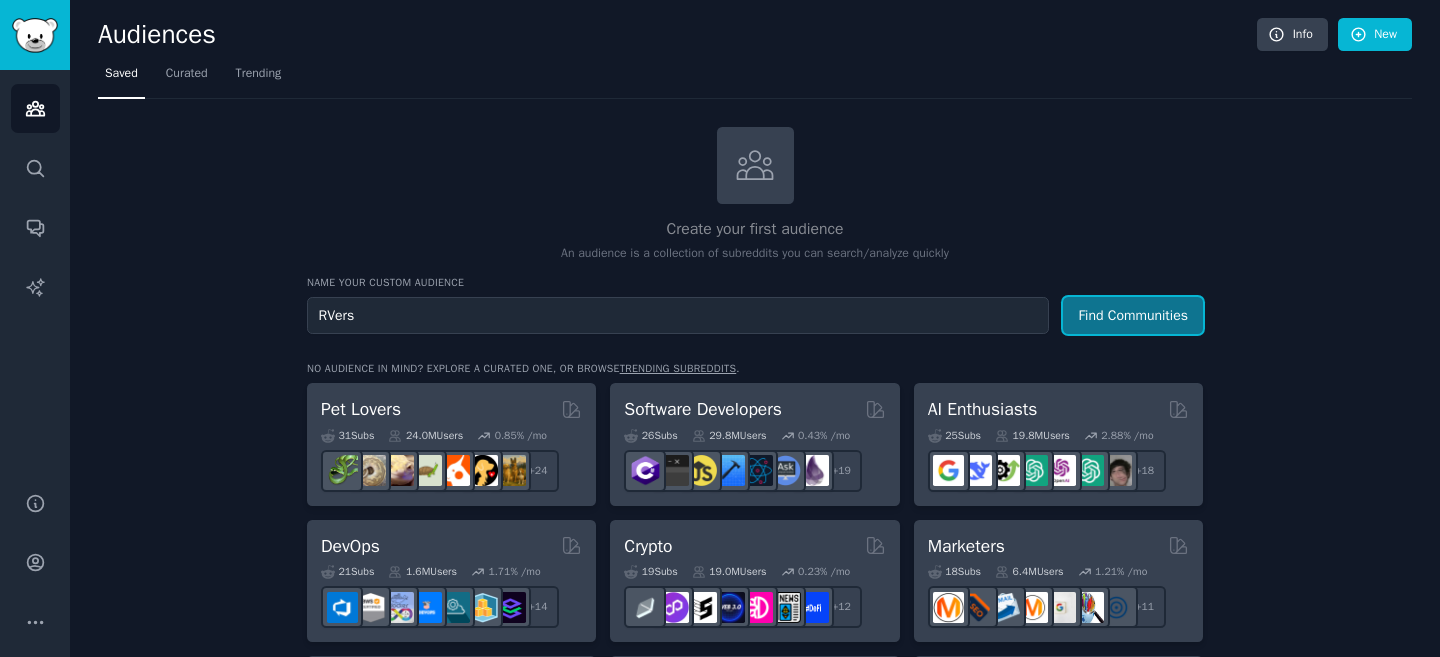 click on "Find Communities" at bounding box center (1133, 315) 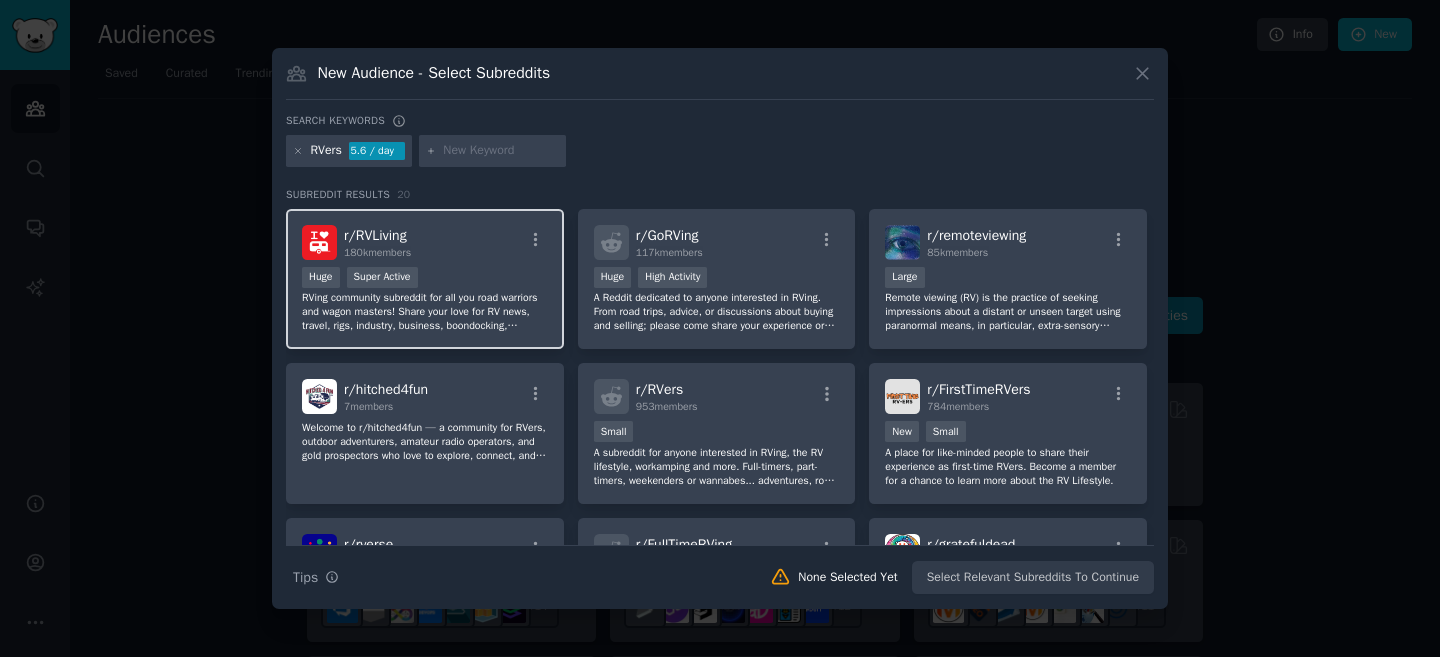 click on "r/ RVLiving 180k  members" at bounding box center [425, 242] 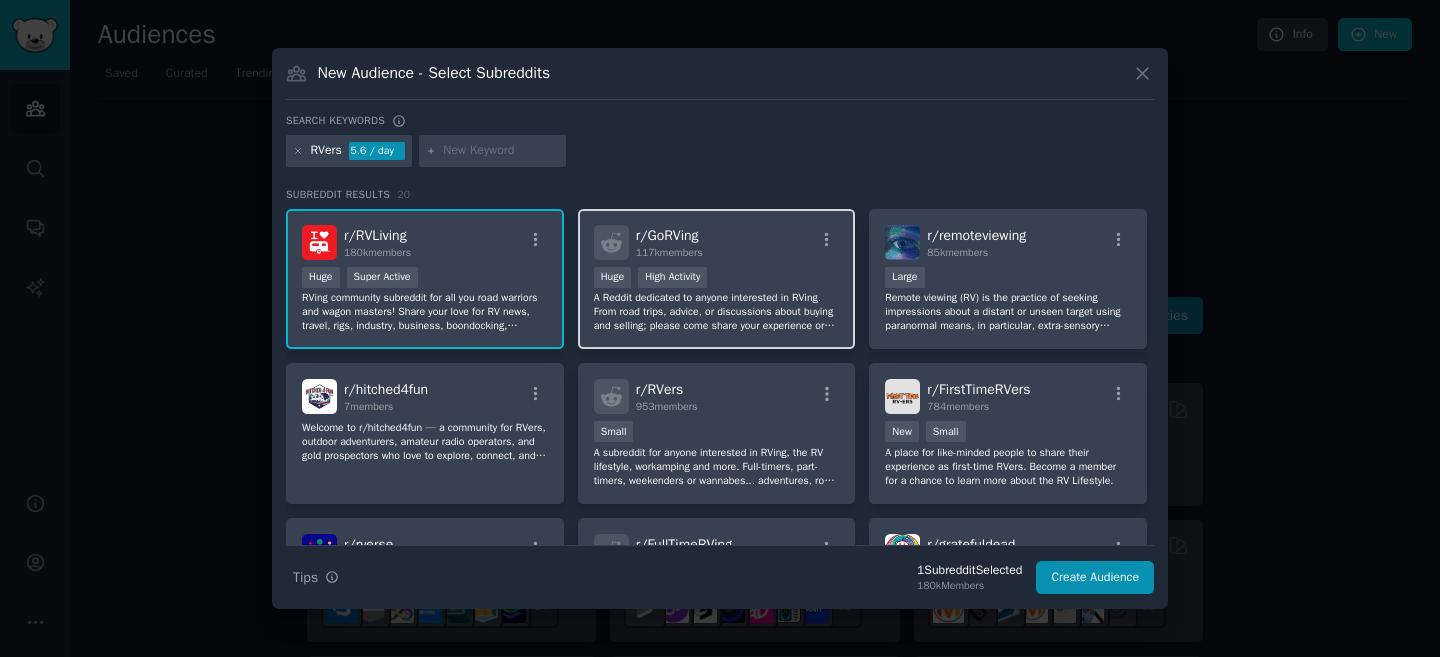 click on "r/ GoRVing 117k  members" at bounding box center [717, 242] 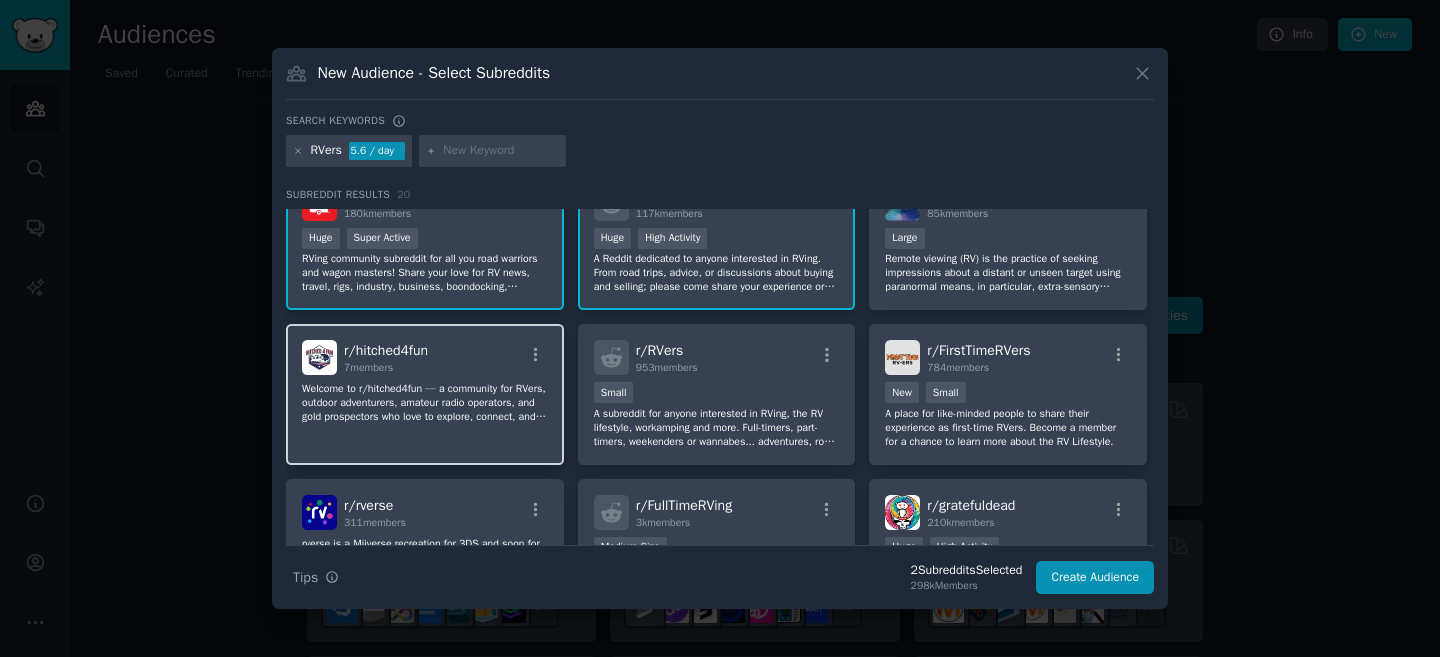 scroll, scrollTop: 50, scrollLeft: 0, axis: vertical 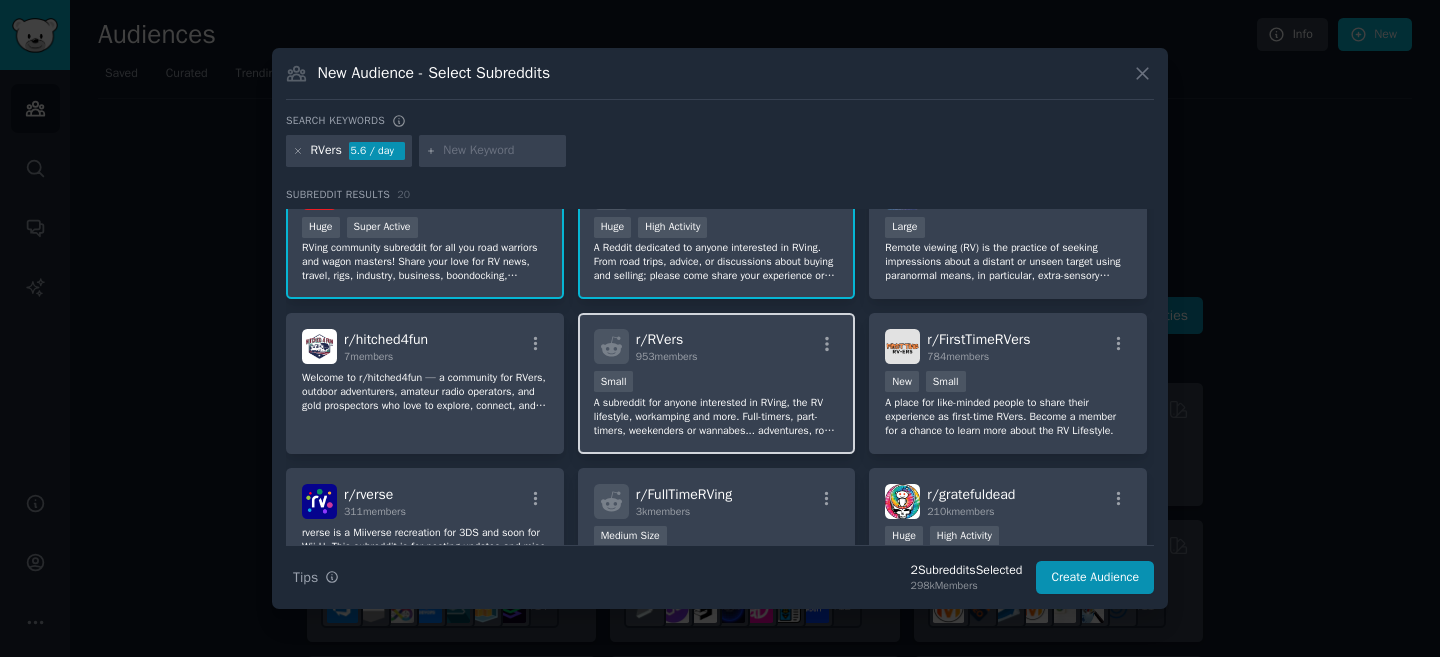 click on "100 - 1000 members Small" at bounding box center [717, 383] 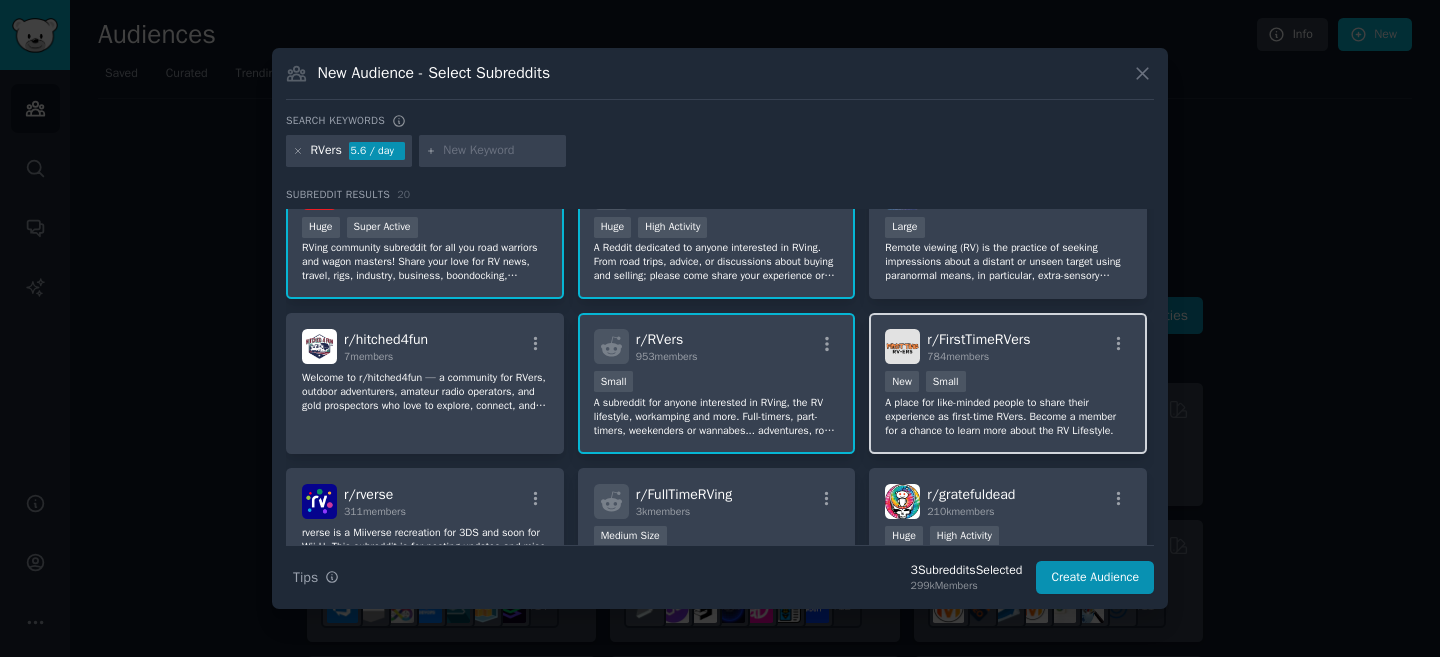 click on "784  members" at bounding box center (978, 357) 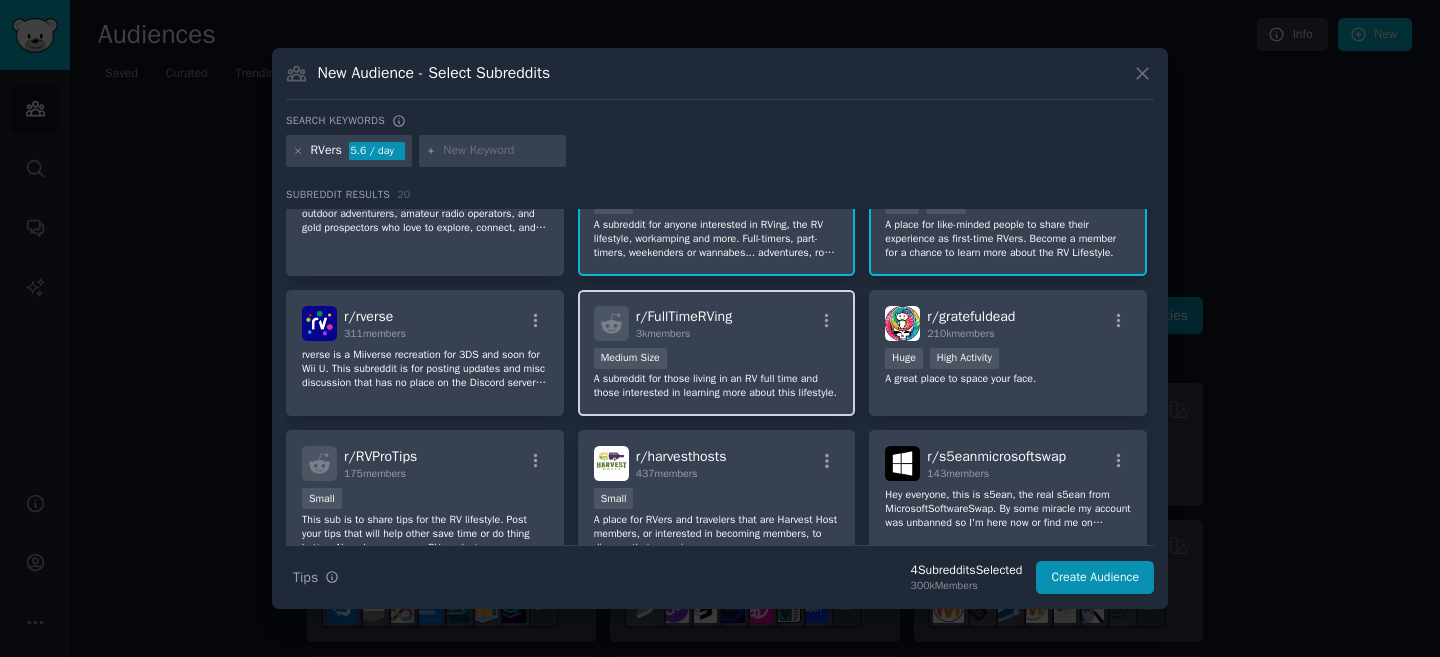 scroll, scrollTop: 236, scrollLeft: 0, axis: vertical 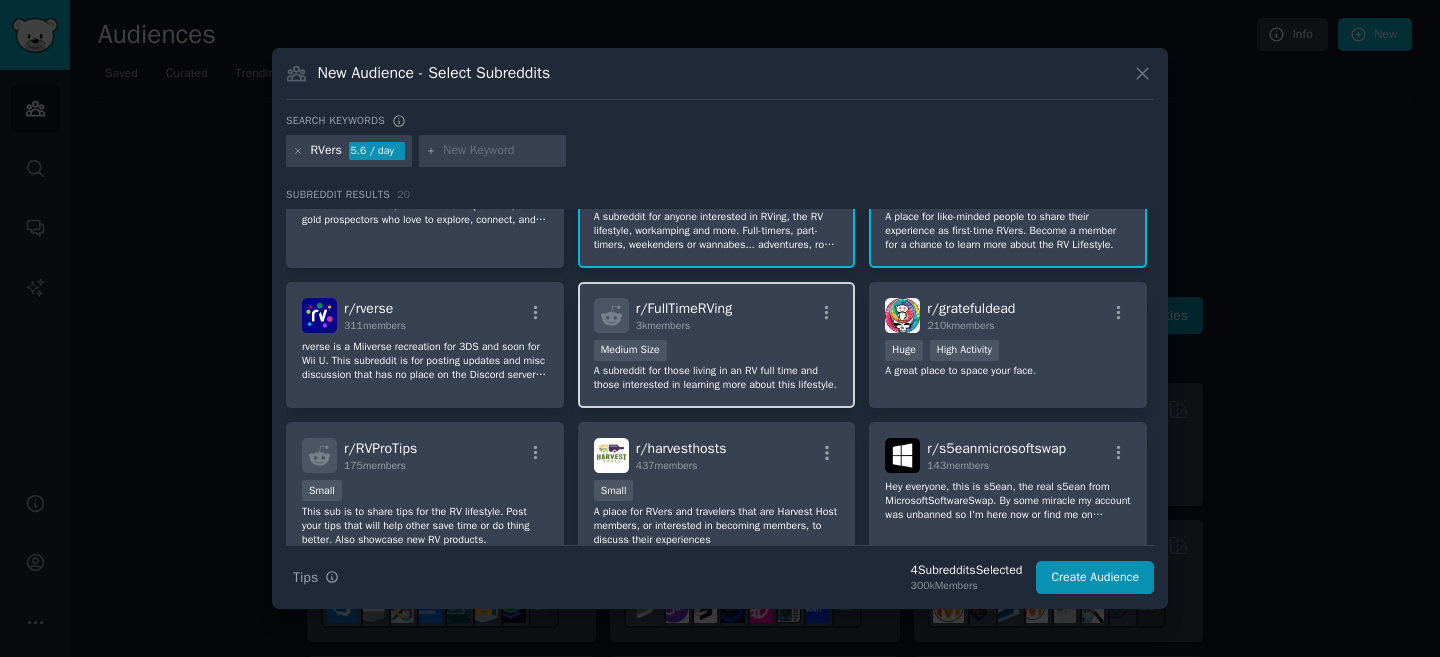 click on "Medium Size" at bounding box center (717, 352) 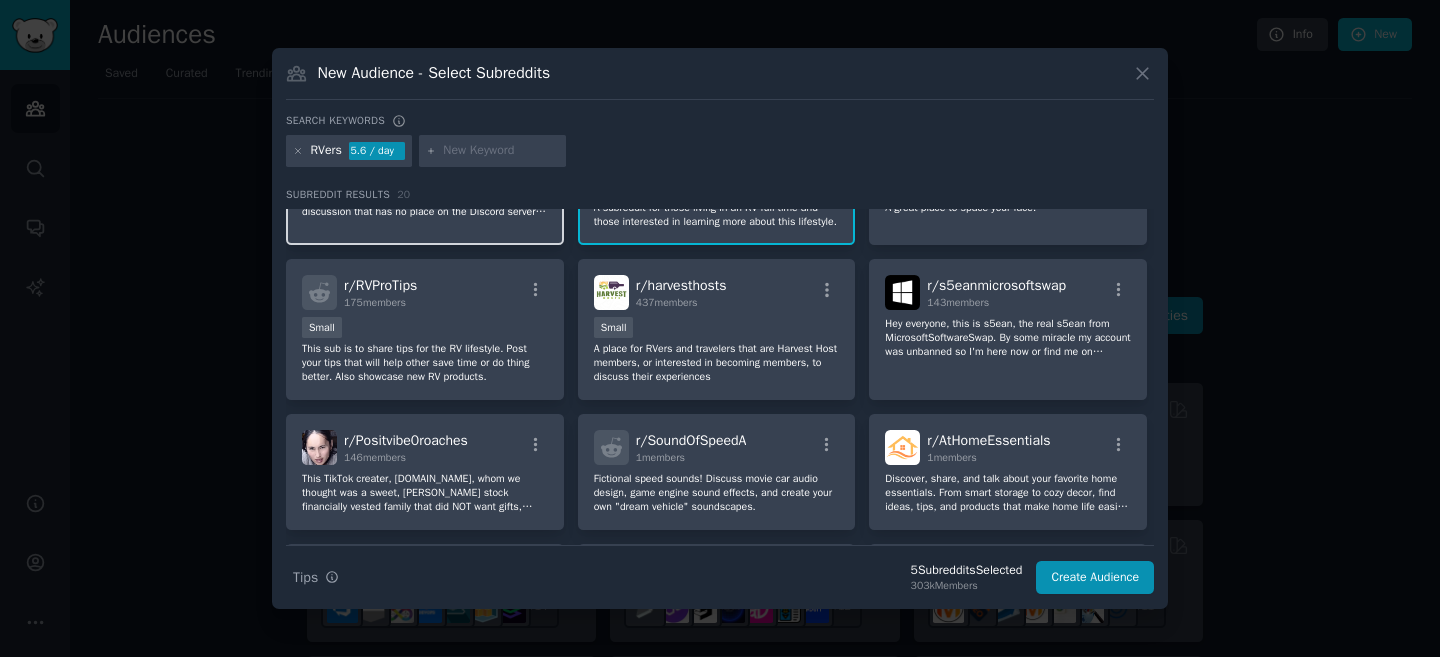 scroll, scrollTop: 413, scrollLeft: 0, axis: vertical 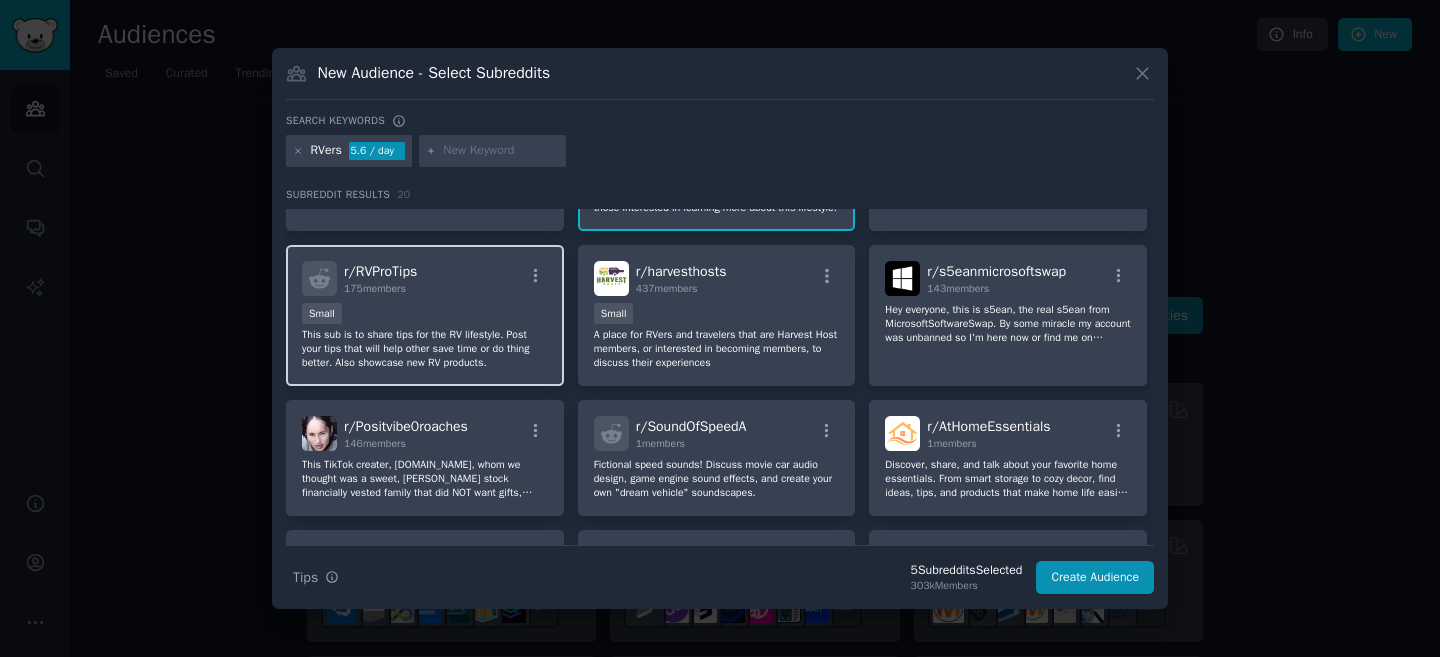click on "Small" at bounding box center (425, 315) 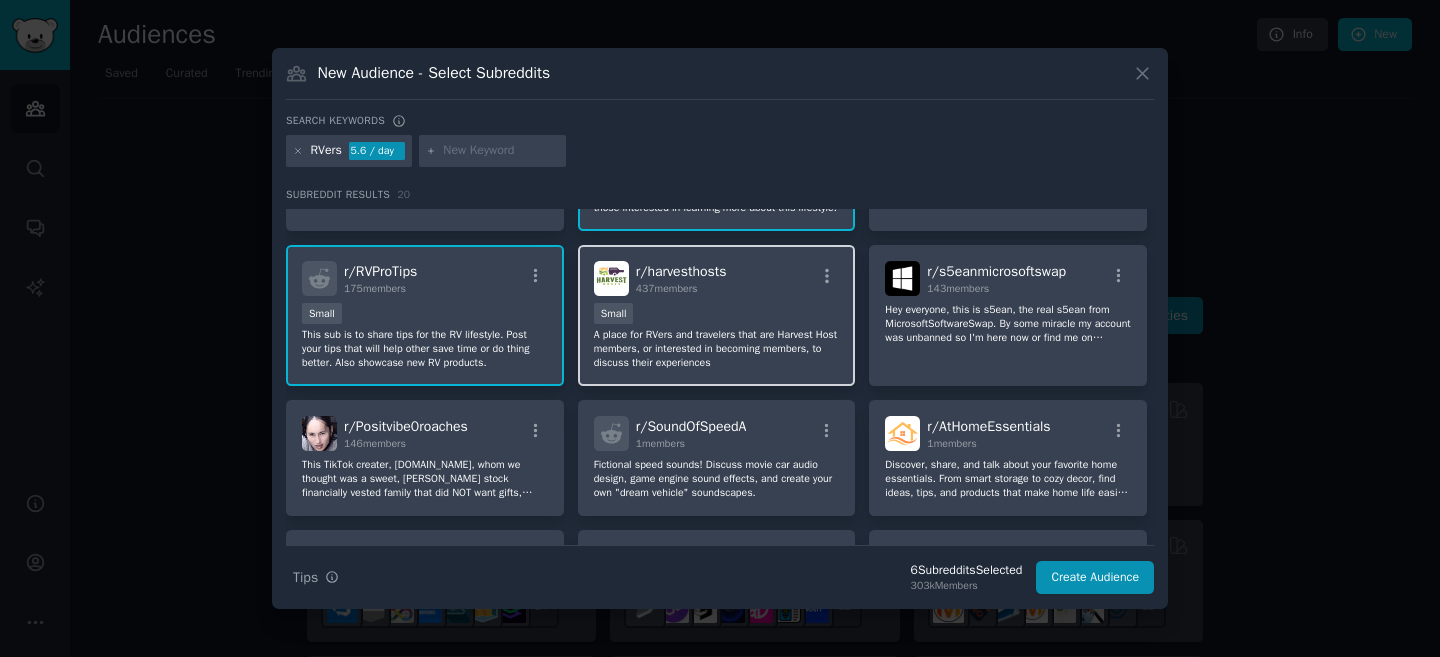 click on "437  members" at bounding box center (681, 289) 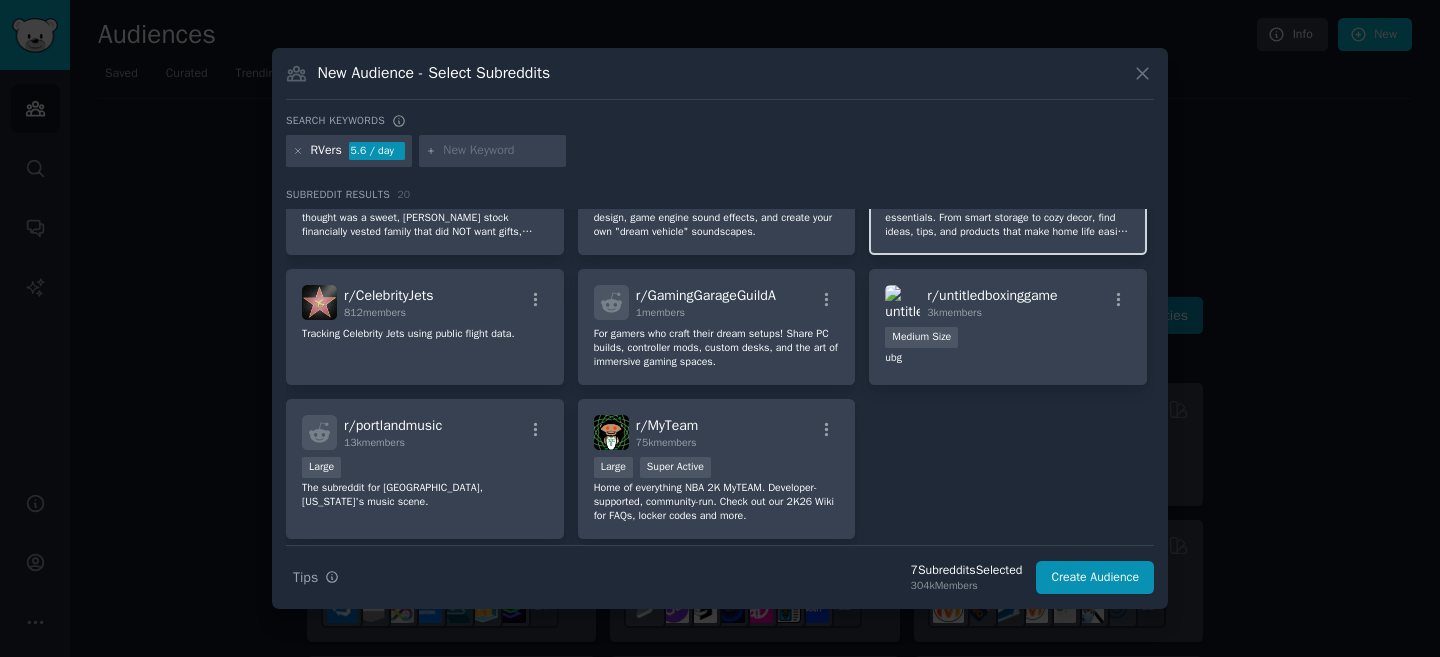 scroll, scrollTop: 675, scrollLeft: 0, axis: vertical 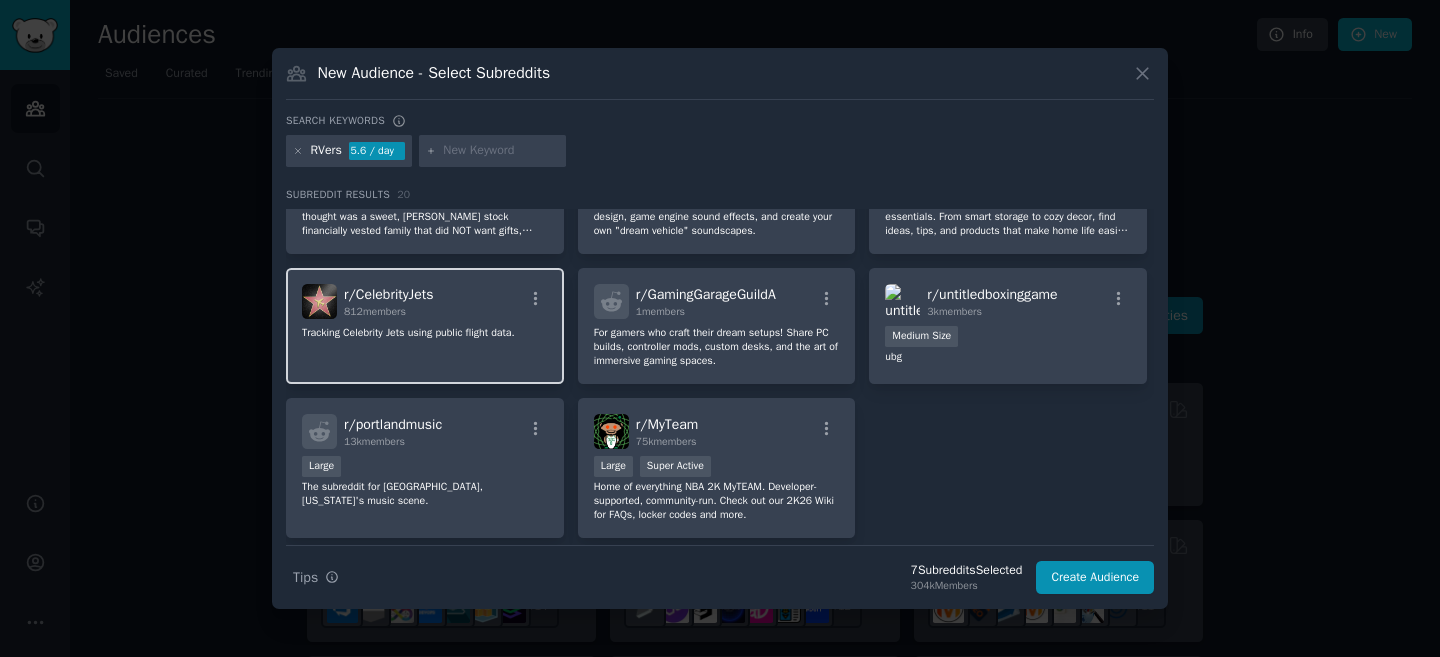 click on "r/ CelebrityJets 812  members Tracking Celebrity Jets using public flight data." at bounding box center (425, 326) 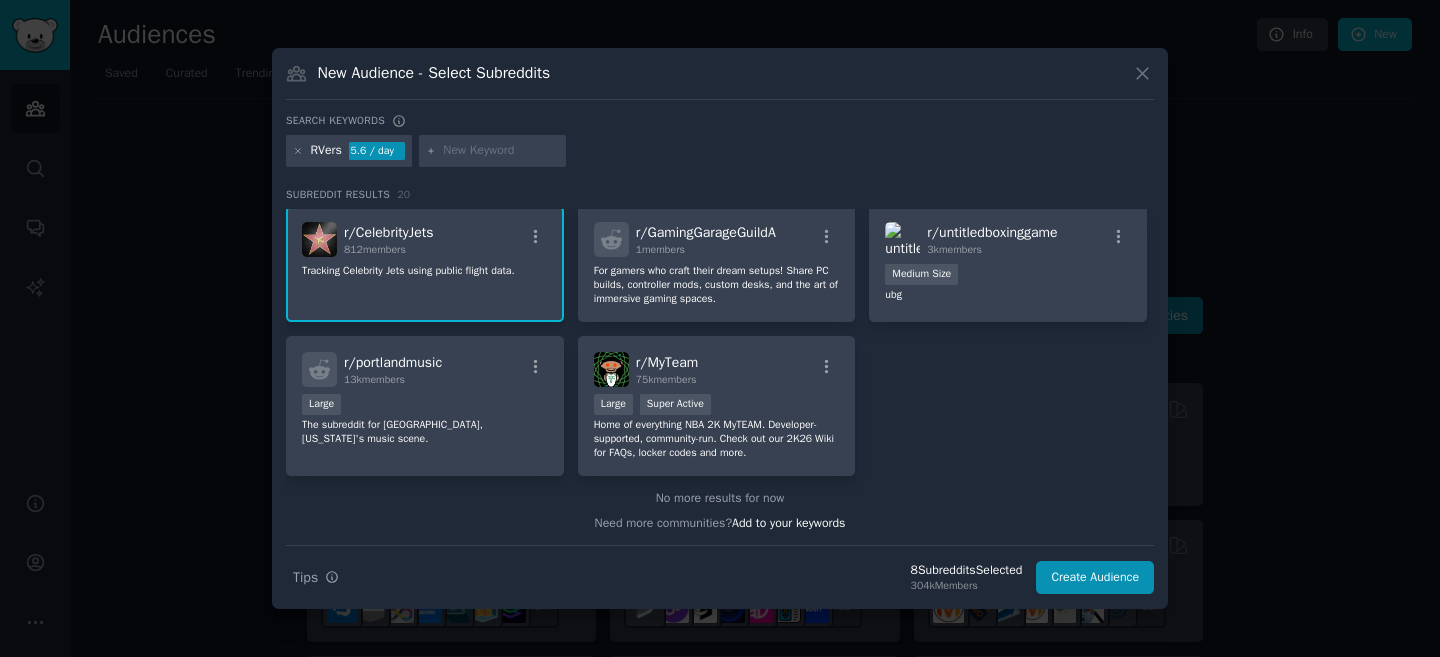scroll, scrollTop: 752, scrollLeft: 0, axis: vertical 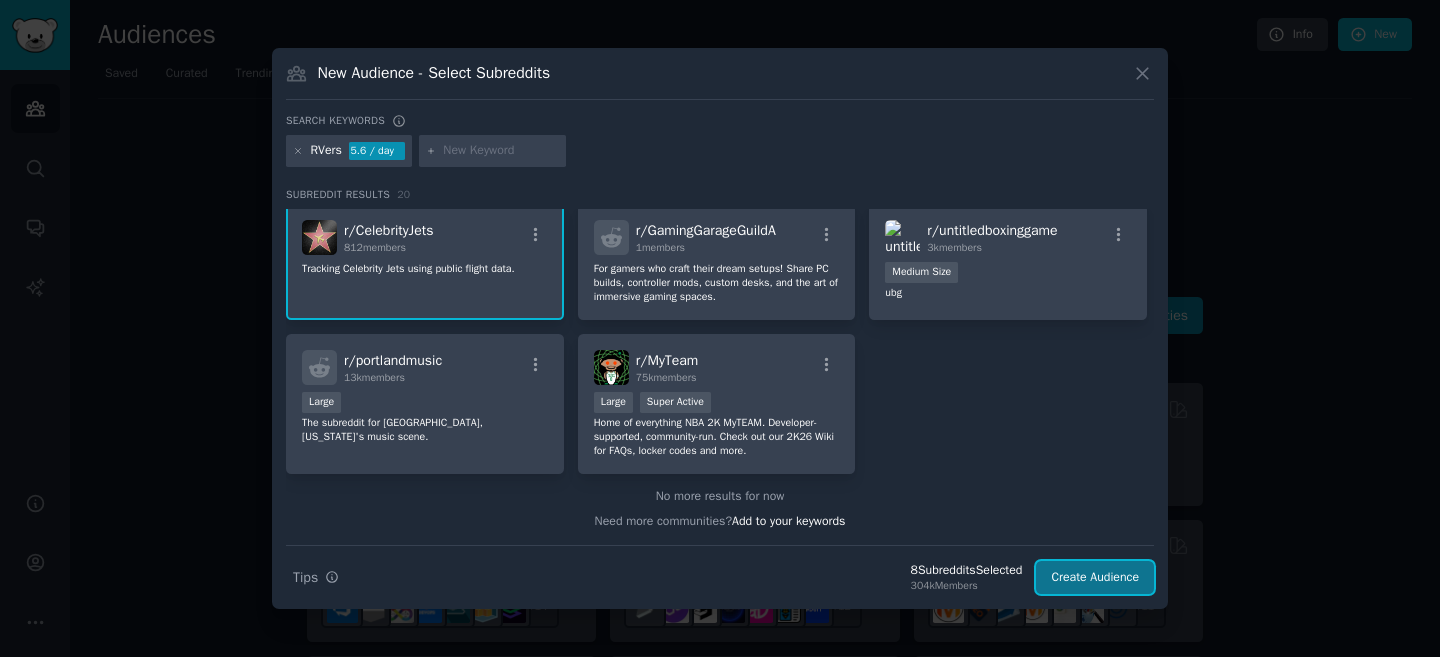 click on "Create Audience" at bounding box center (1095, 578) 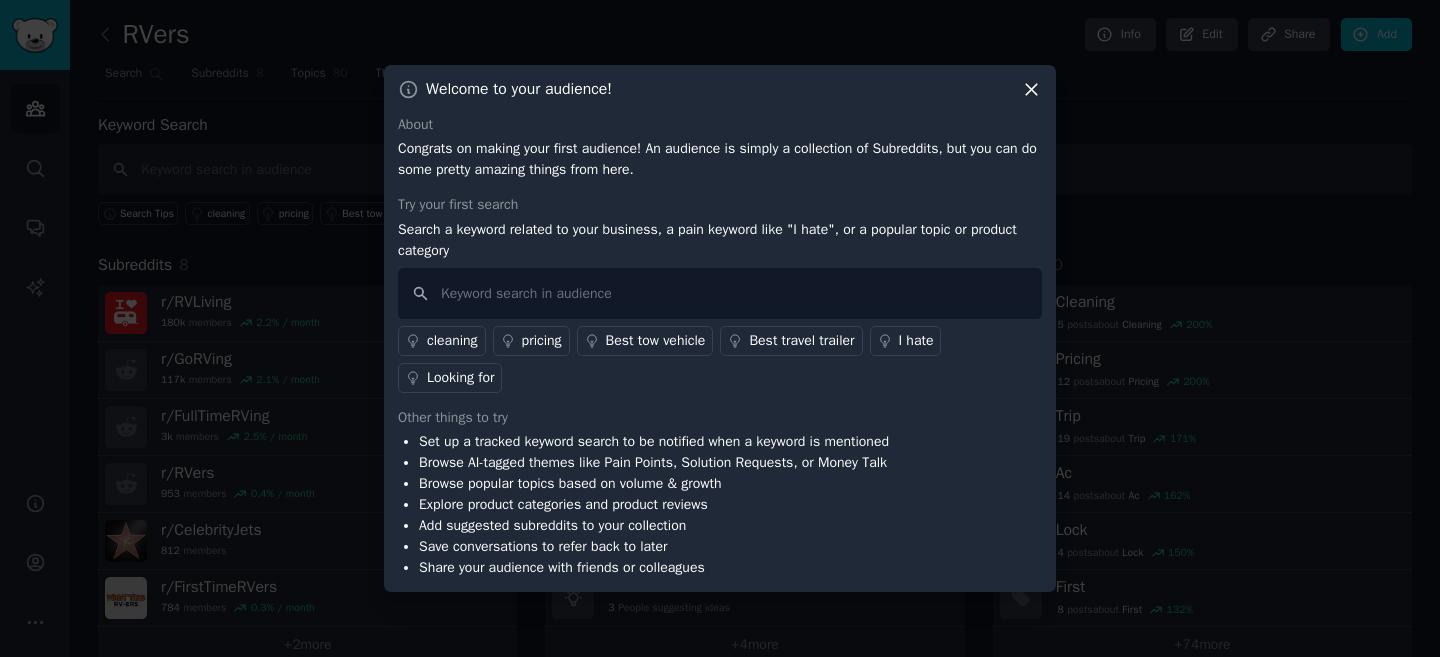 click 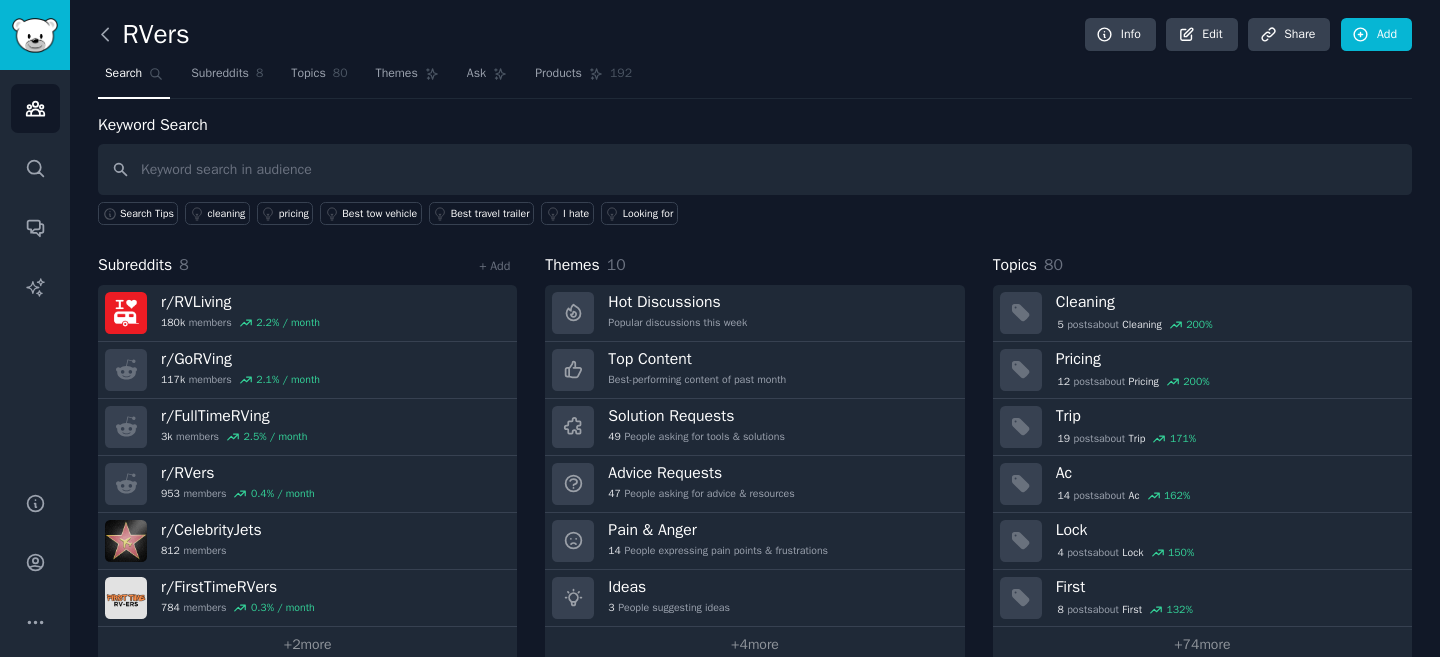click 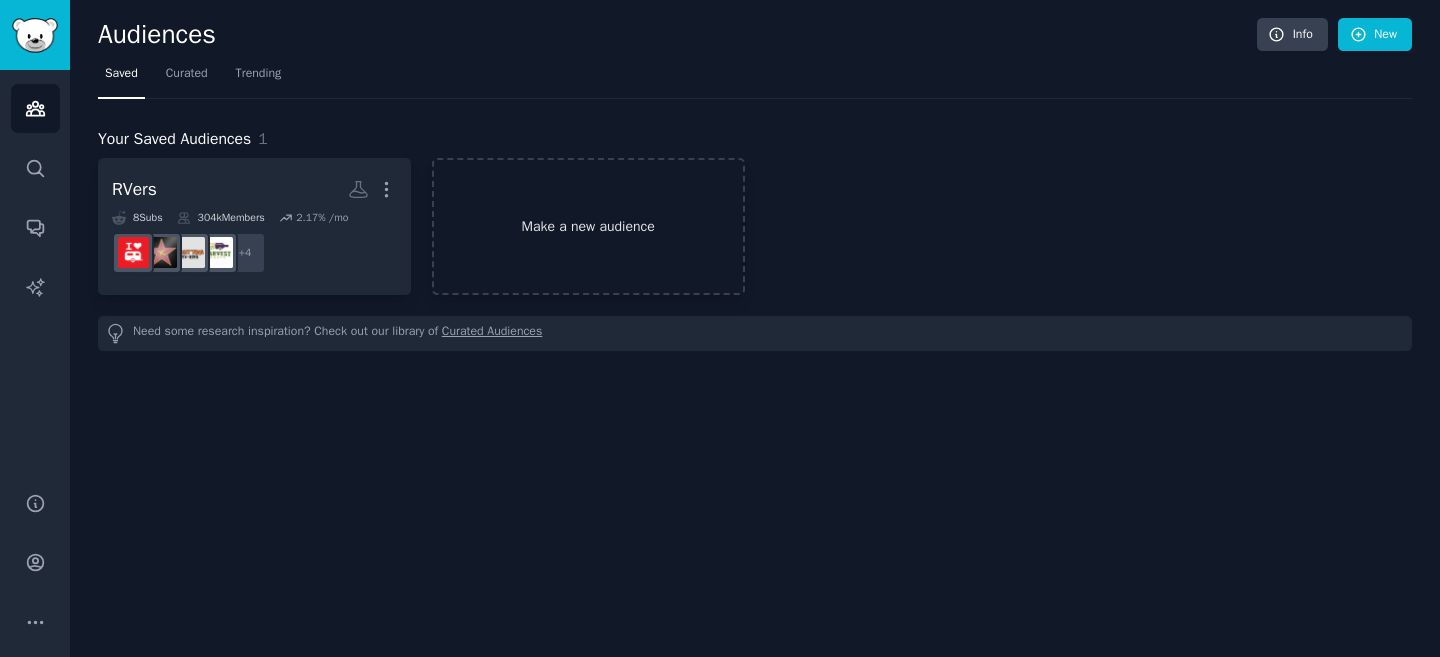 click on "Make a new audience" at bounding box center [588, 226] 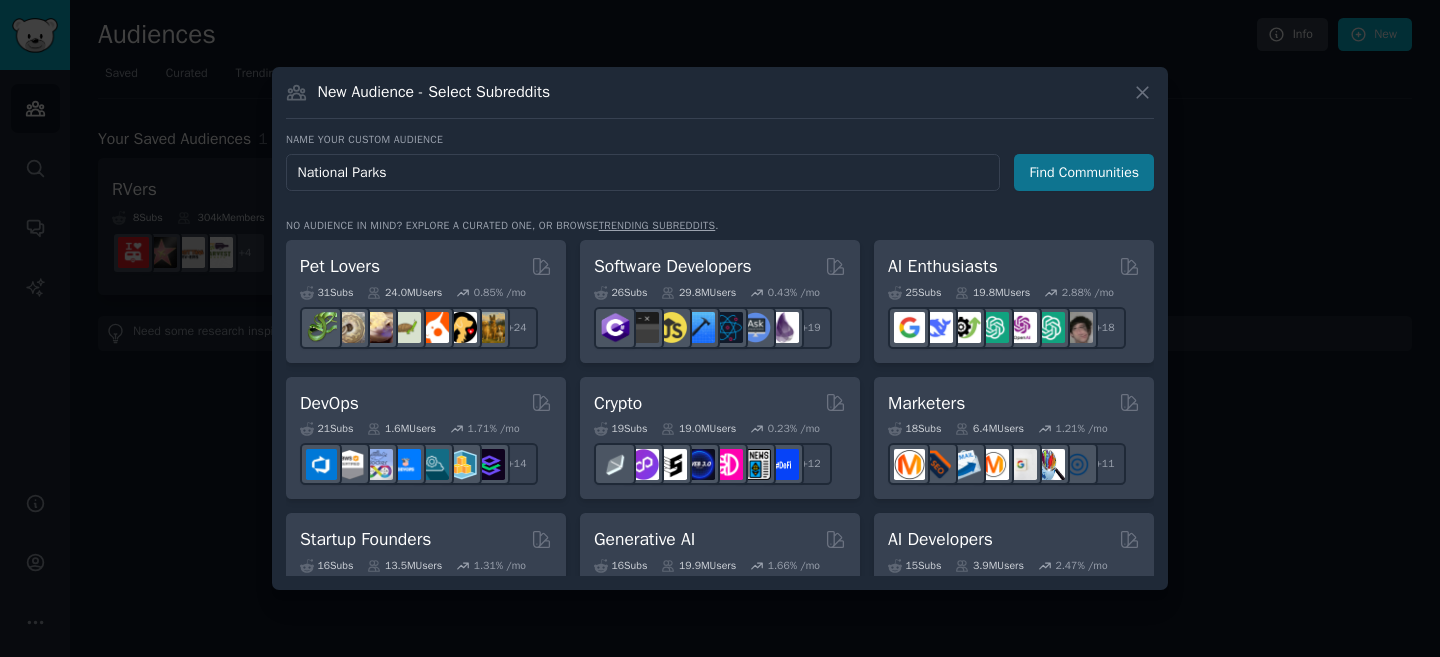 type on "National Parks" 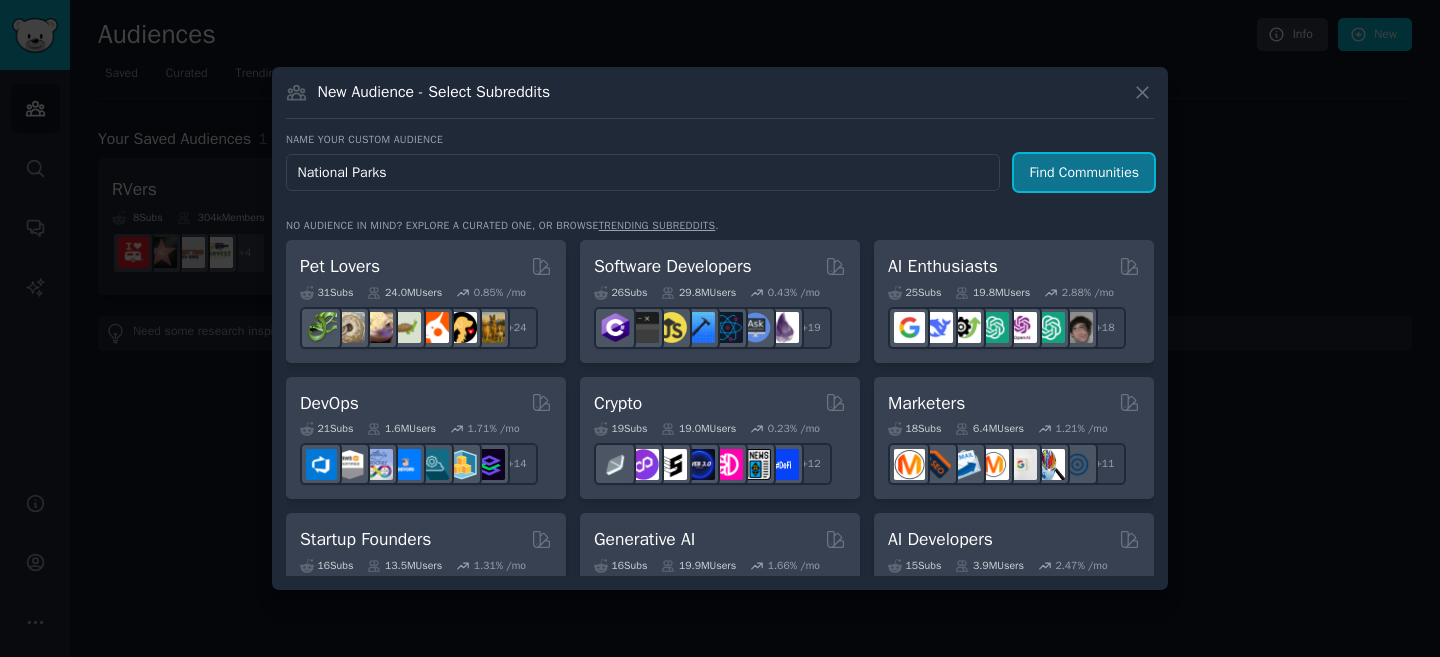 click on "Find Communities" at bounding box center [1084, 172] 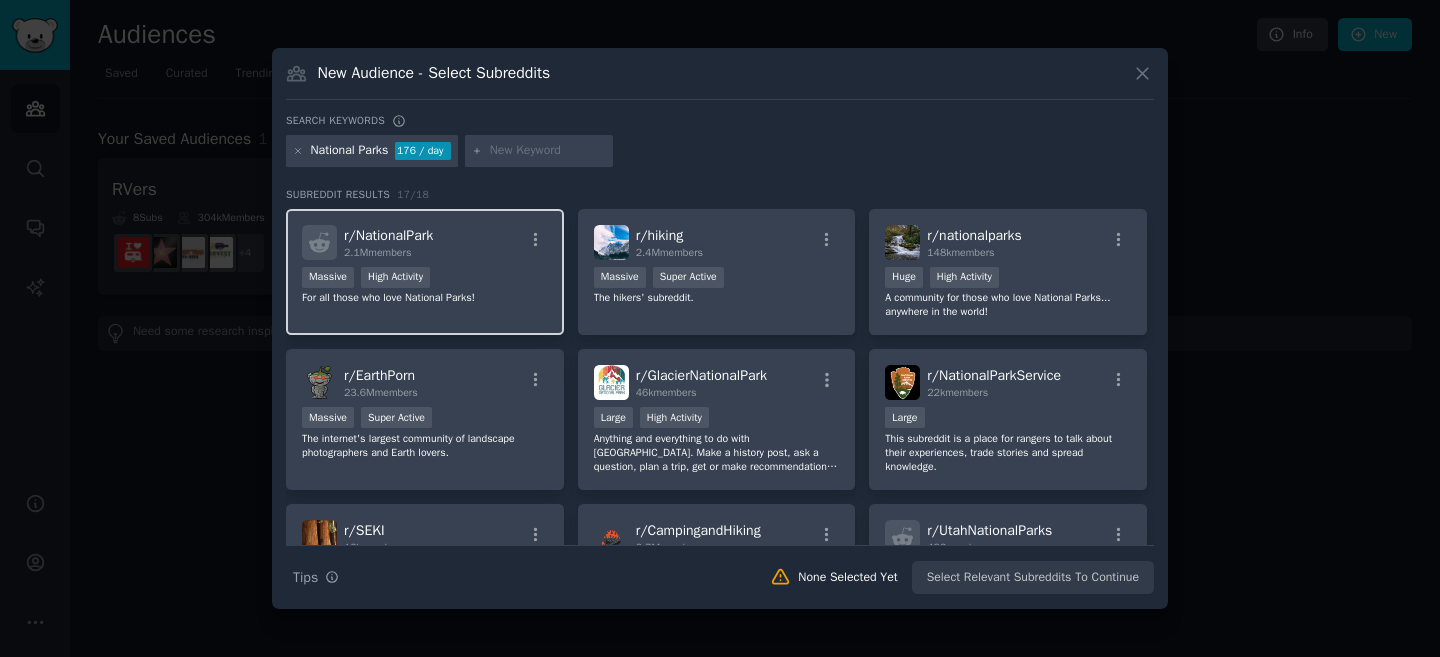 click on "r/ NationalPark 2.1M  members >= 80th percentile for submissions / day Massive High Activity For all those who love National Parks!" at bounding box center (425, 272) 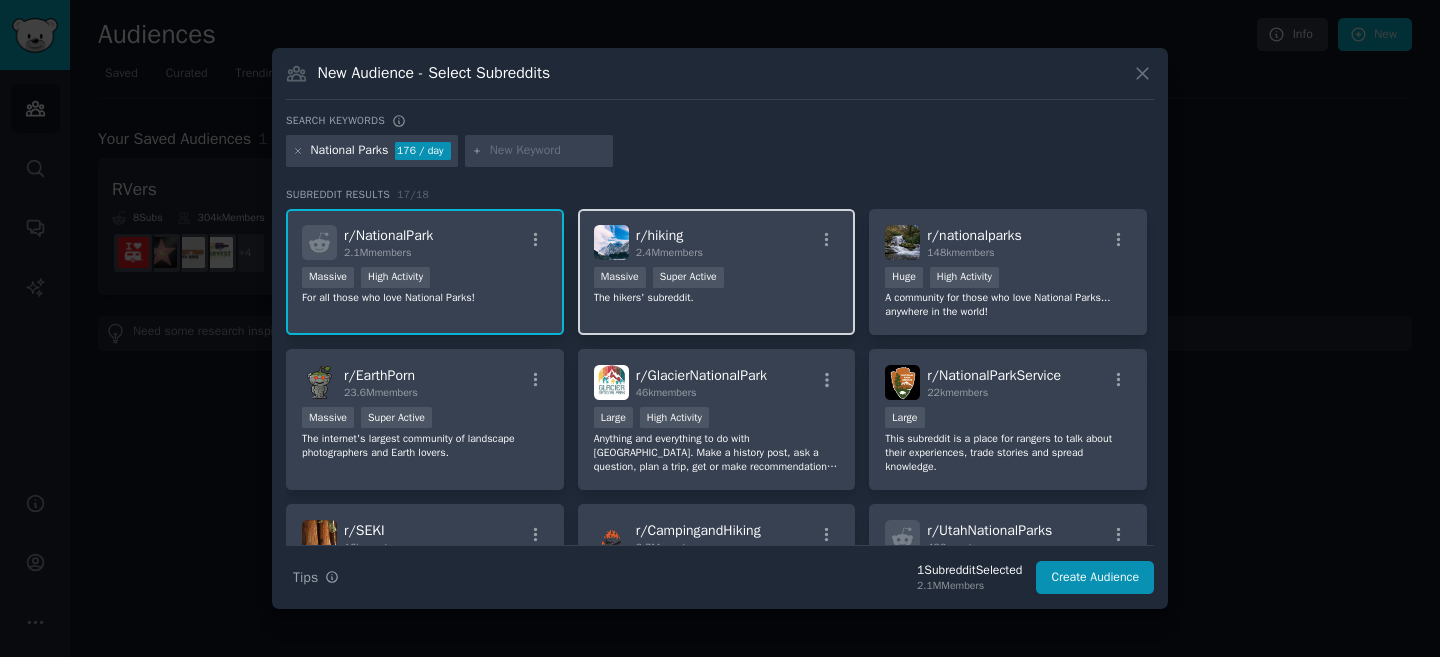 click on ">= 95th percentile for submissions / day Massive Super Active" at bounding box center [717, 279] 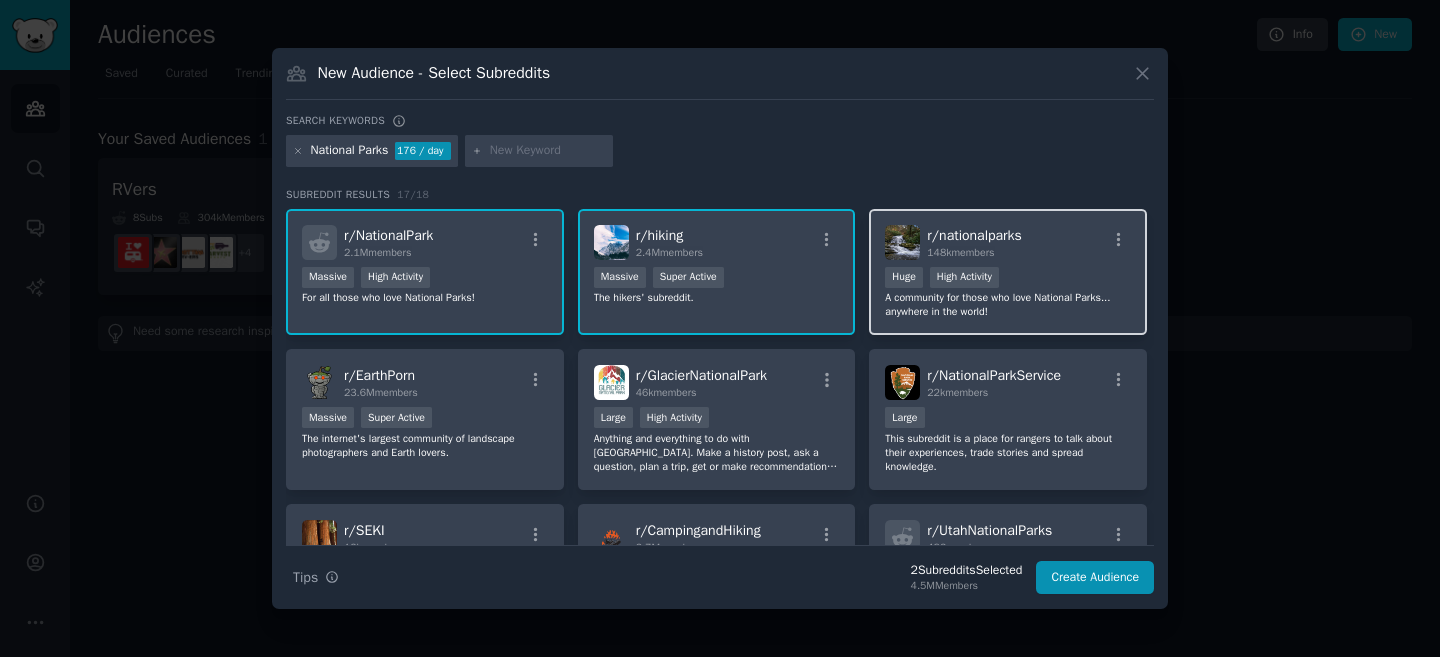 click on "r/ nationalparks 148k  members" at bounding box center (1008, 242) 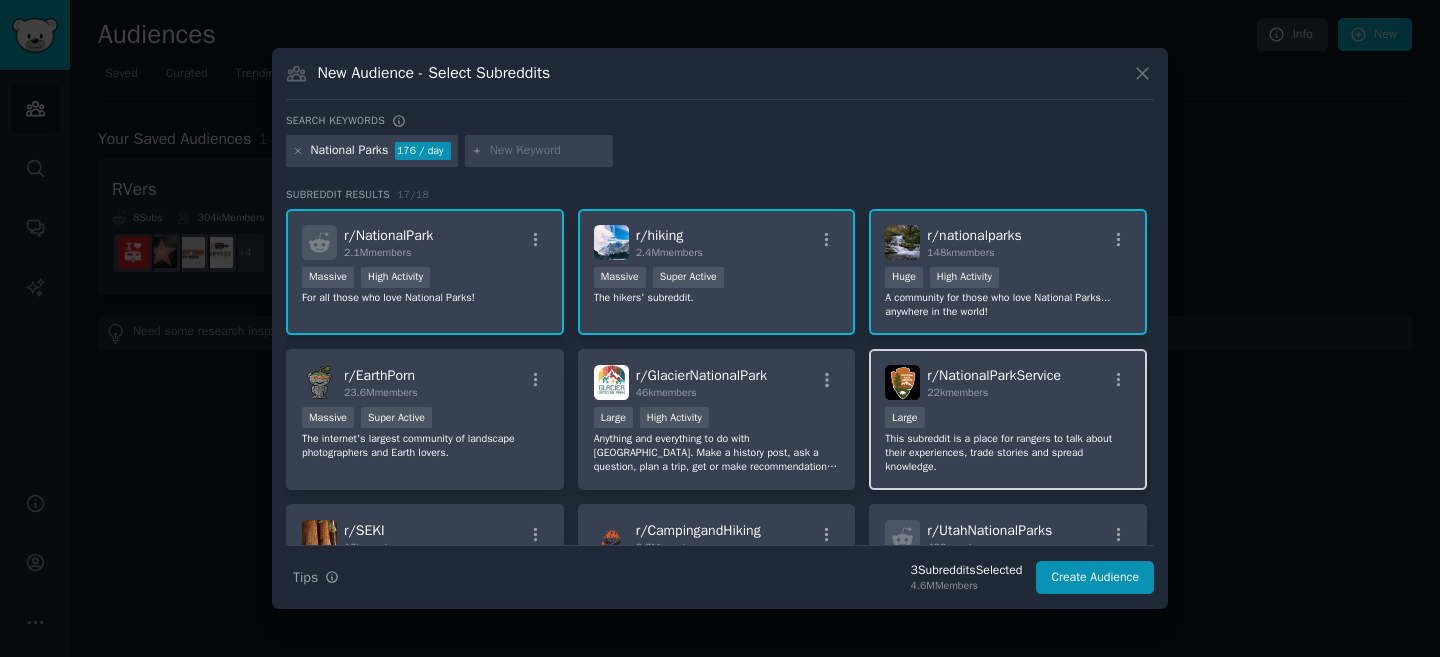 click on "Large" at bounding box center [1008, 419] 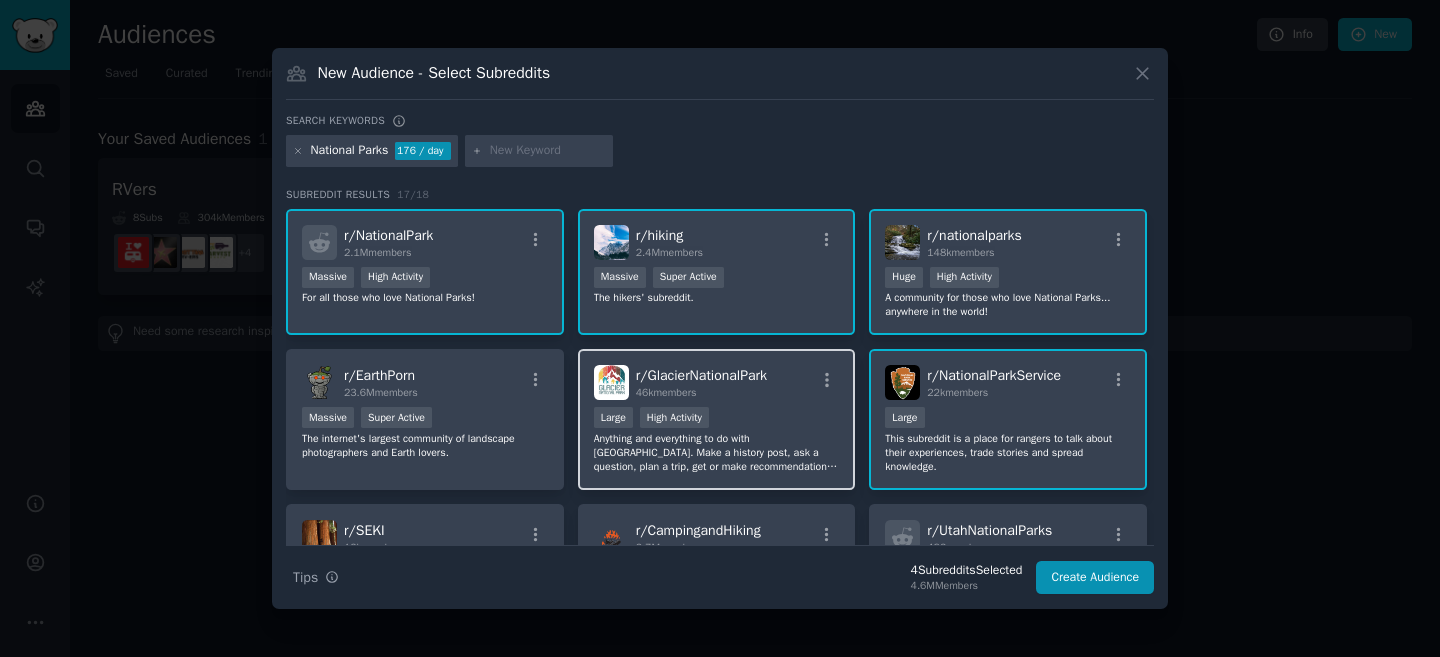 click on "Large High Activity" at bounding box center [717, 419] 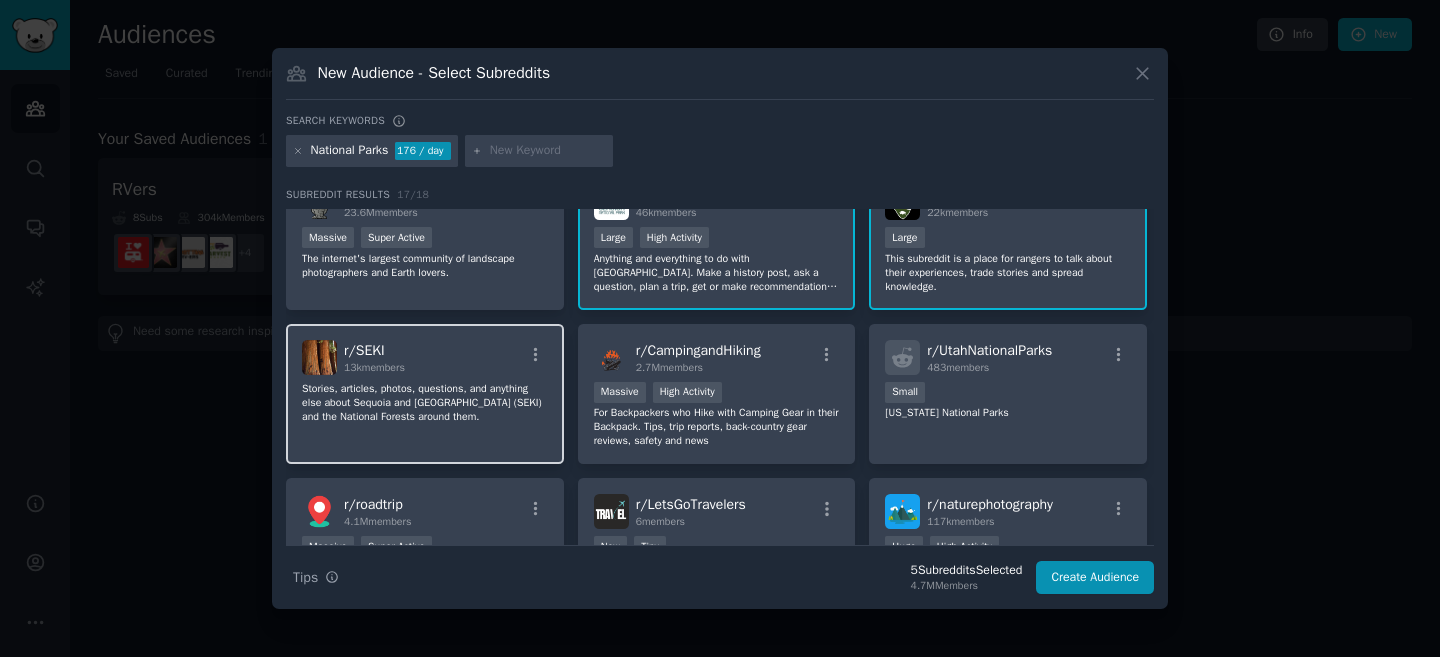 scroll, scrollTop: 179, scrollLeft: 0, axis: vertical 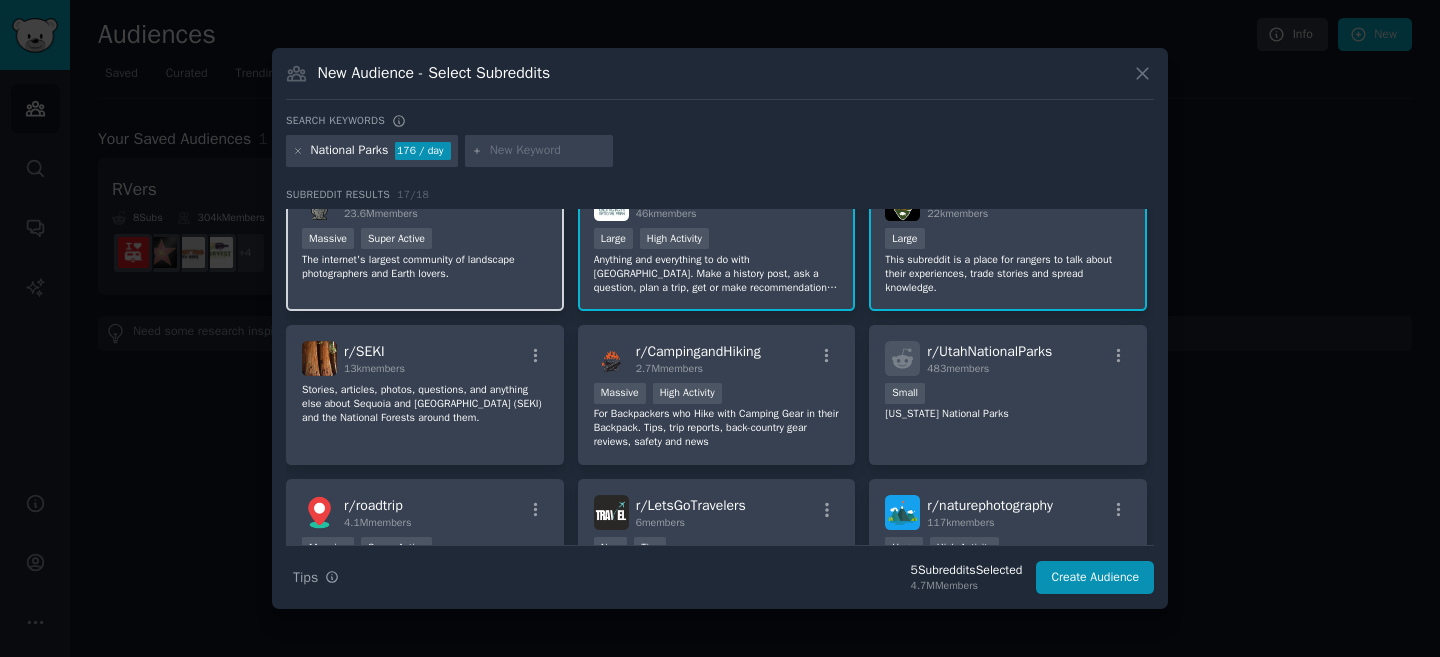 click on "r/ EarthPorn 23.6M  members Massive Super Active The internet's largest community of landscape photographers and Earth lovers." at bounding box center [425, 240] 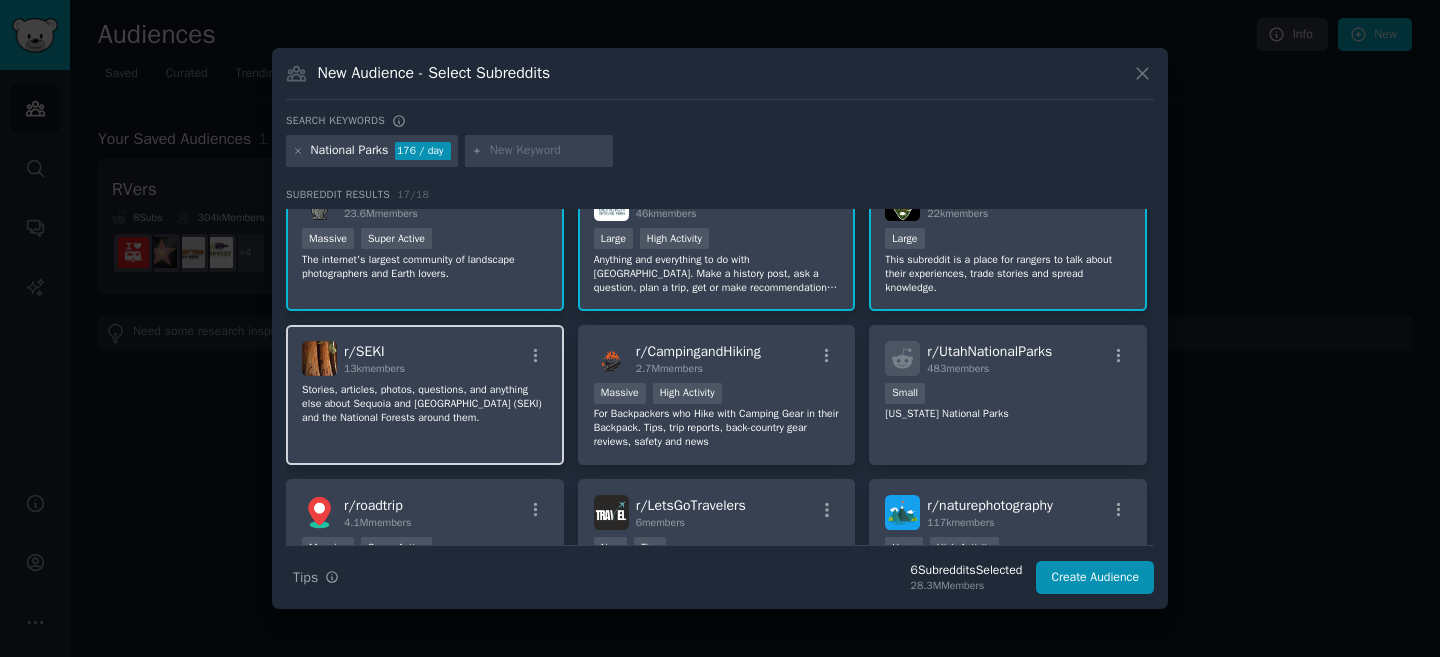 click on "r/ SEKI 13k  members" at bounding box center [425, 358] 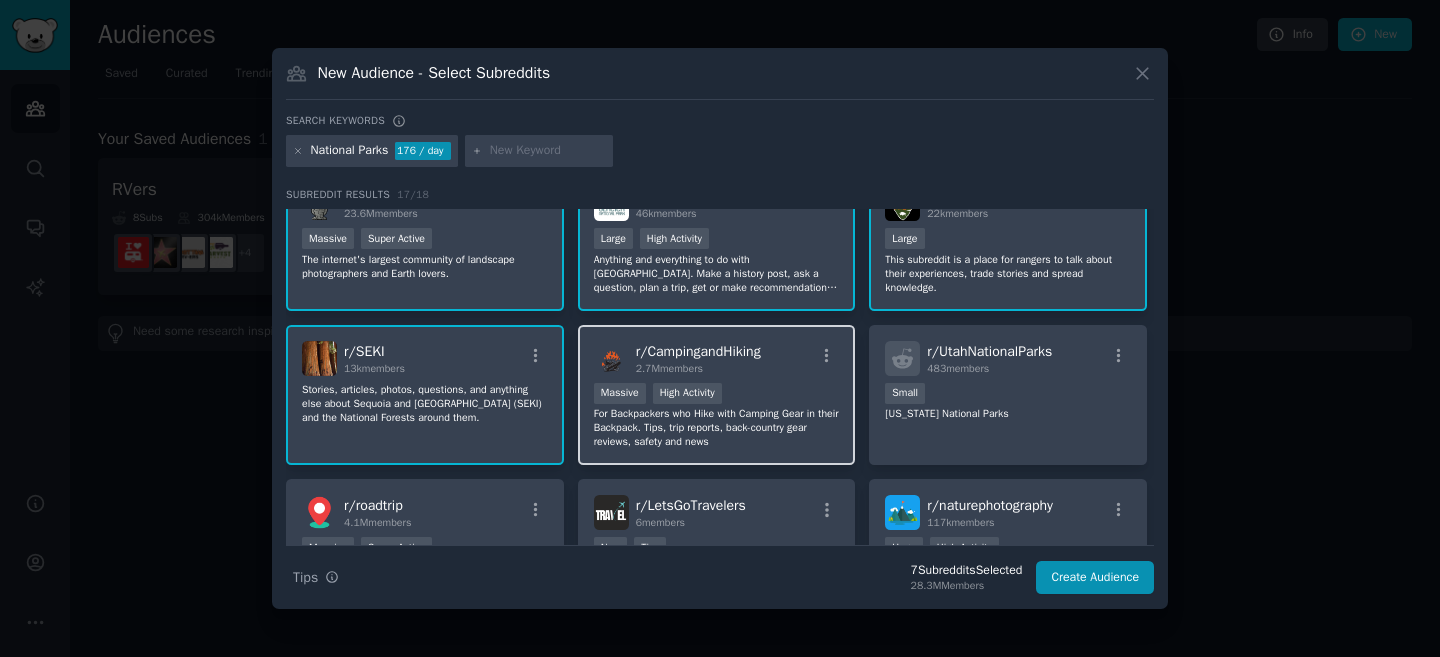 click on "r/ CampingandHiking 2.7M  members Massive High Activity For Backpackers who Hike with Camping Gear in their Backpack.
Tips, trip reports, back-country gear reviews, safety and news" at bounding box center [717, 395] 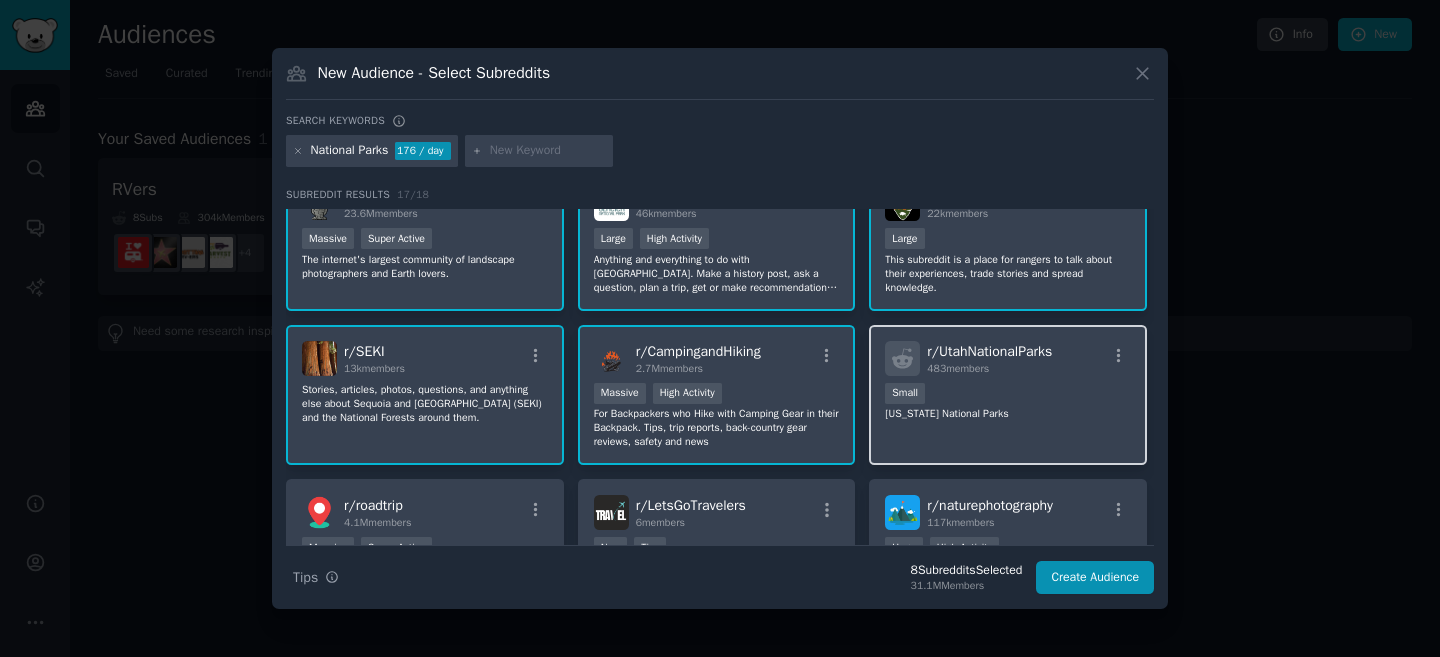 click on "483  members" at bounding box center (958, 368) 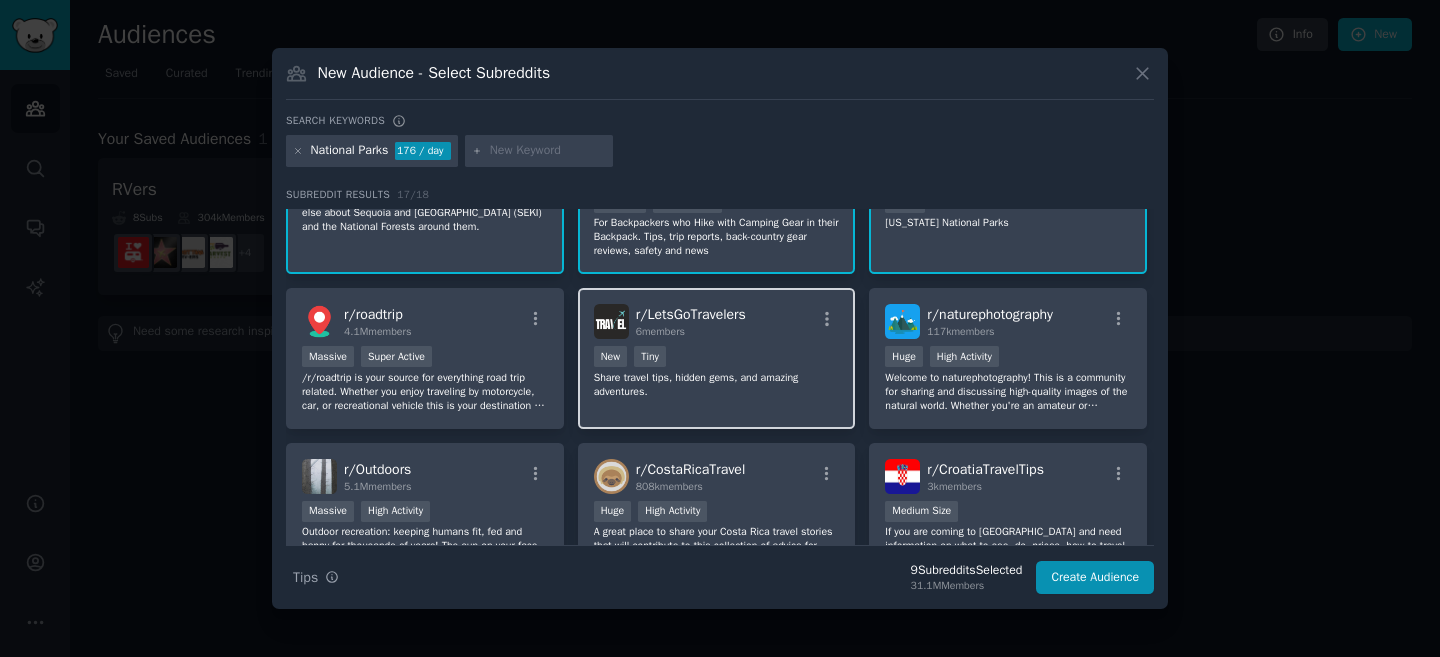 scroll, scrollTop: 355, scrollLeft: 0, axis: vertical 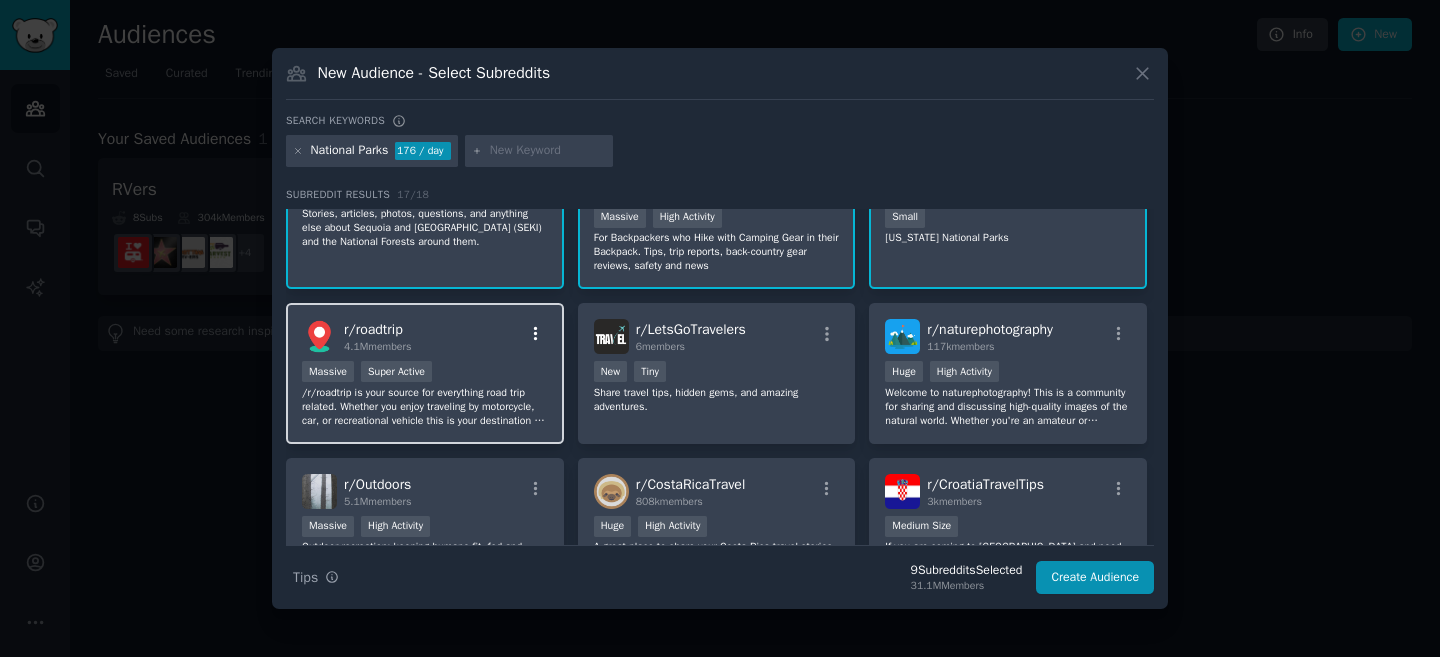 click 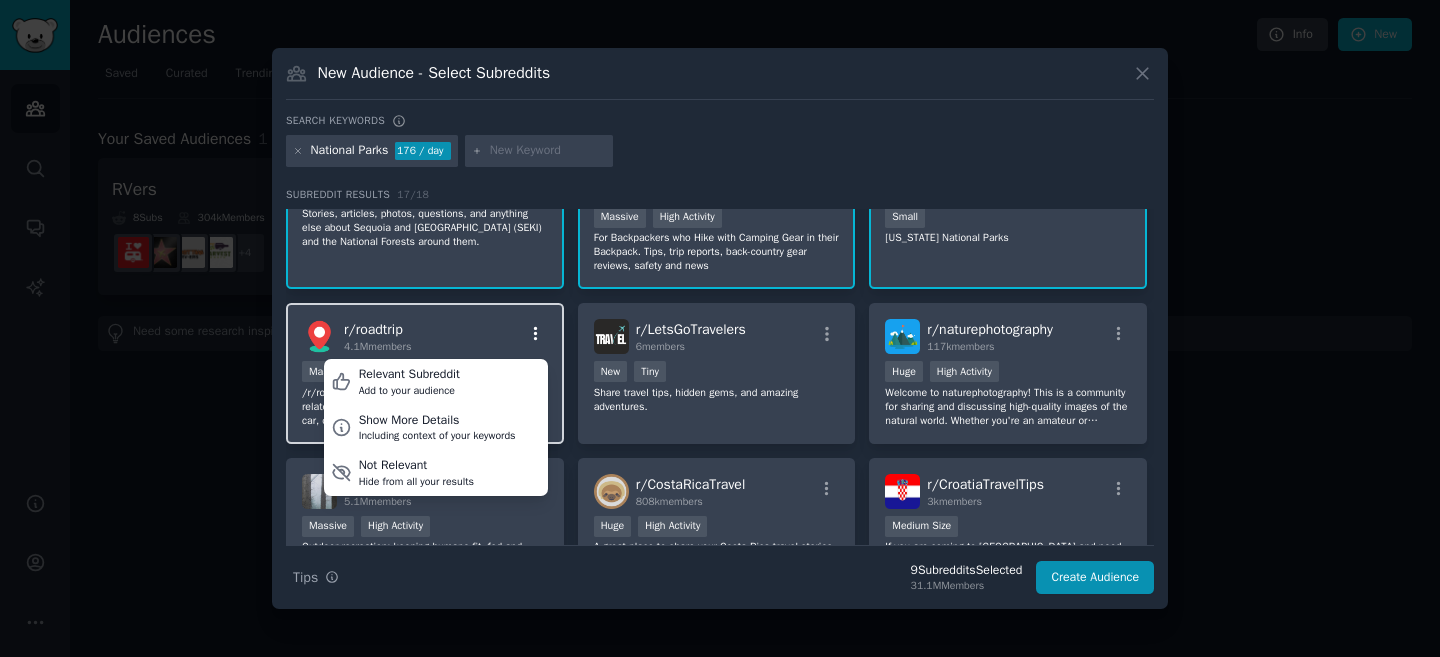click 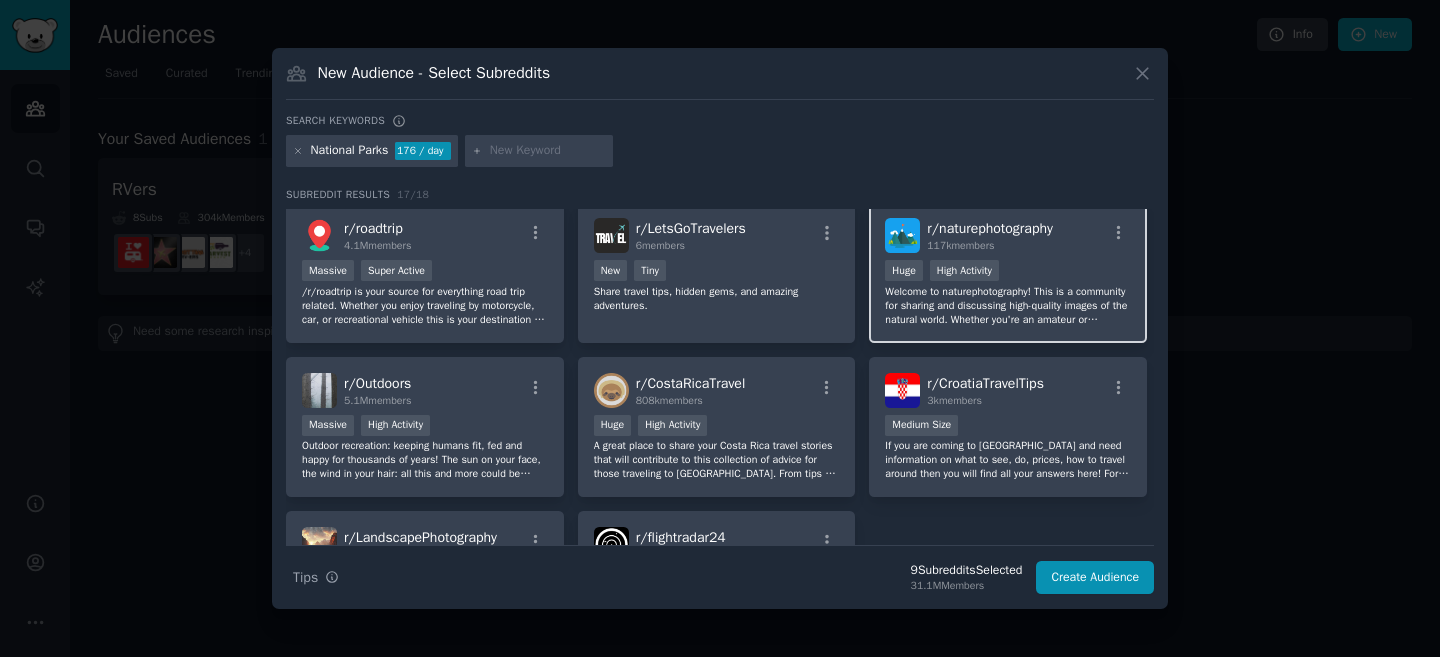 scroll, scrollTop: 458, scrollLeft: 0, axis: vertical 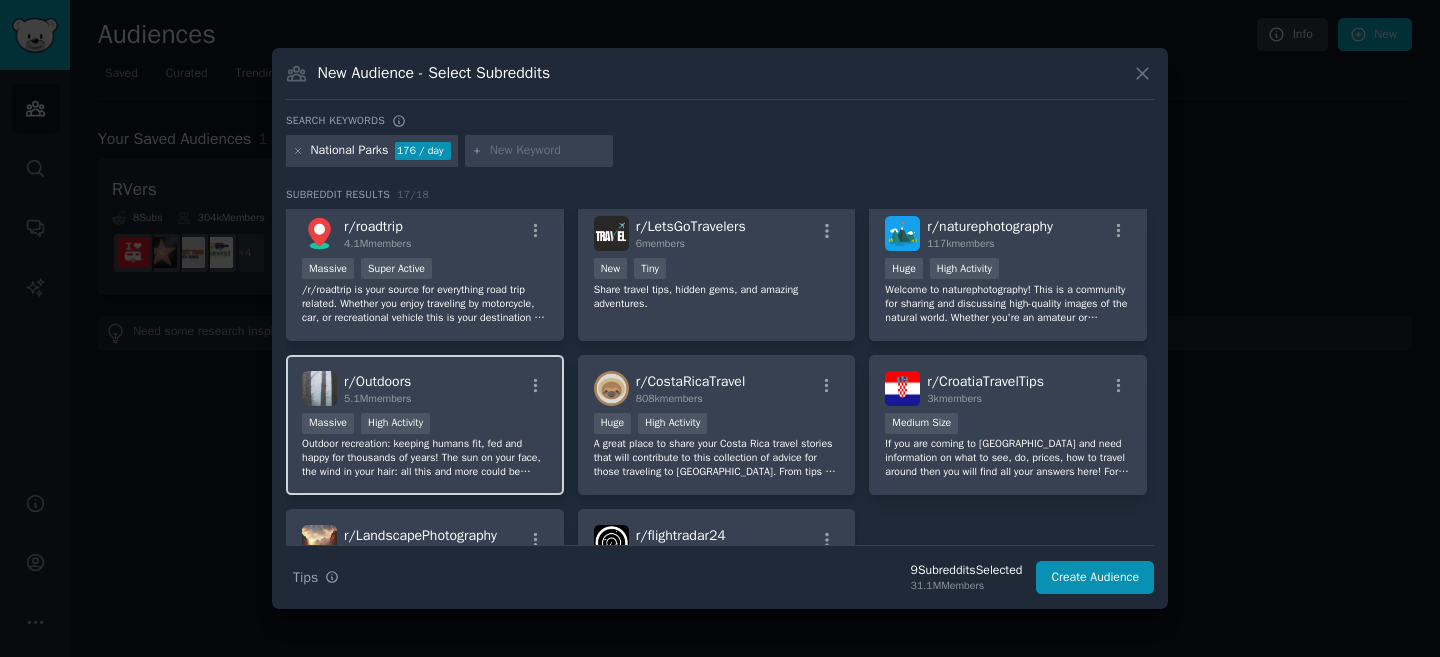click at bounding box center [535, 389] 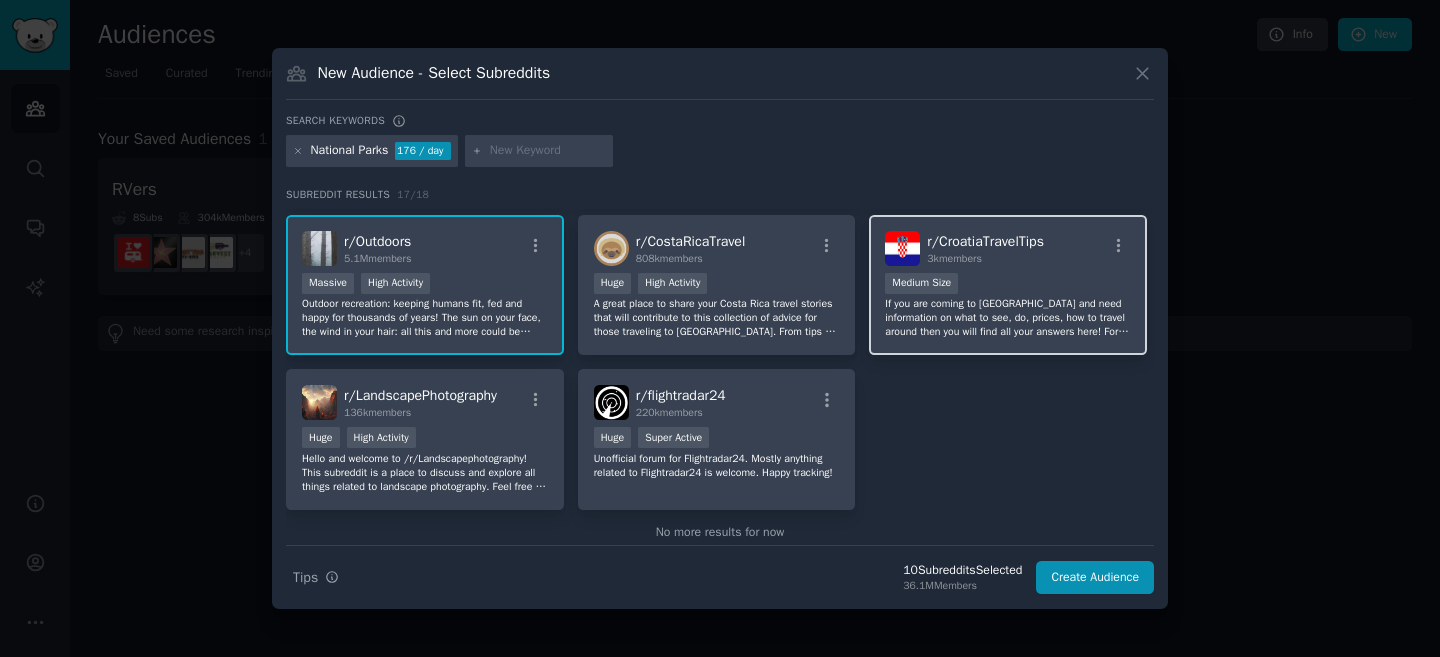 scroll, scrollTop: 633, scrollLeft: 0, axis: vertical 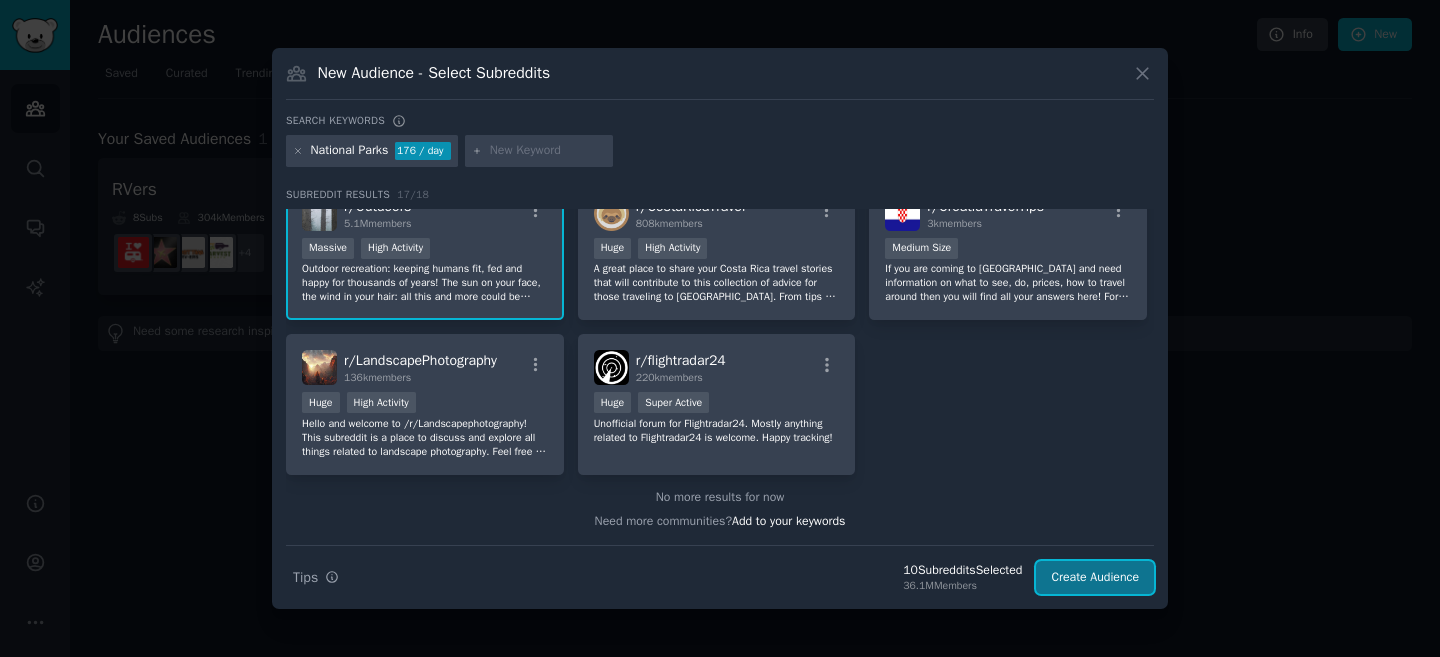 click on "Create Audience" at bounding box center [1095, 578] 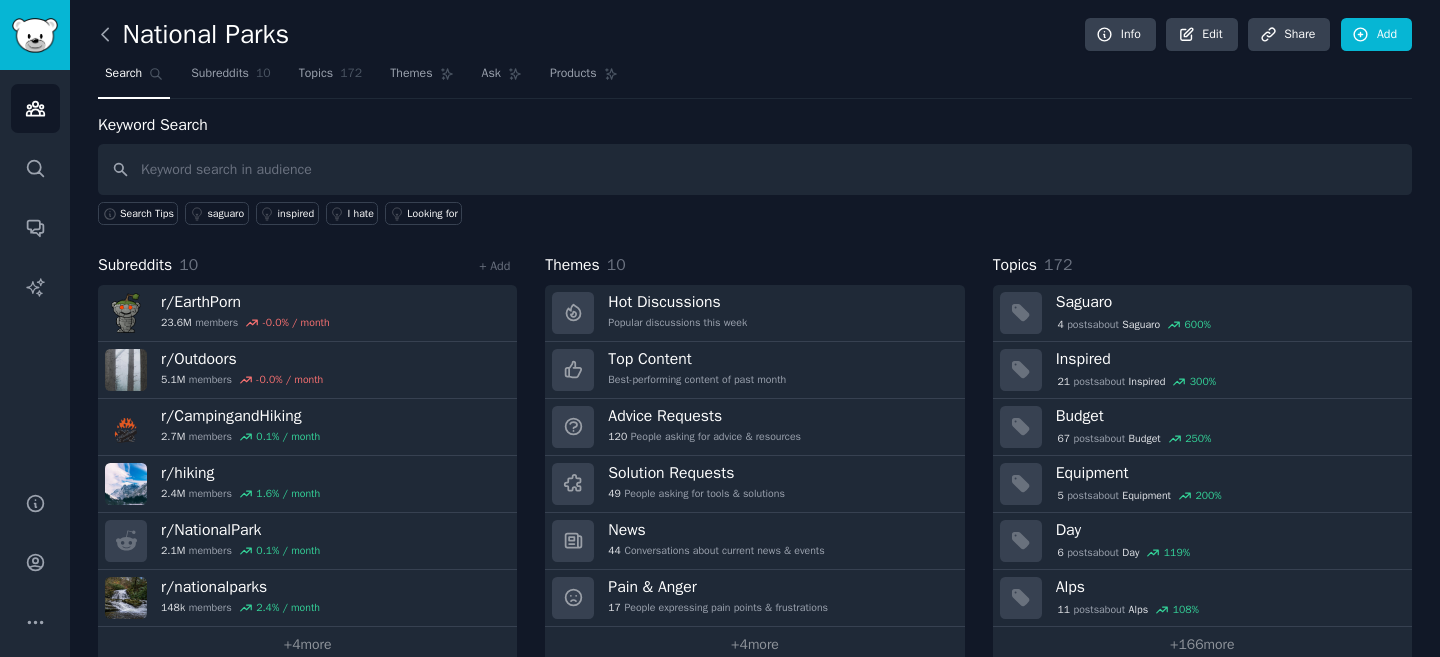 click 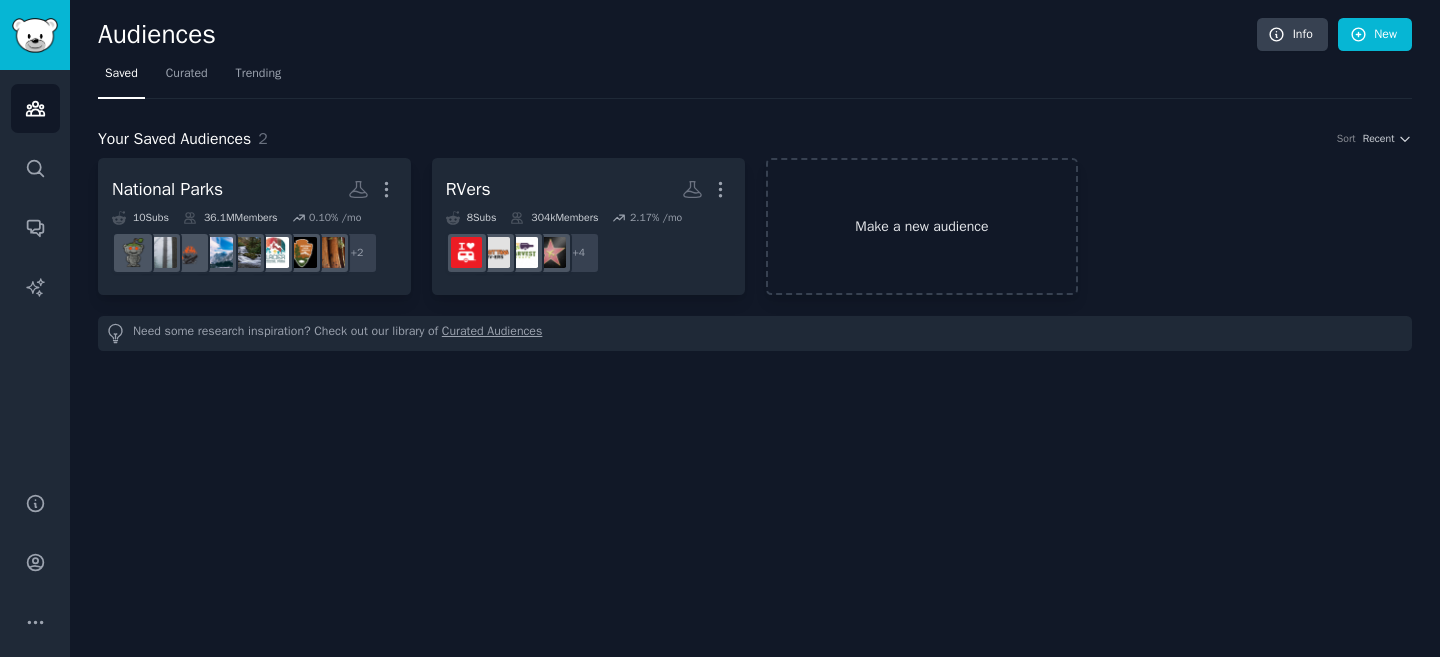 click on "Make a new audience" at bounding box center [922, 226] 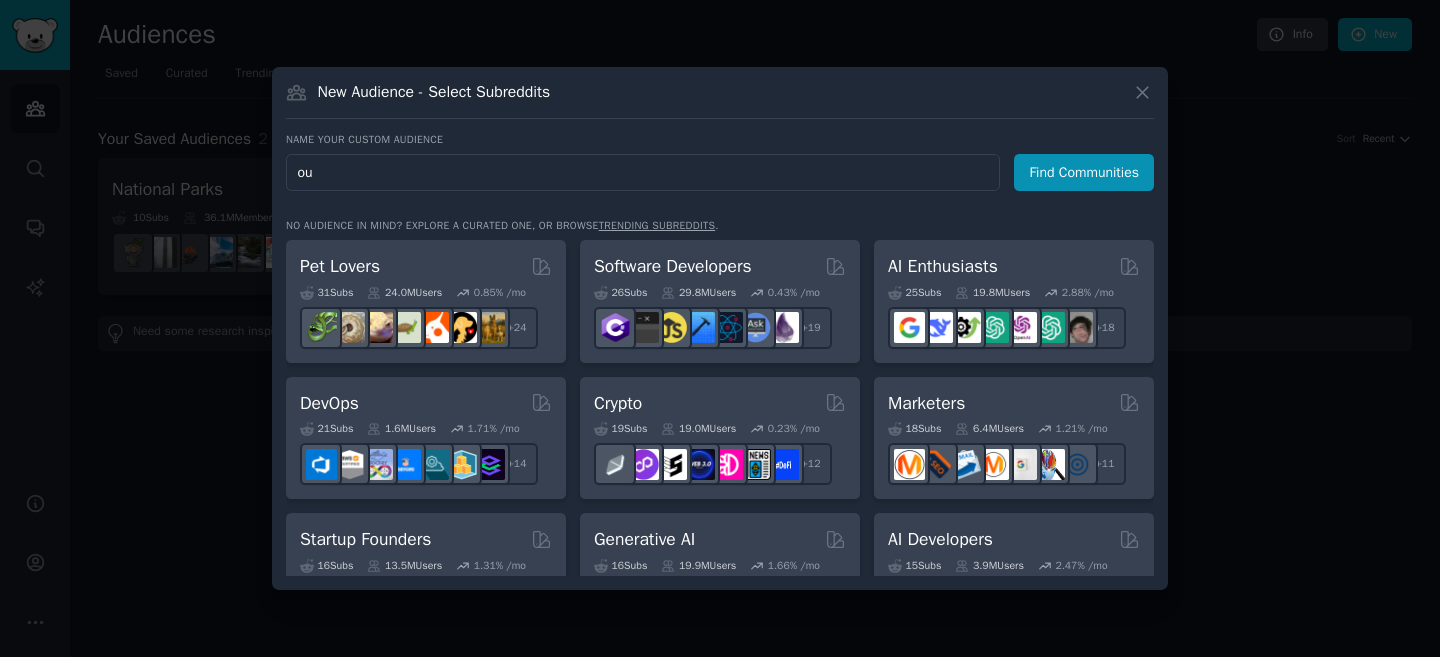 type on "o" 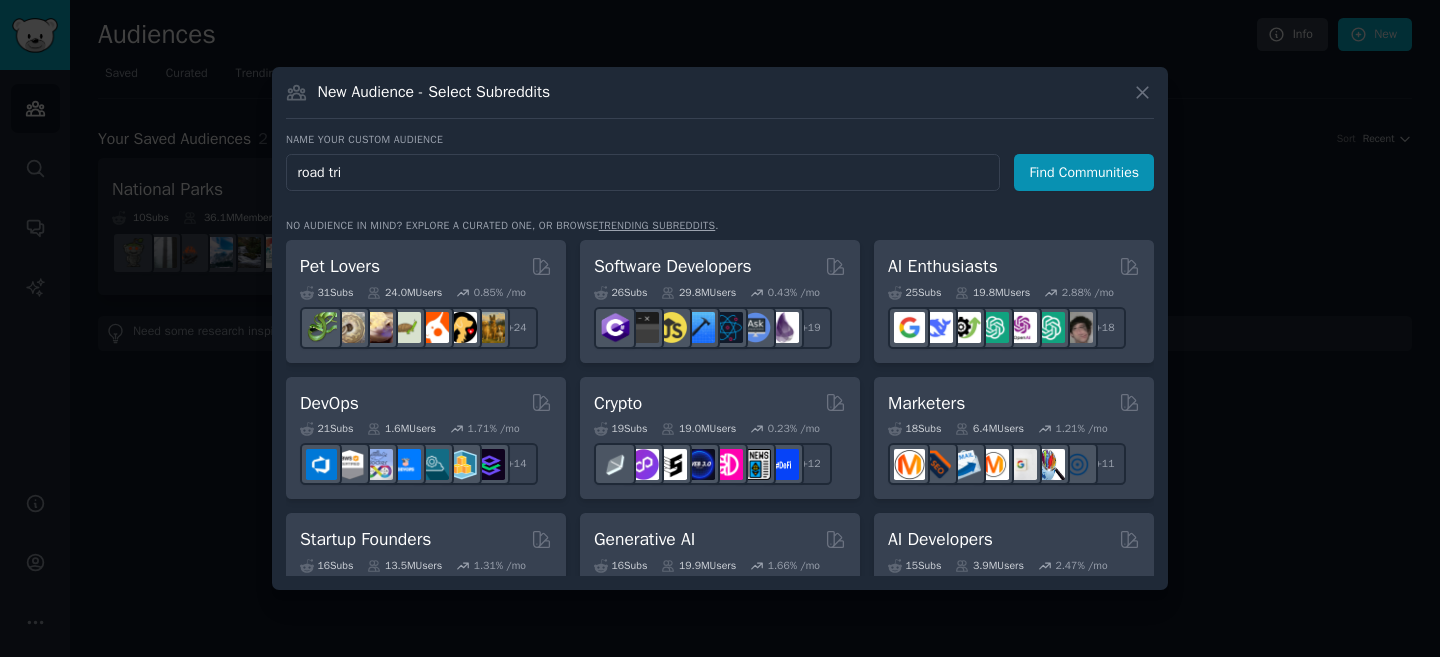 type on "road trip" 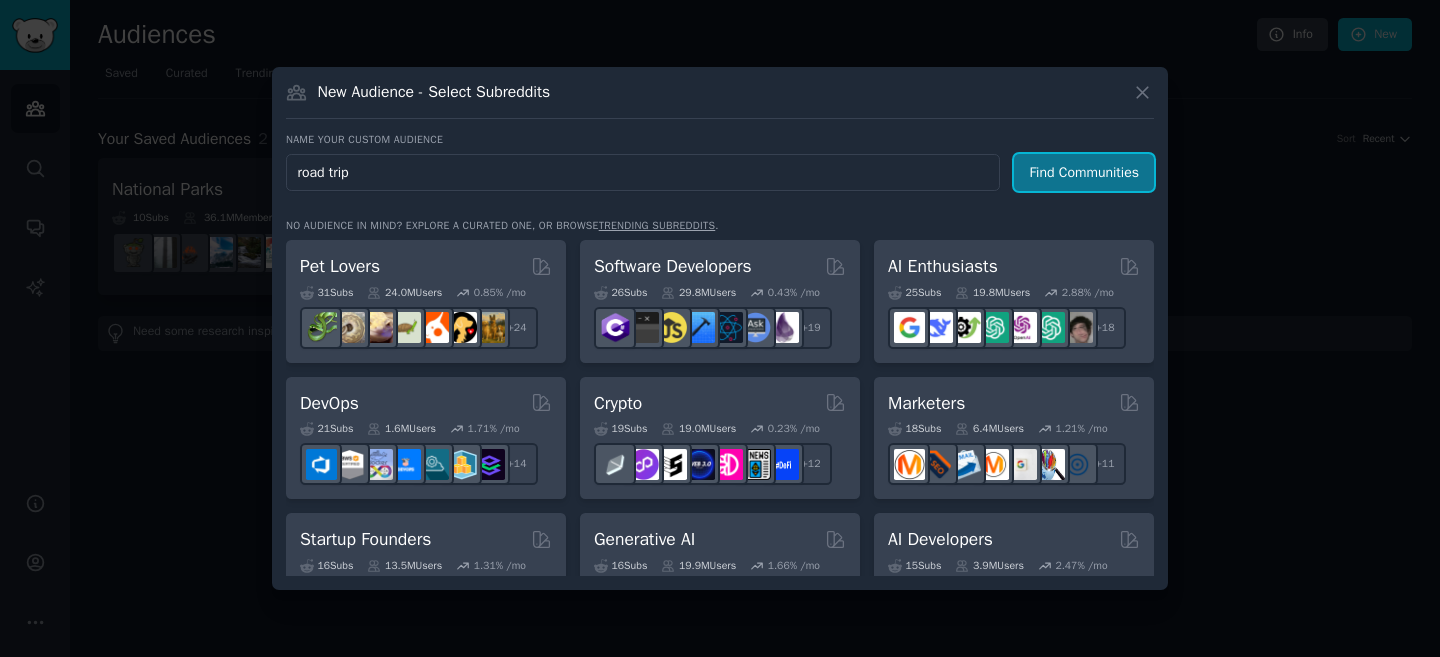 click on "Find Communities" at bounding box center (1084, 172) 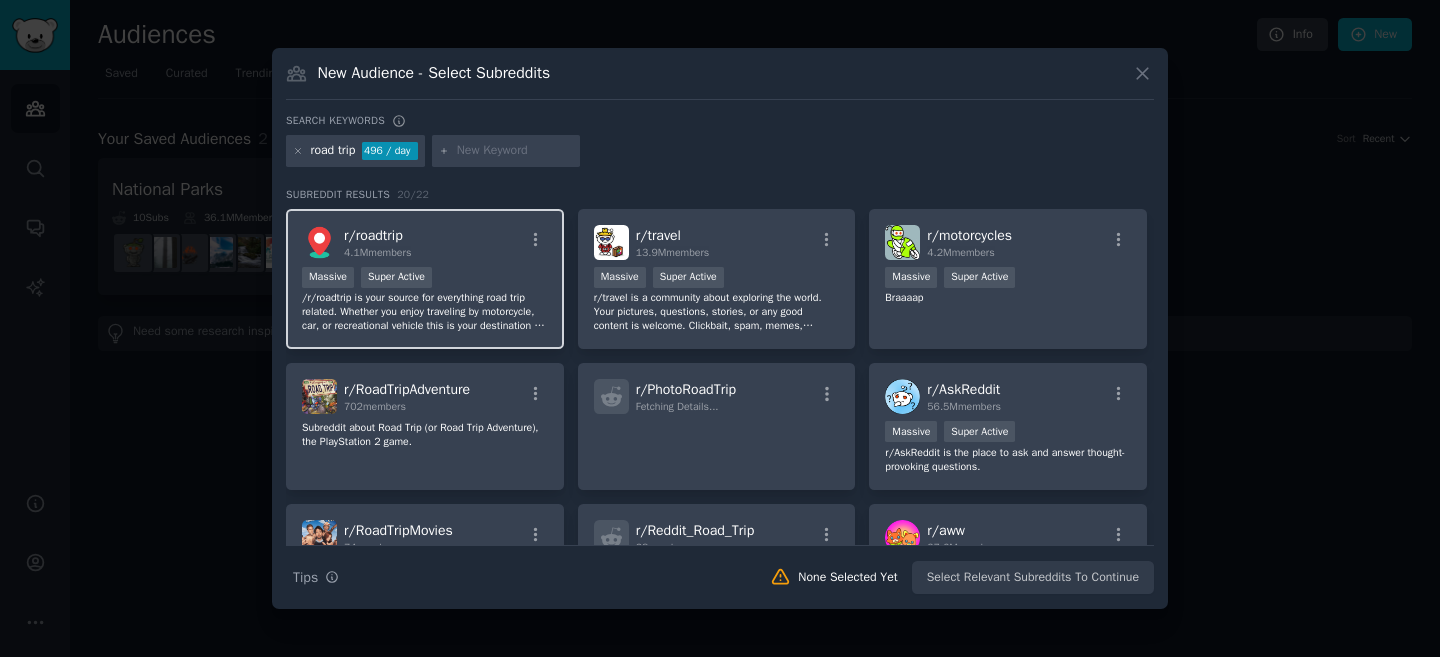click on "Massive Super Active" at bounding box center [425, 279] 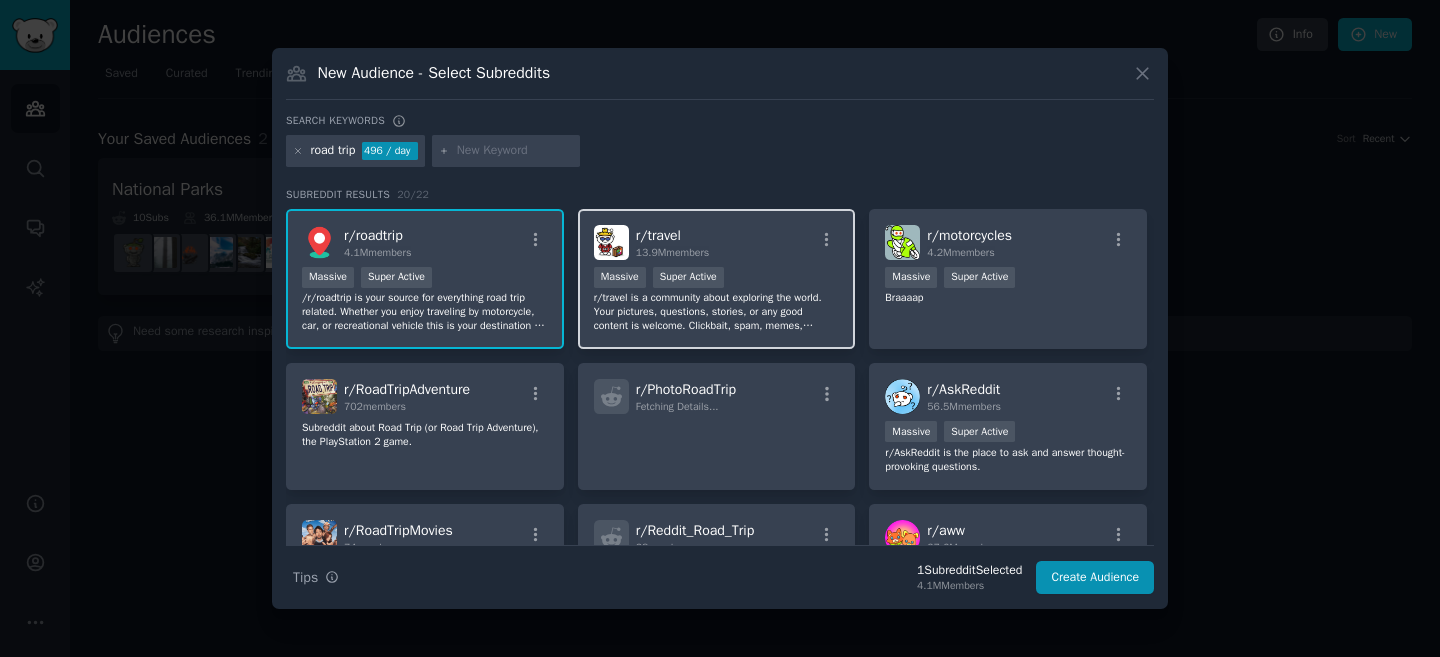click on "r/travel is a community about exploring the world. Your pictures, questions, stories, or any good content is welcome.
Clickbait, spam, memes, ads/selling/buying, brochures, referrals, classifieds, surveys or self-promotion will be removed." at bounding box center [717, 312] 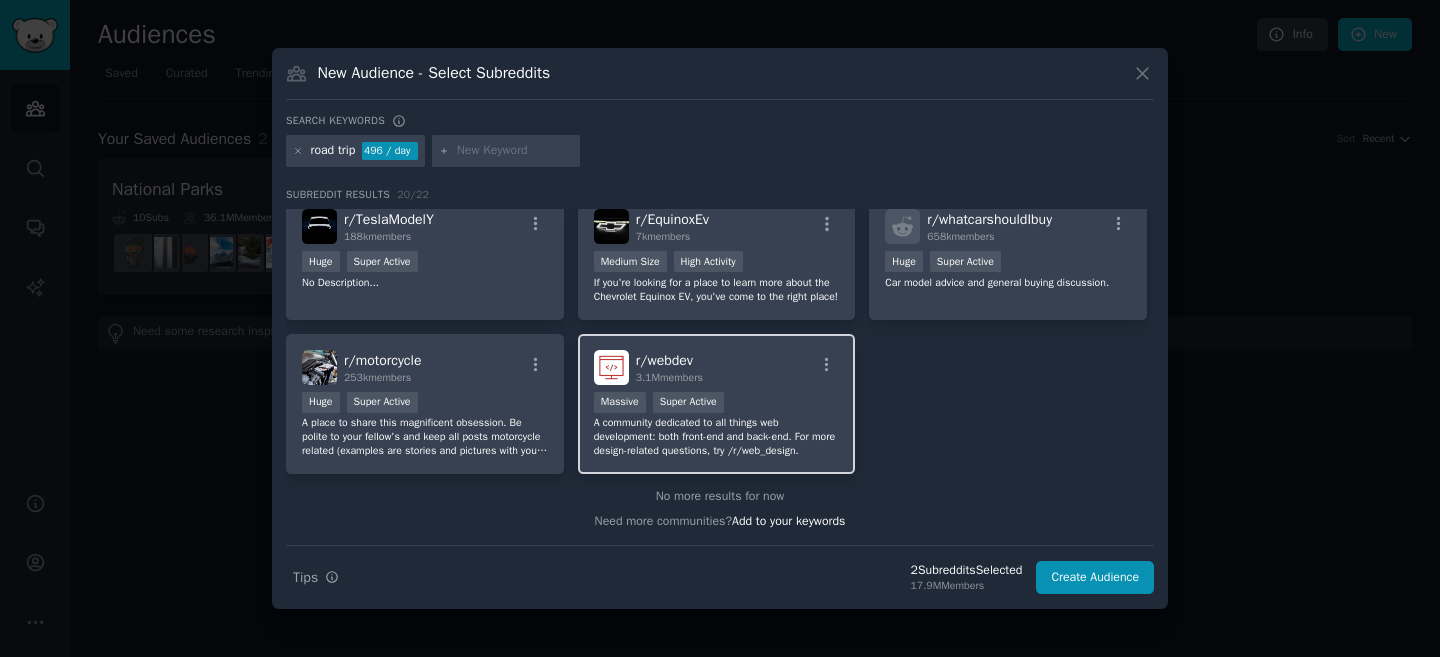 scroll, scrollTop: 787, scrollLeft: 0, axis: vertical 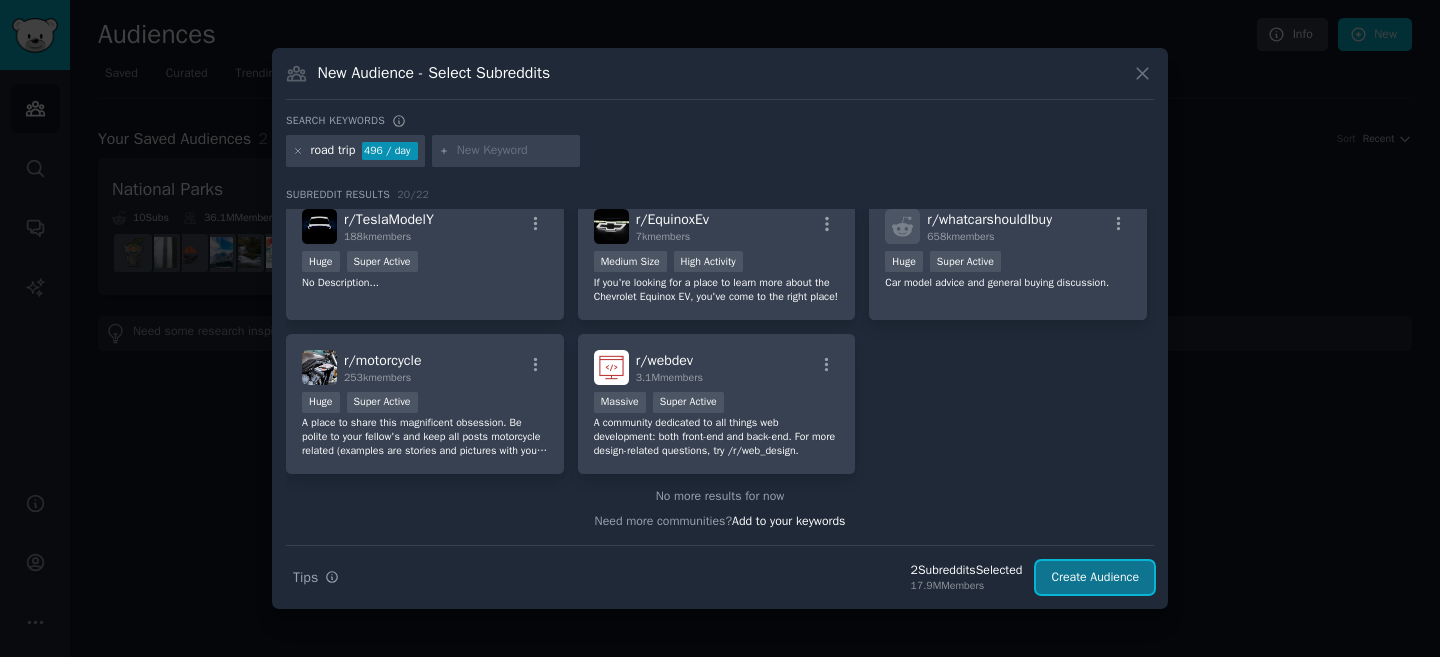 click on "Create Audience" at bounding box center [1095, 578] 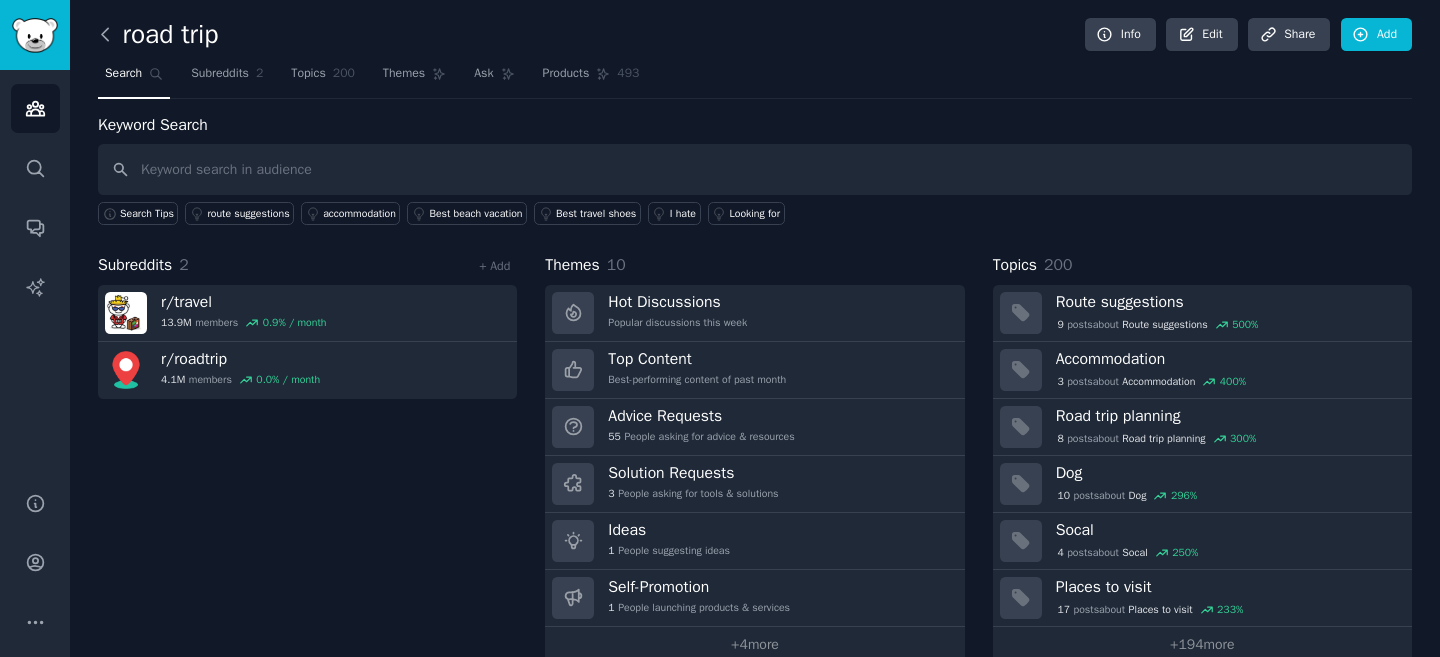 click 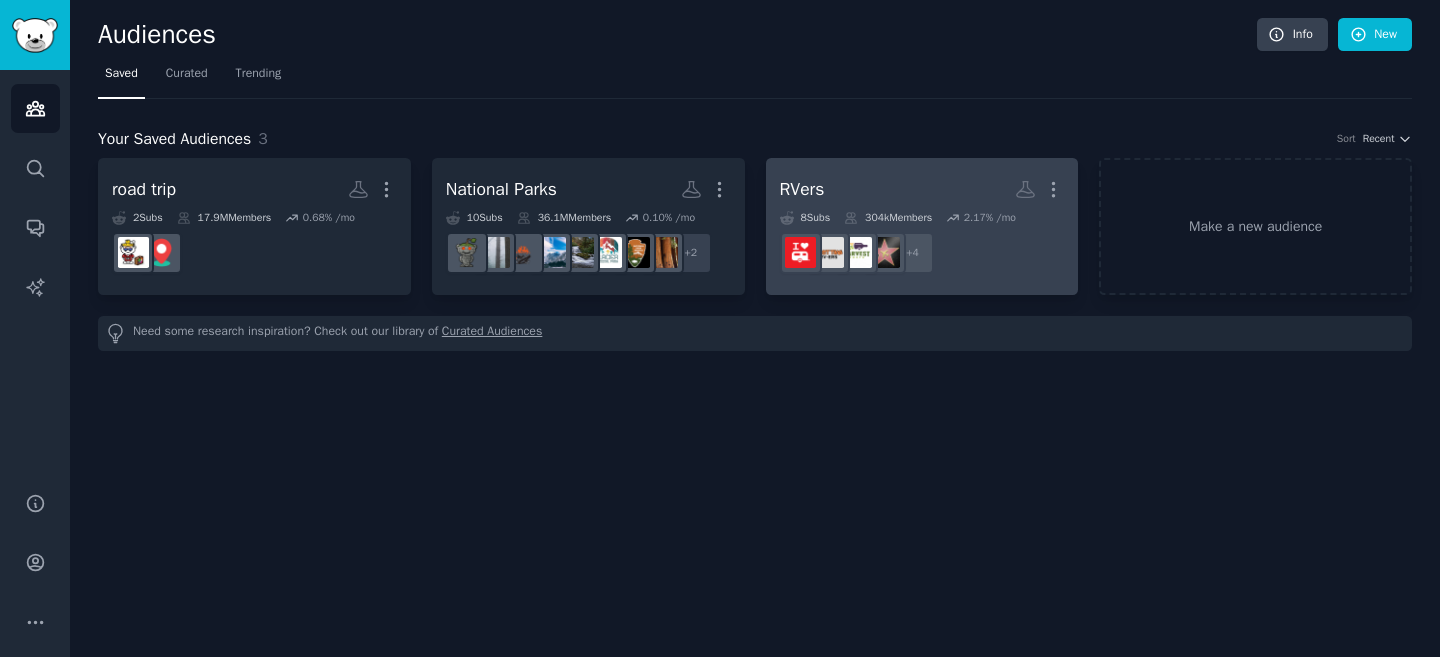 click on "RVers More" at bounding box center (922, 189) 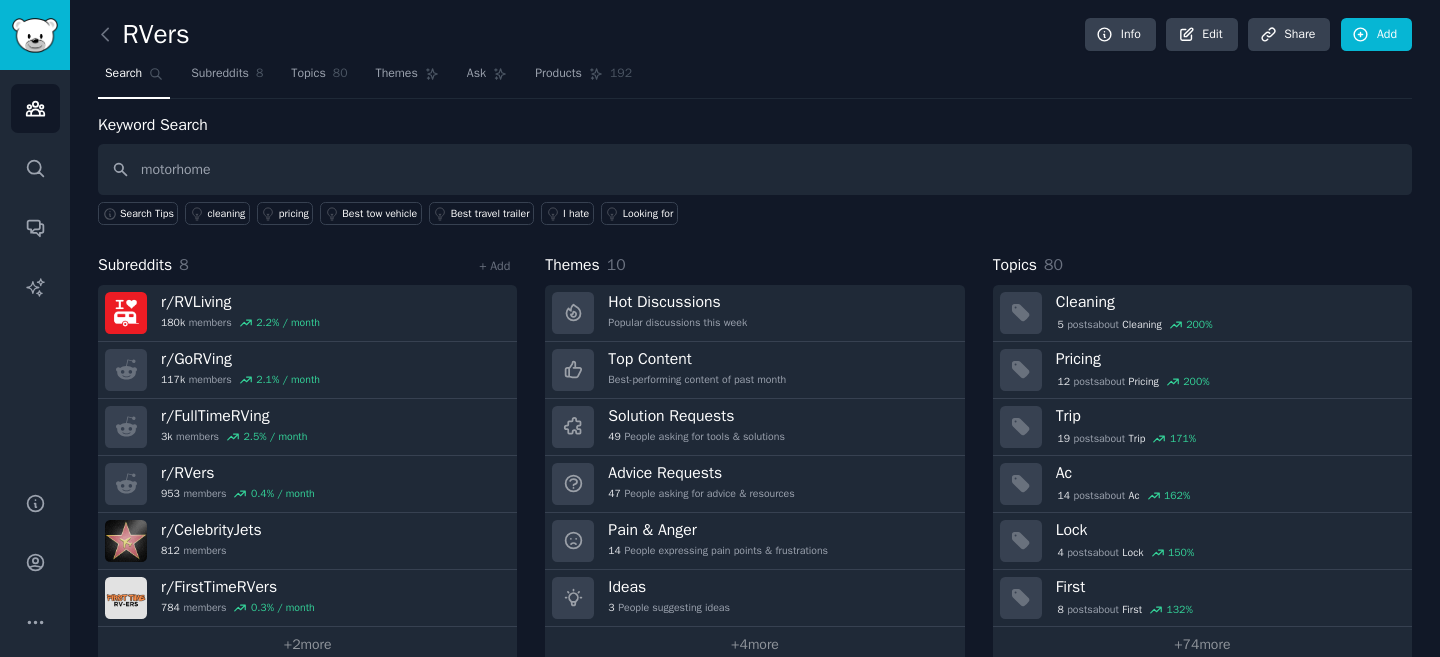 type on "motorhome" 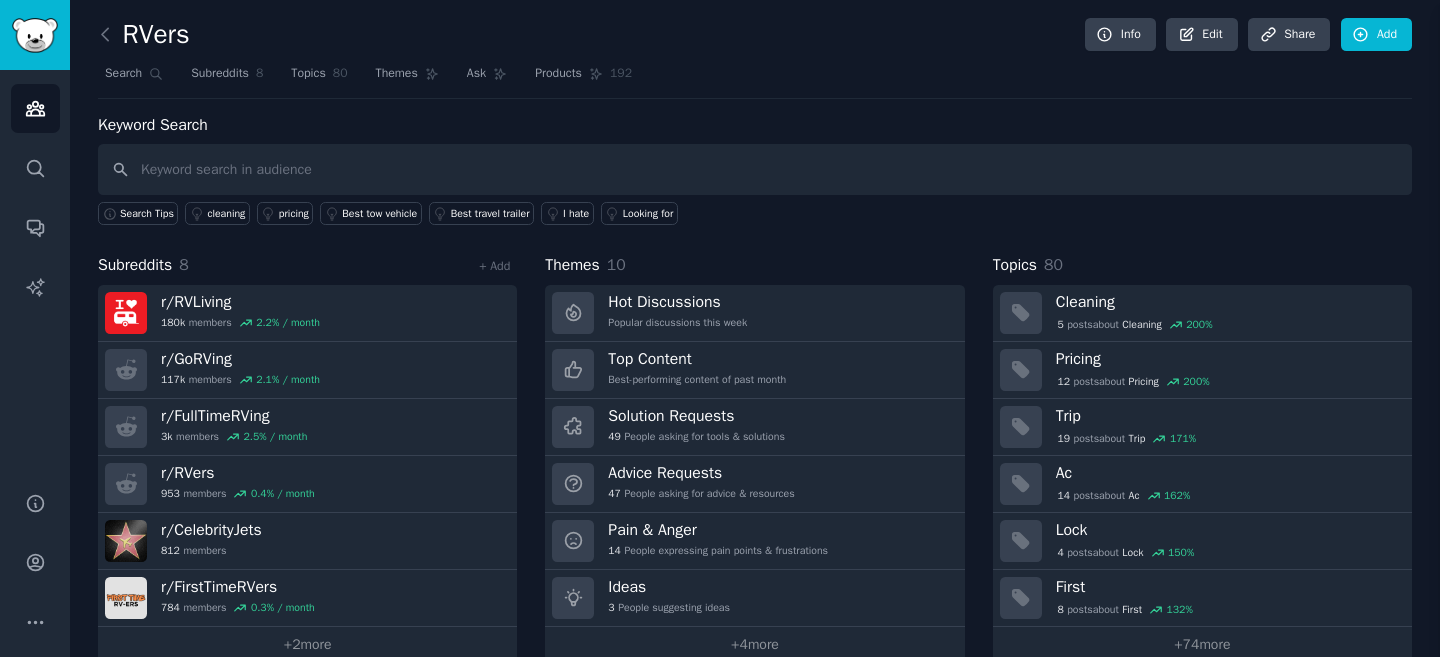 type 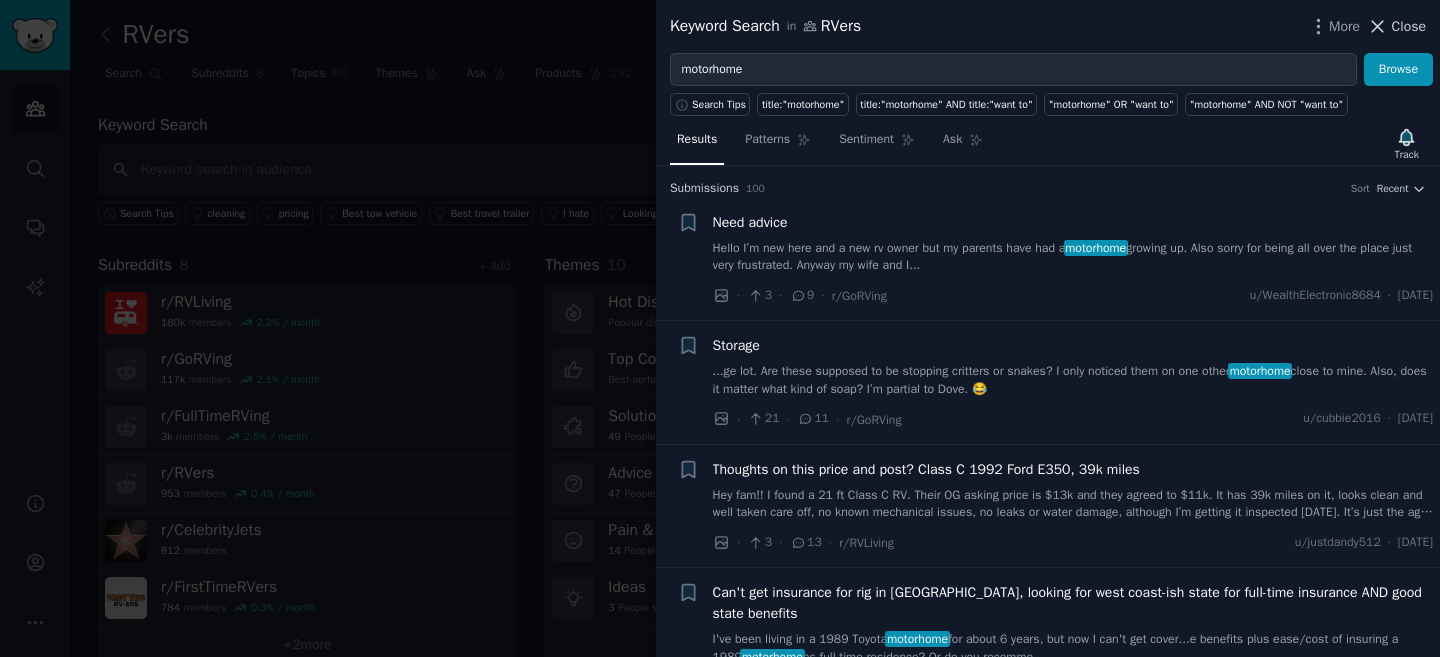 click on "Close" at bounding box center [1409, 26] 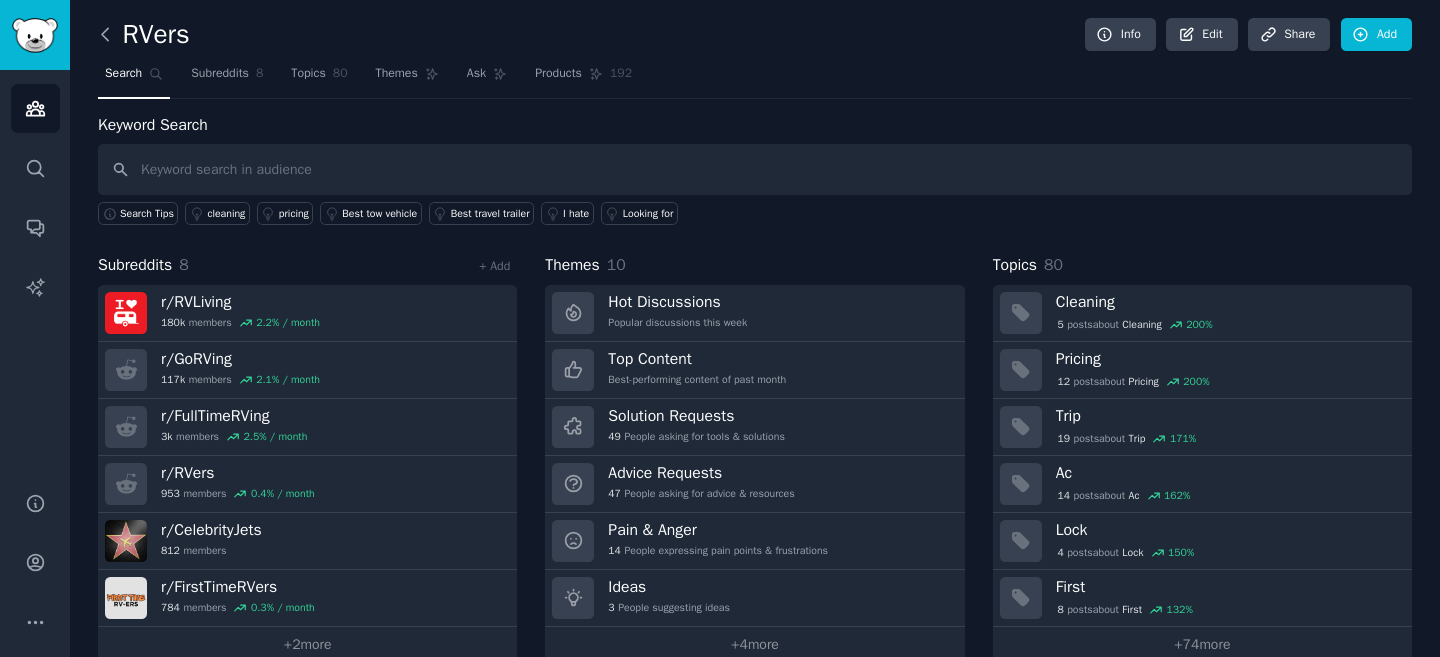click 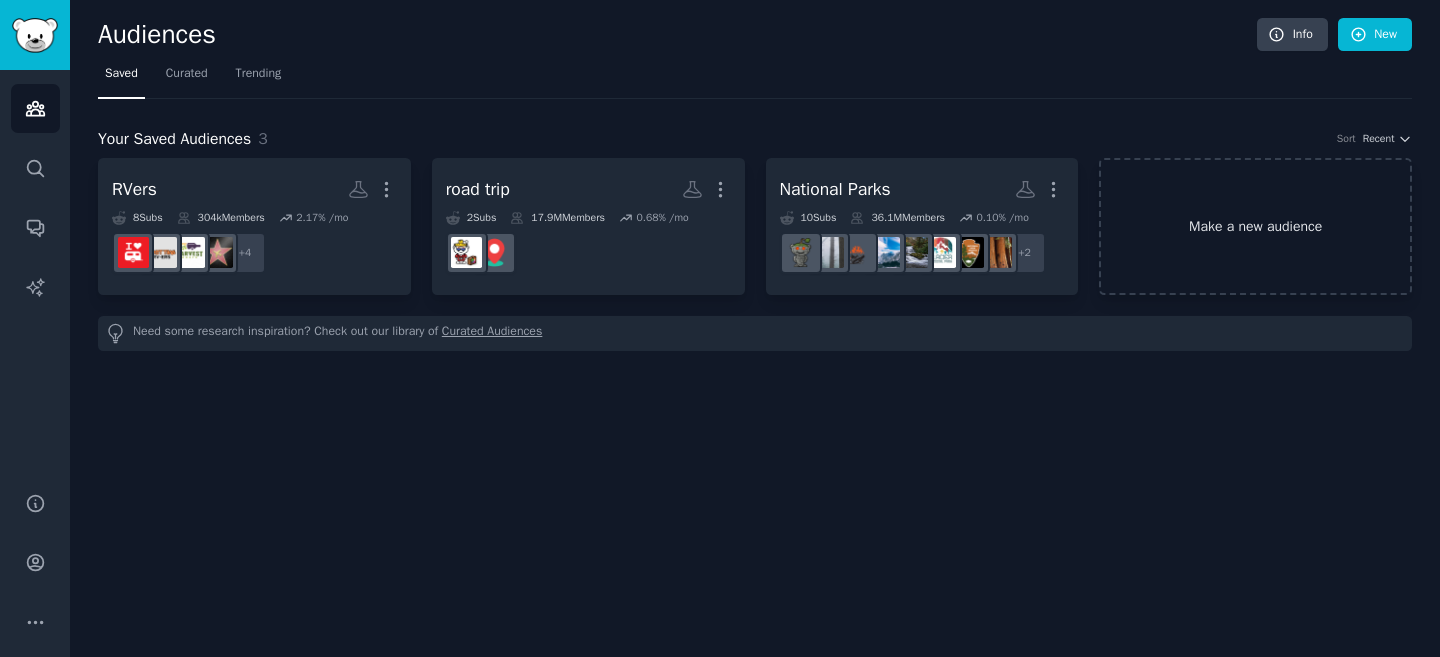 click on "Make a new audience" at bounding box center (1255, 226) 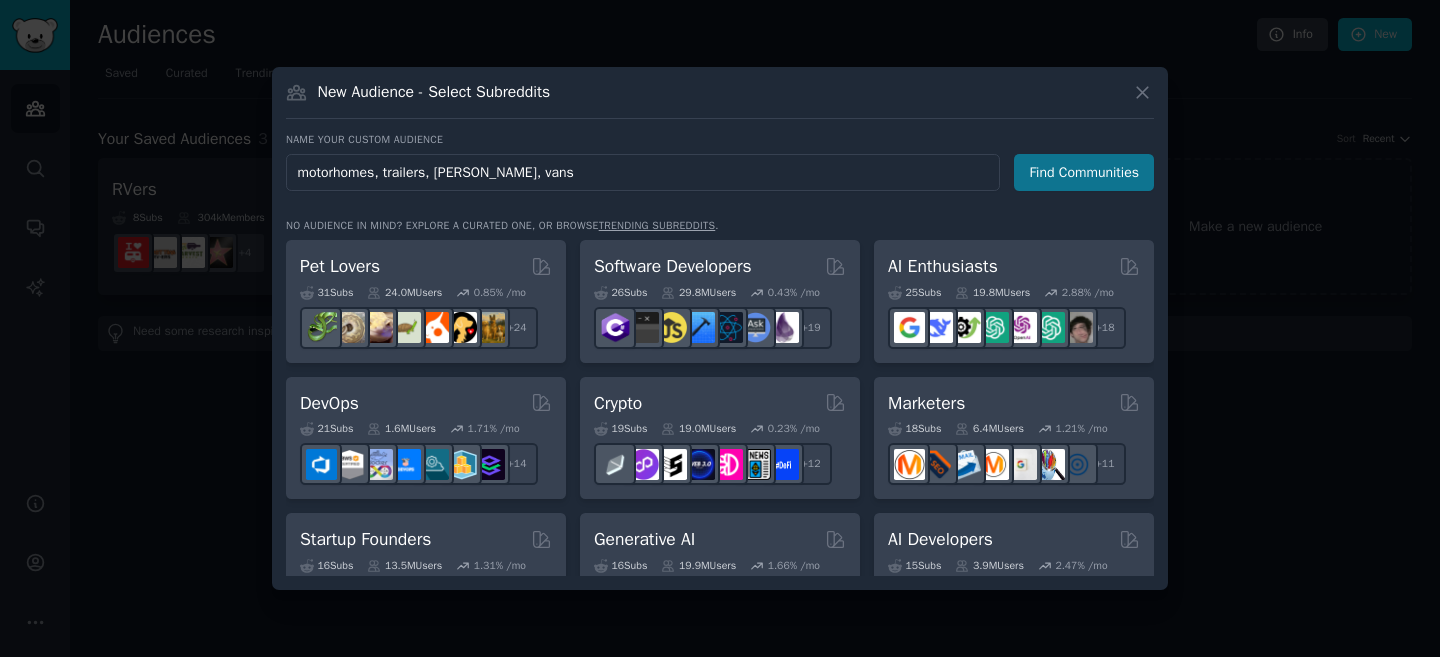 type on "motorhomes, trailers, [PERSON_NAME], vans" 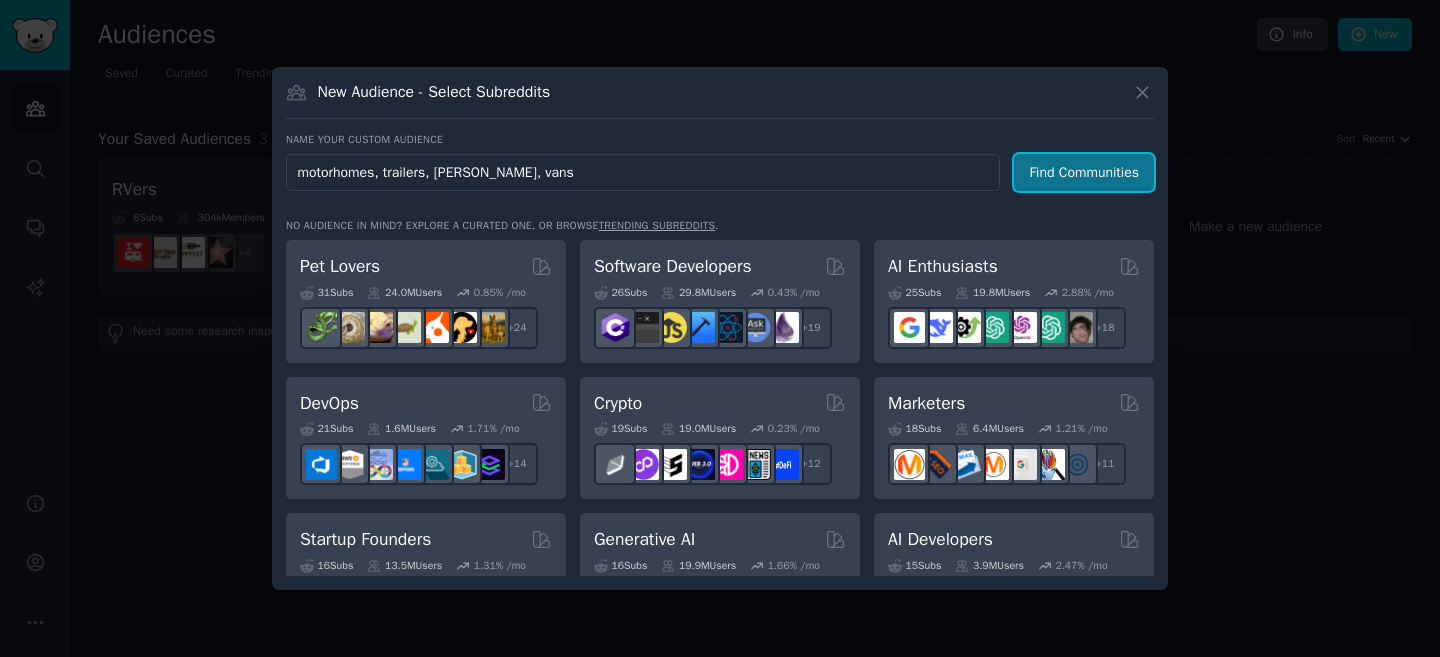 click on "Find Communities" at bounding box center [1084, 172] 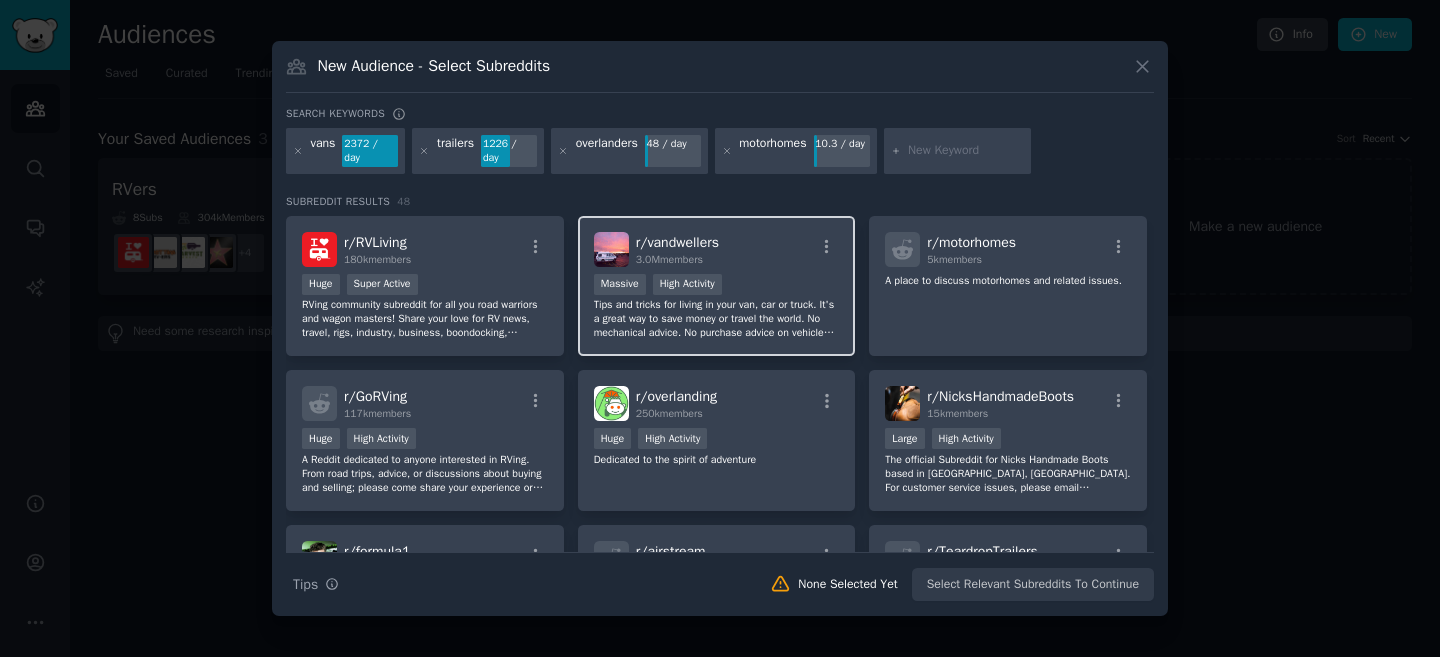 click on "Massive High Activity" at bounding box center [717, 286] 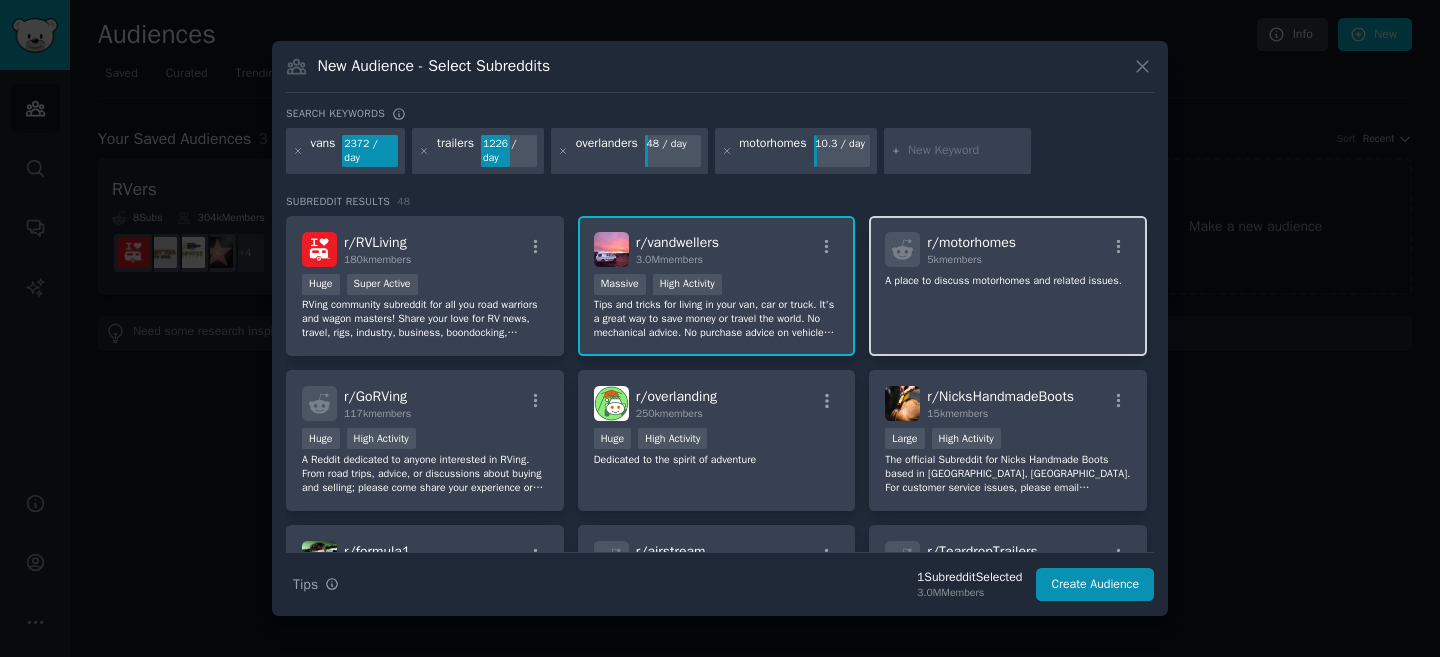 click on "A place to discuss motorhomes and related issues." 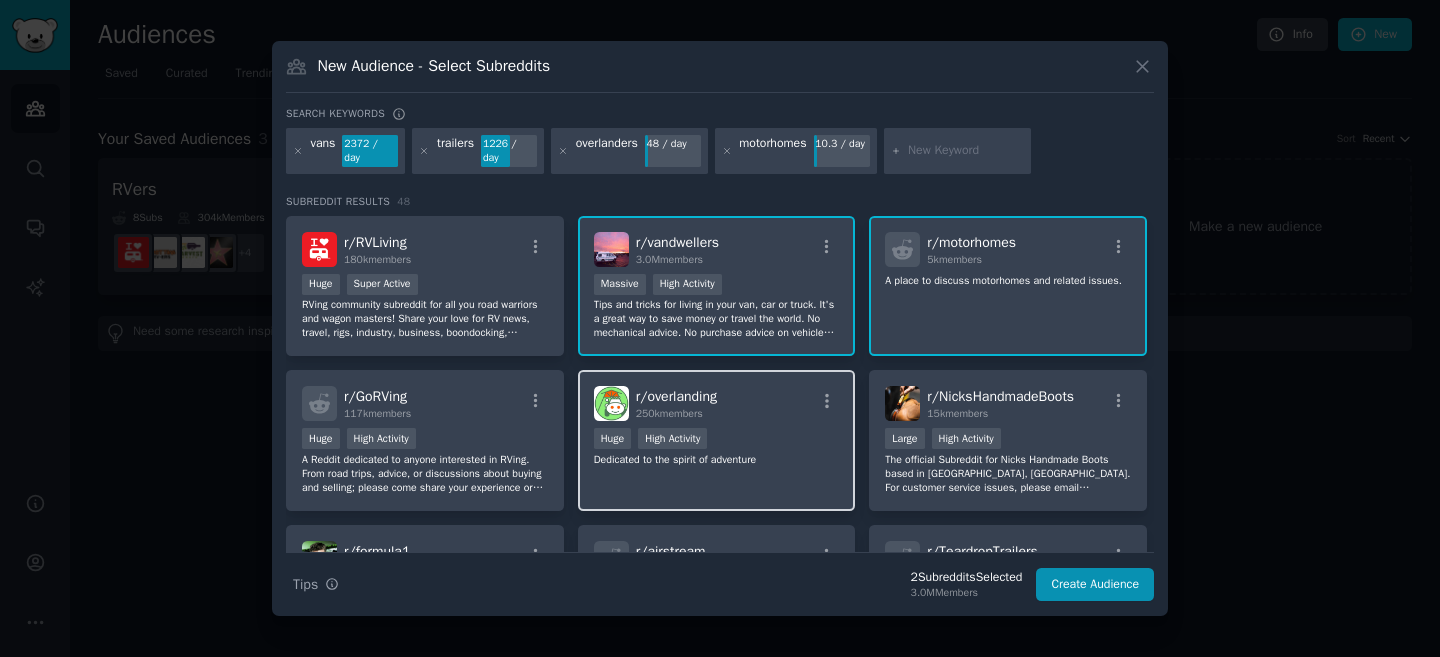 click on ">= 80th percentile for submissions / day Huge High Activity" at bounding box center [717, 440] 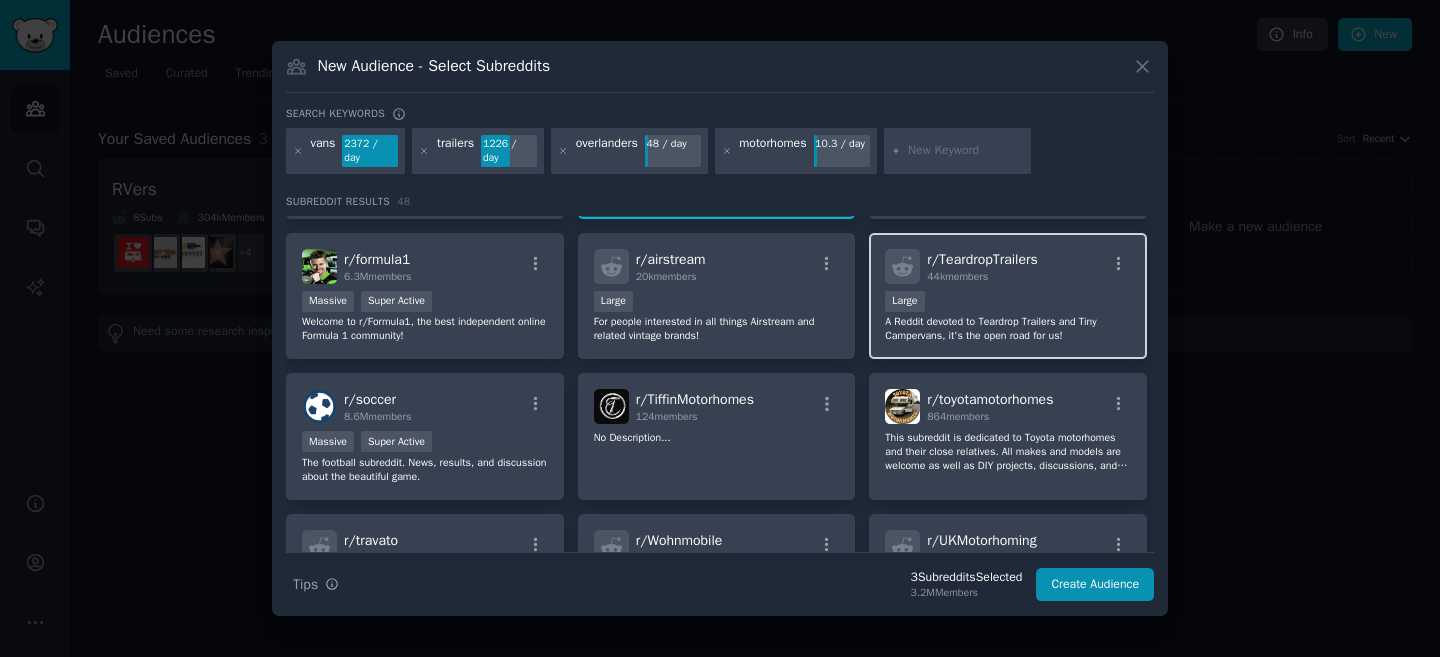 scroll, scrollTop: 295, scrollLeft: 0, axis: vertical 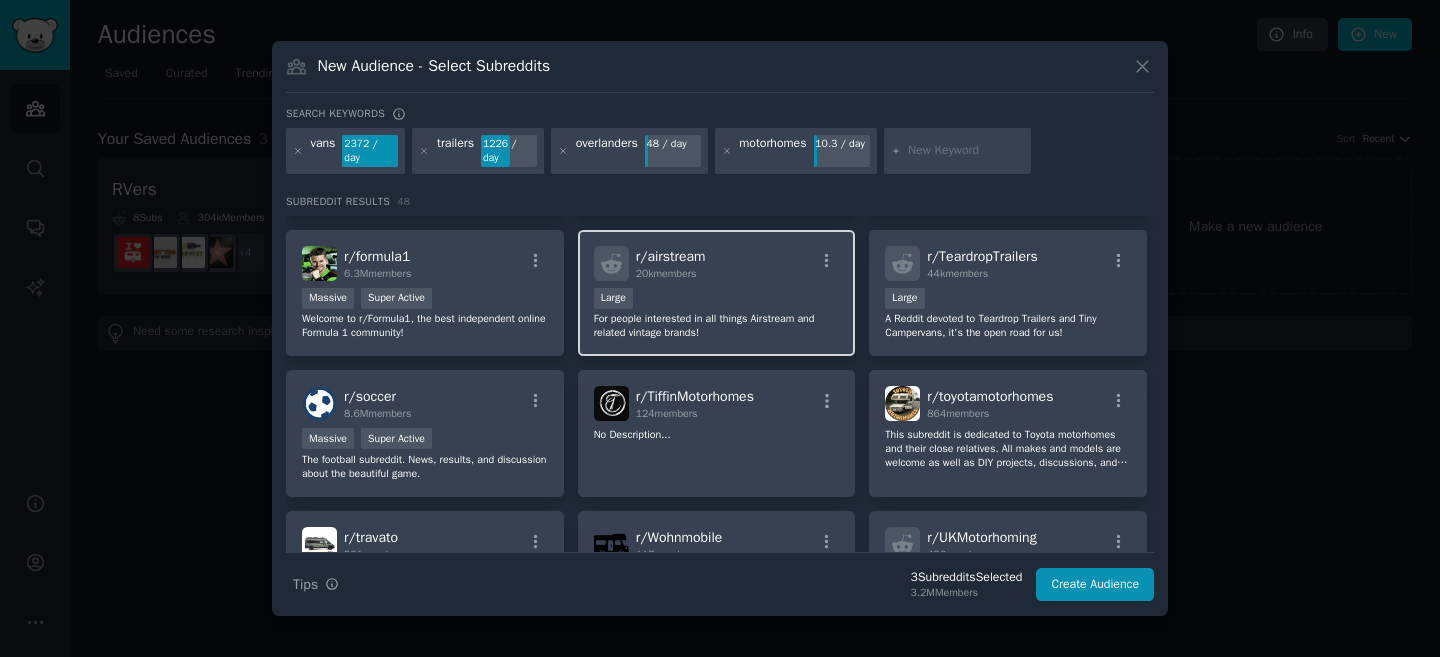 click on "Large" at bounding box center [717, 300] 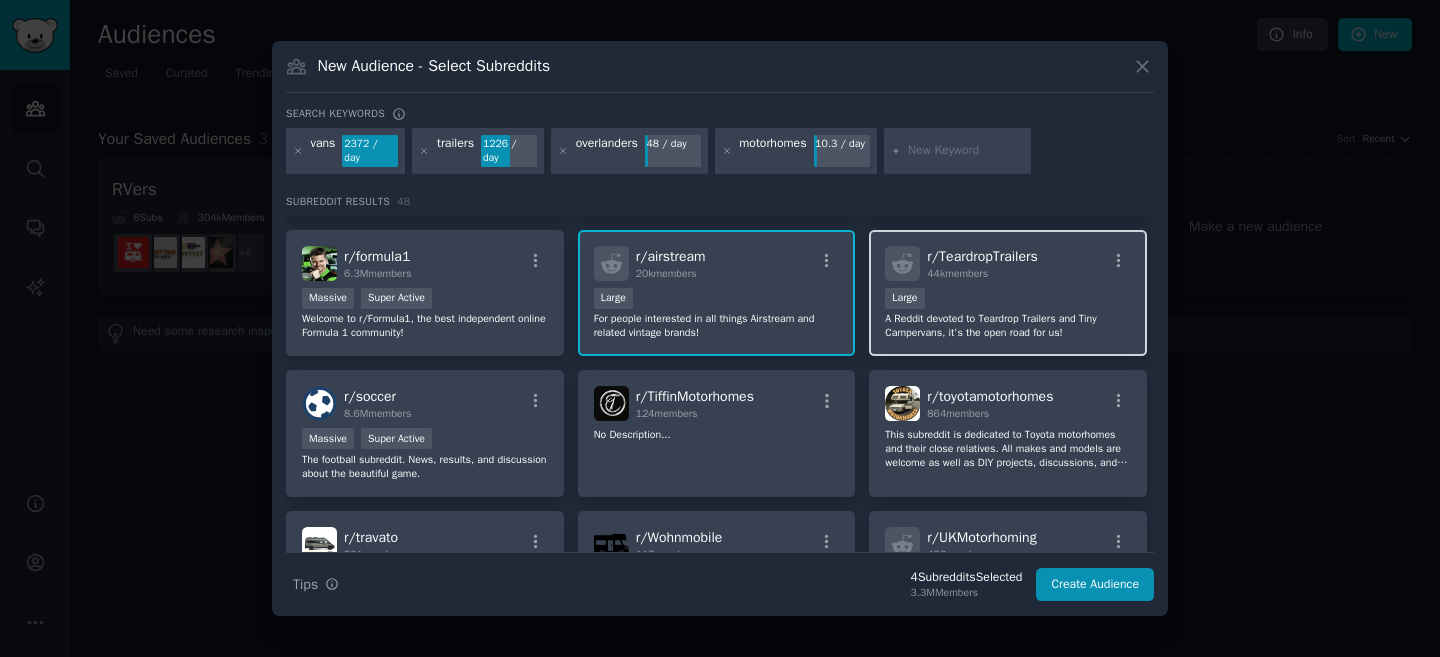 click on "Large" at bounding box center [1008, 300] 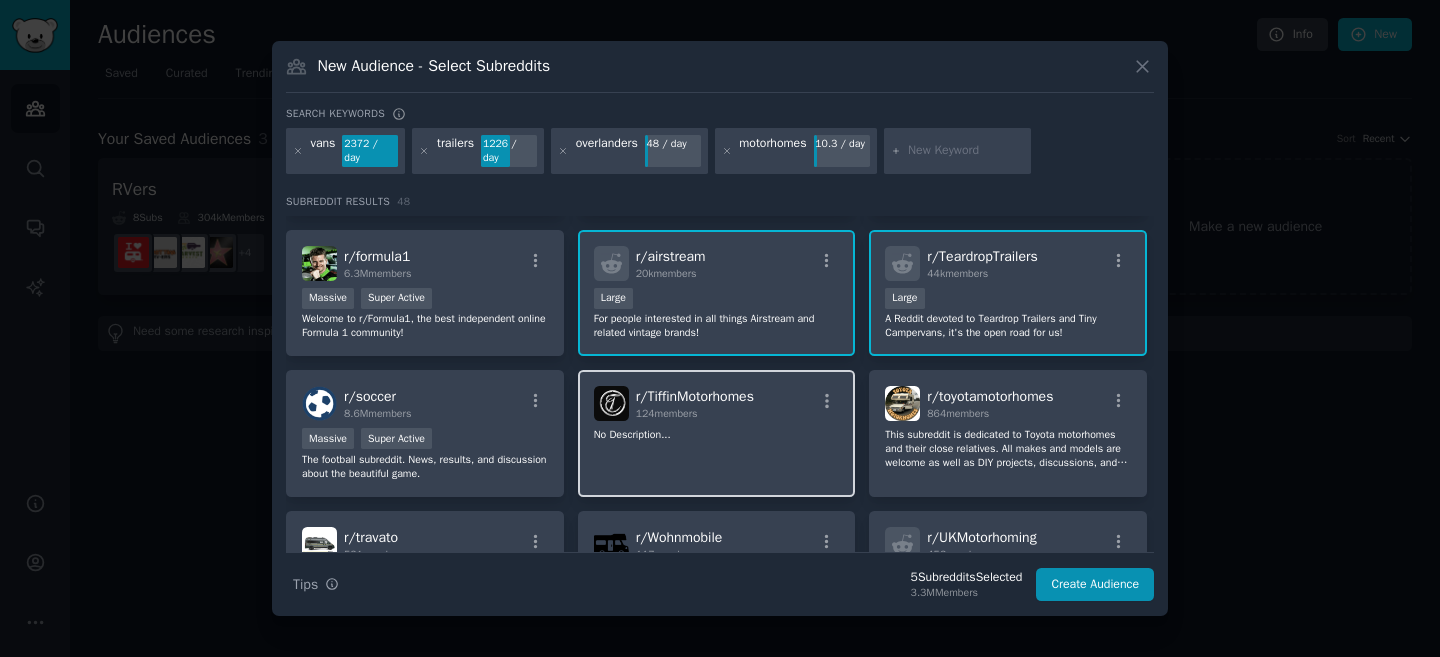 click on "r/ TiffinMotorhomes 124  members No Description..." at bounding box center [717, 433] 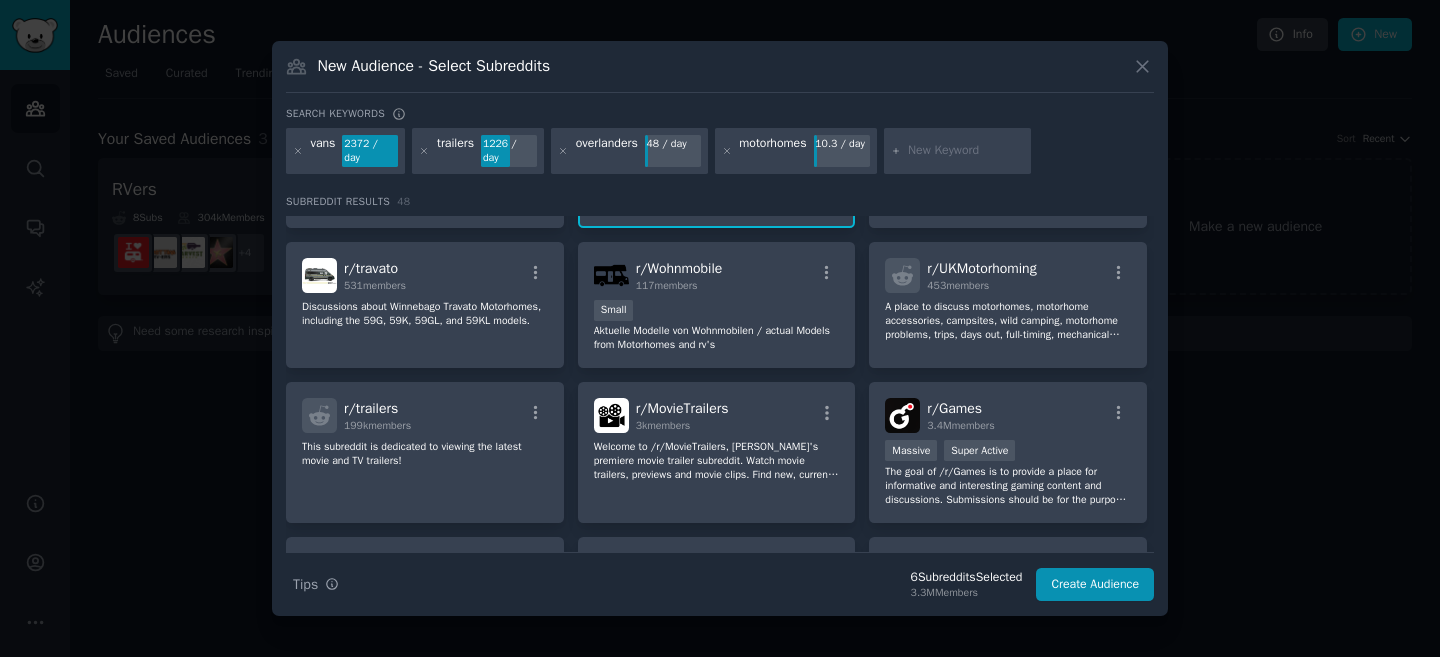 scroll, scrollTop: 581, scrollLeft: 0, axis: vertical 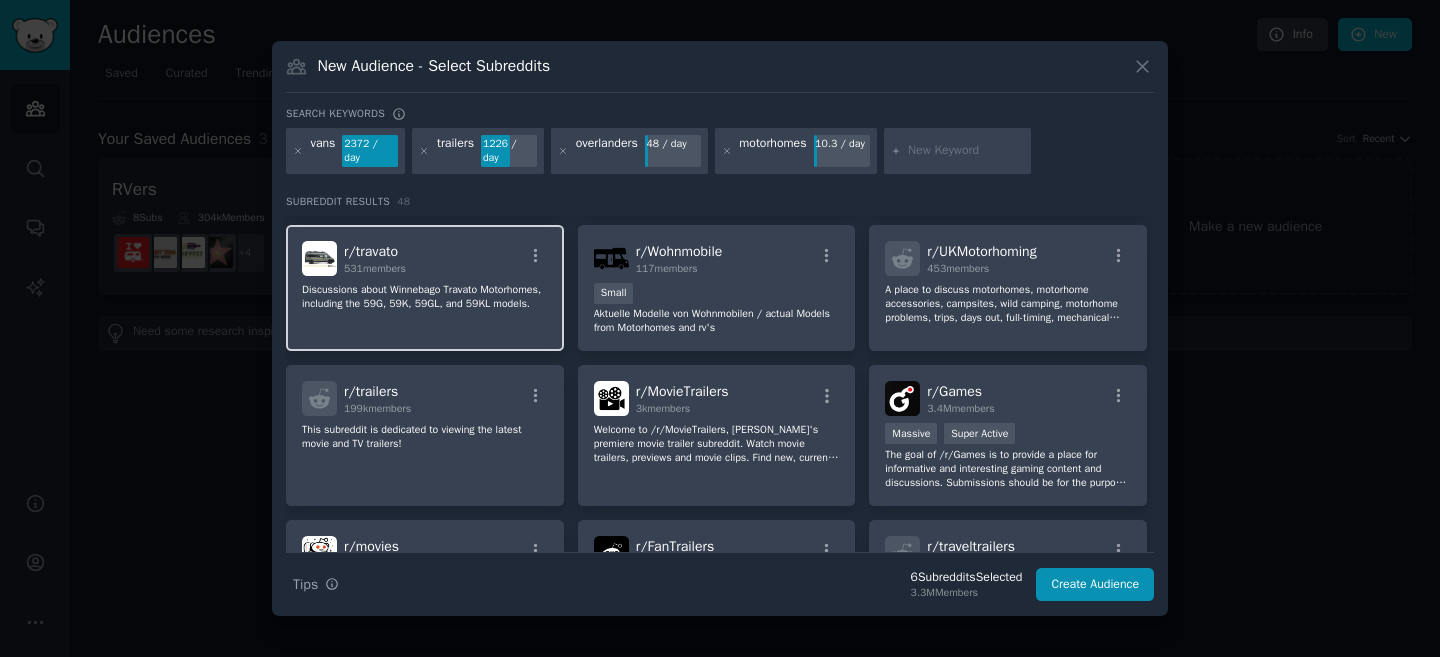 click on "Discussions about Winnebago Travato Motorhomes, including the 59G, 59K, 59GL, and 59KL models." 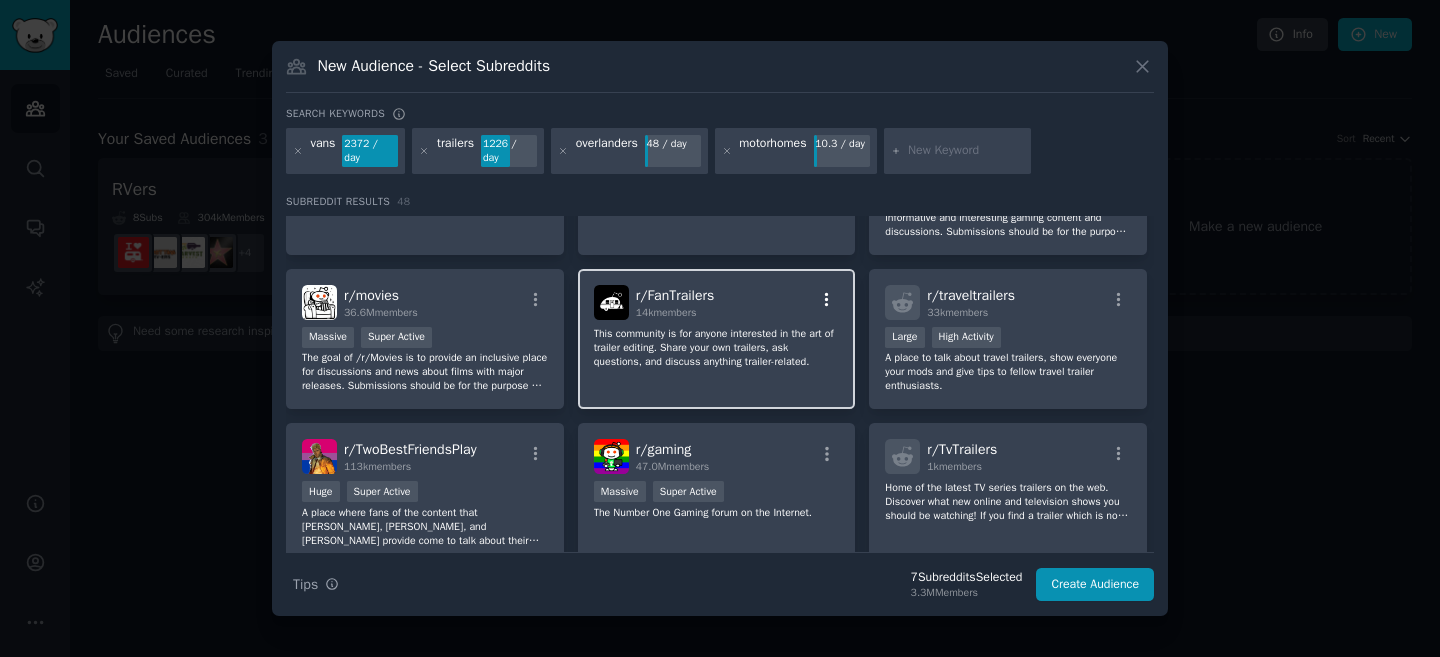 scroll, scrollTop: 842, scrollLeft: 0, axis: vertical 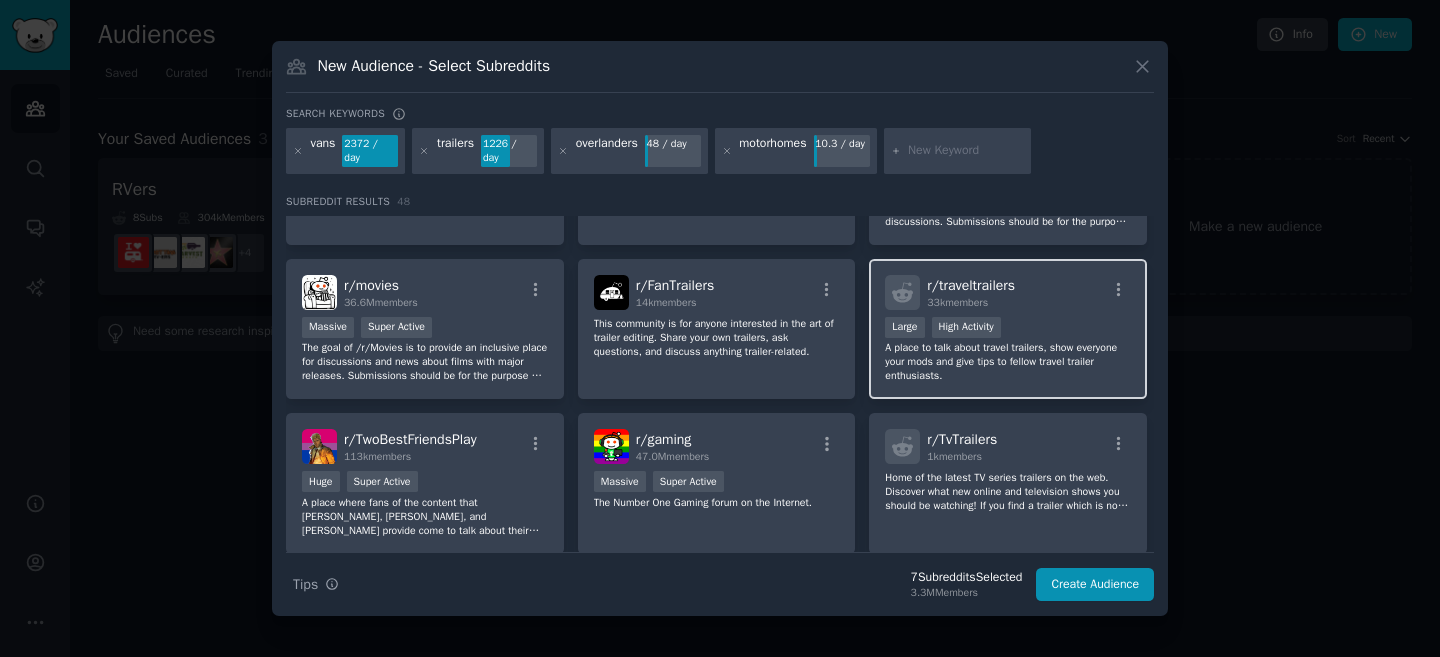 click on "A place to talk about travel trailers, show everyone your mods and give tips to fellow travel trailer enthusiasts." at bounding box center (1008, 362) 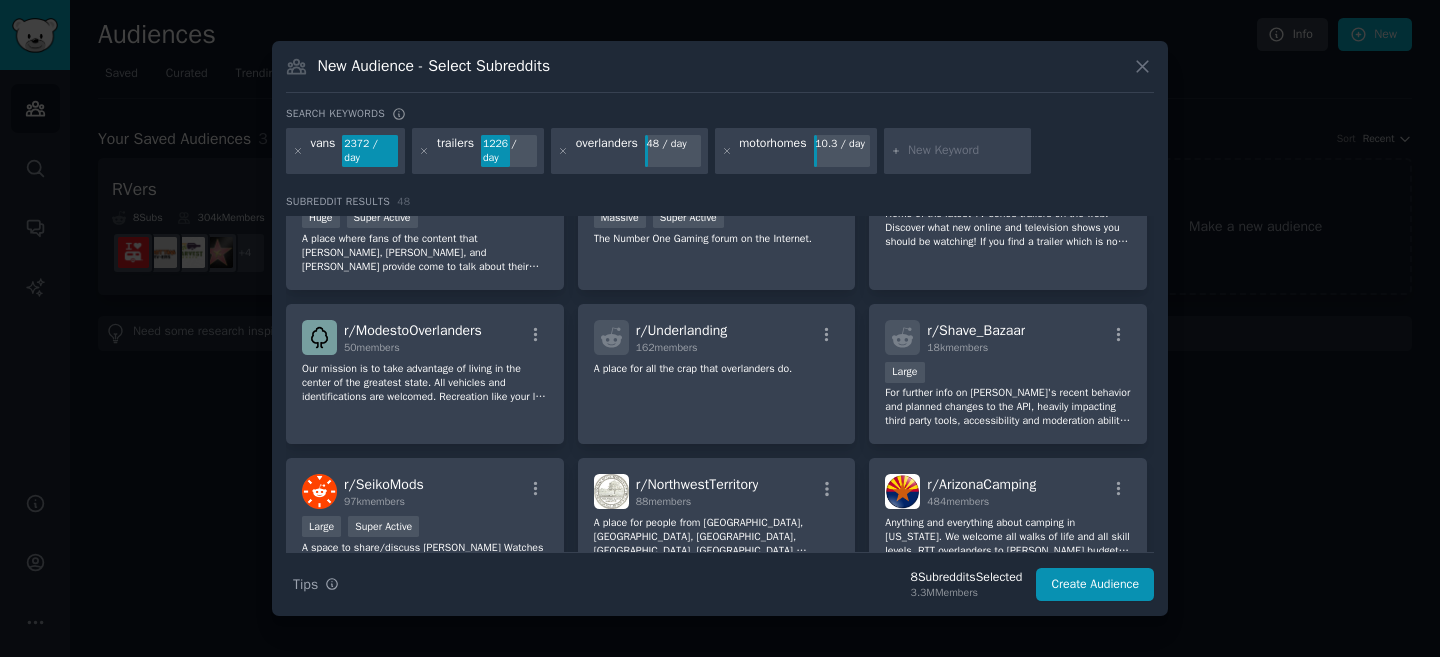 scroll, scrollTop: 1108, scrollLeft: 0, axis: vertical 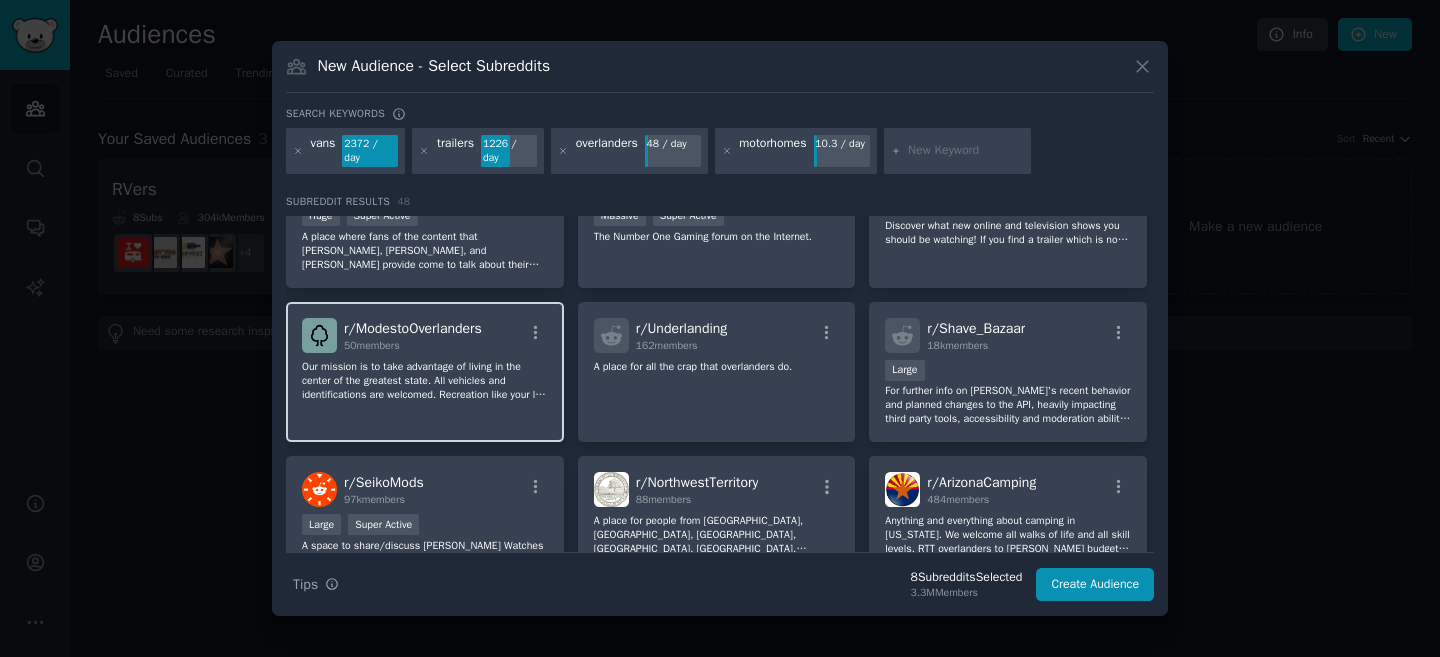 click on "Our mission is to take advantage of living in the center of the greatest state. All vehicles and identifications are welcomed.
Recreation like your life depends on it." 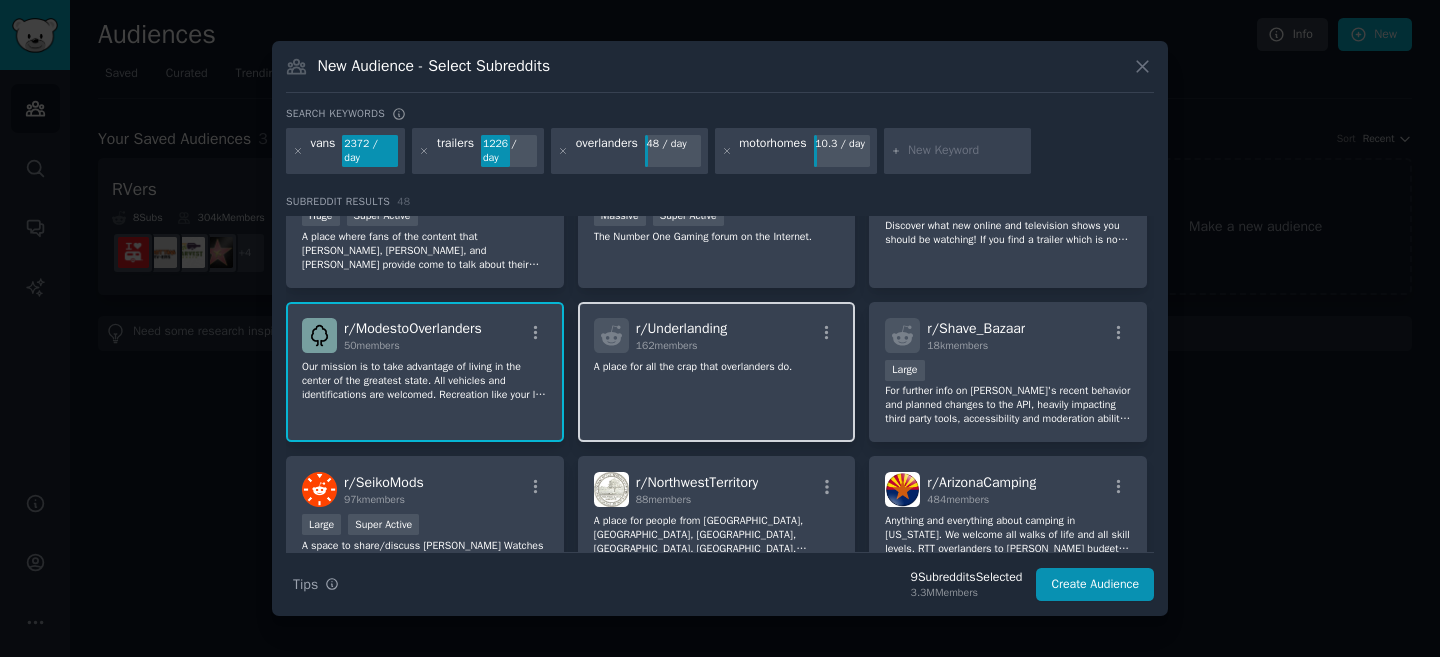 click on "r/ Underlanding 162  members A place for all the crap that overlanders do." at bounding box center (717, 372) 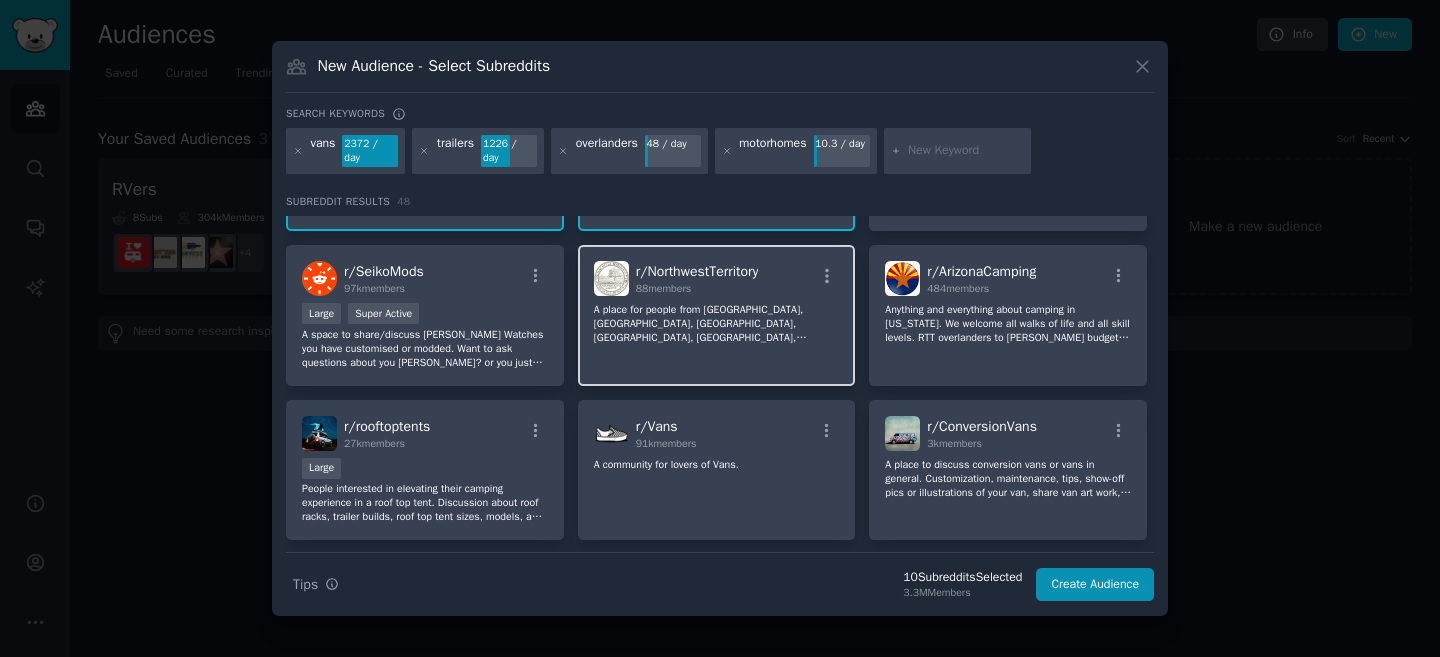 scroll, scrollTop: 1339, scrollLeft: 0, axis: vertical 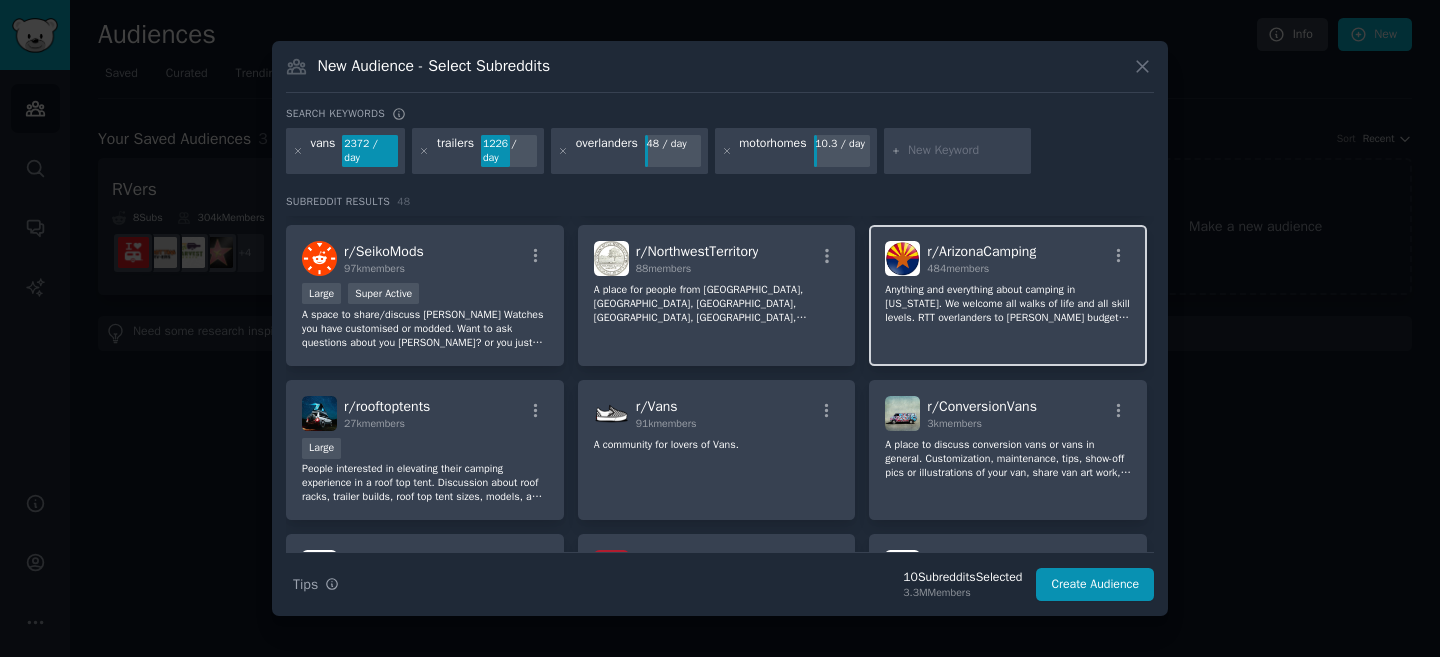 click on "Anything and everything about camping in [US_STATE]. We welcome all walks of life and all skill levels. RTT overlanders to [PERSON_NAME] budget tent camping and everything in between." 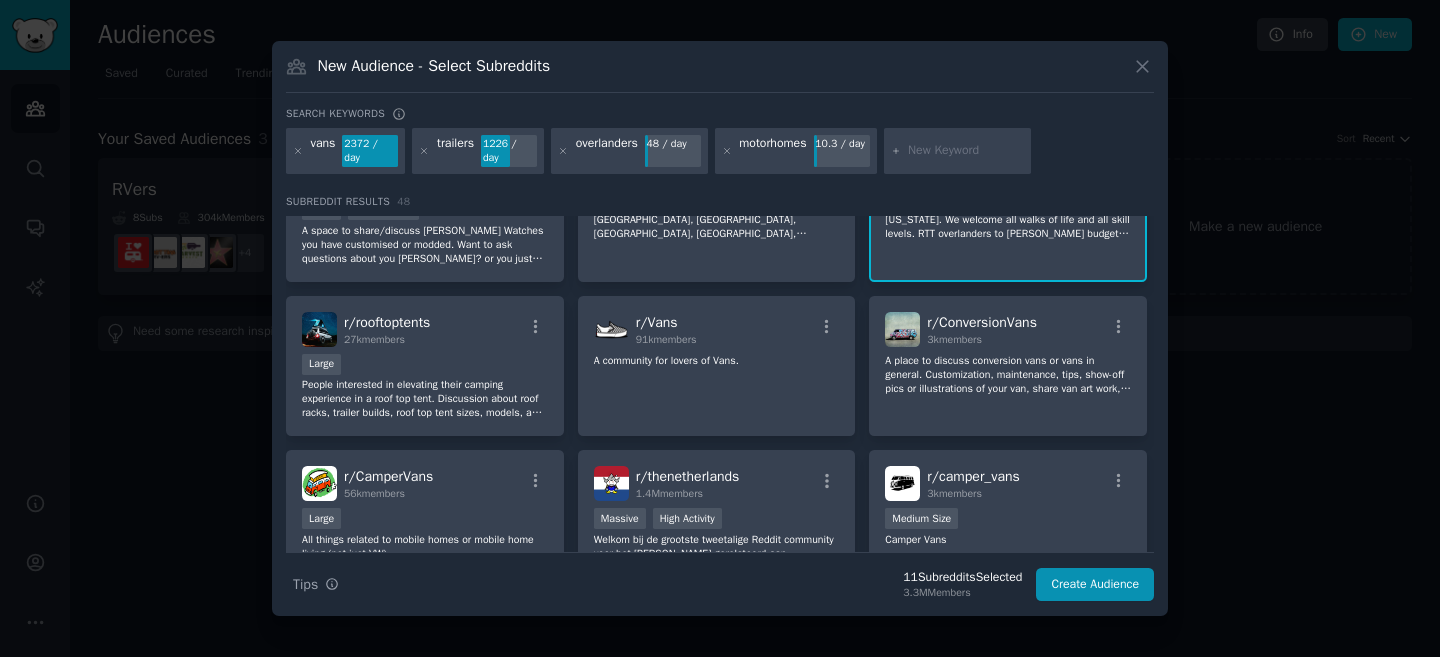 scroll, scrollTop: 1444, scrollLeft: 0, axis: vertical 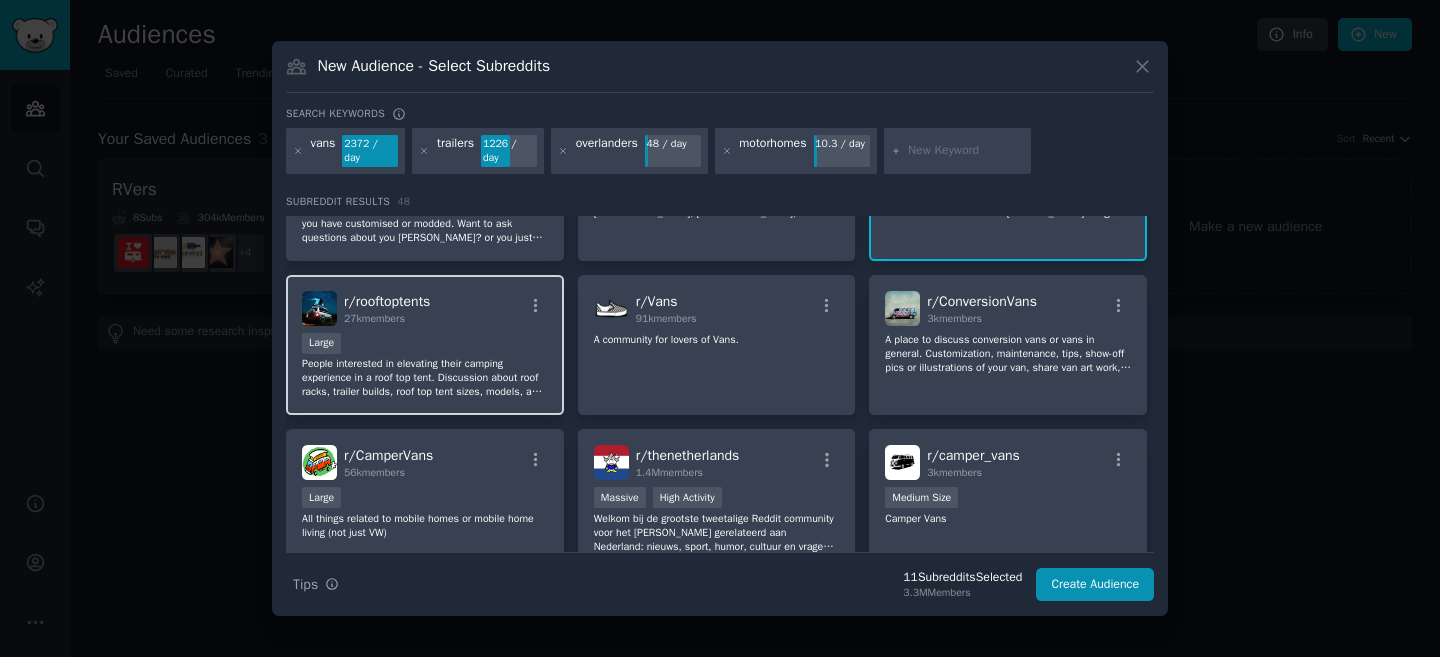 click on "People interested in elevating their camping experience in a roof top tent. Discussion about roof racks, trailer builds, roof top tent sizes, models, and brands. Tips about getting the most from camping or overlanding with a view." at bounding box center [425, 378] 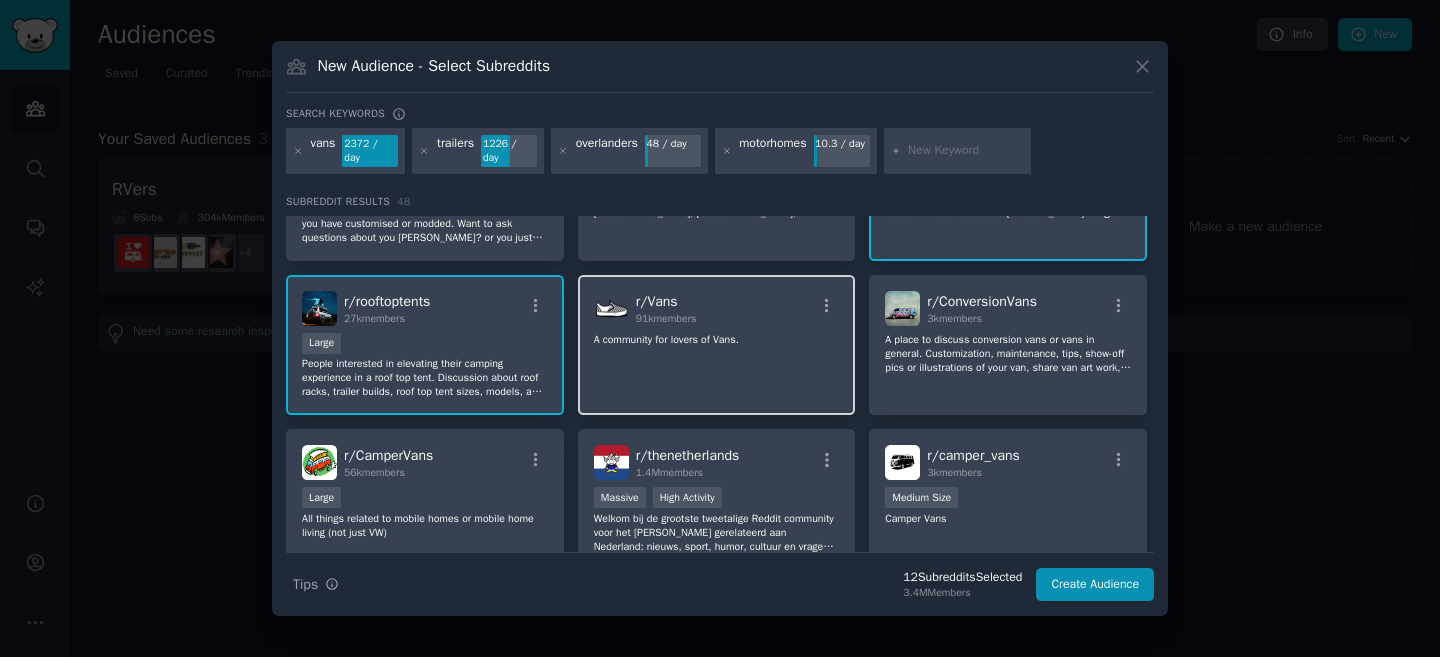 click on "r/ Vans 91k  members A community for lovers of Vans." at bounding box center [717, 345] 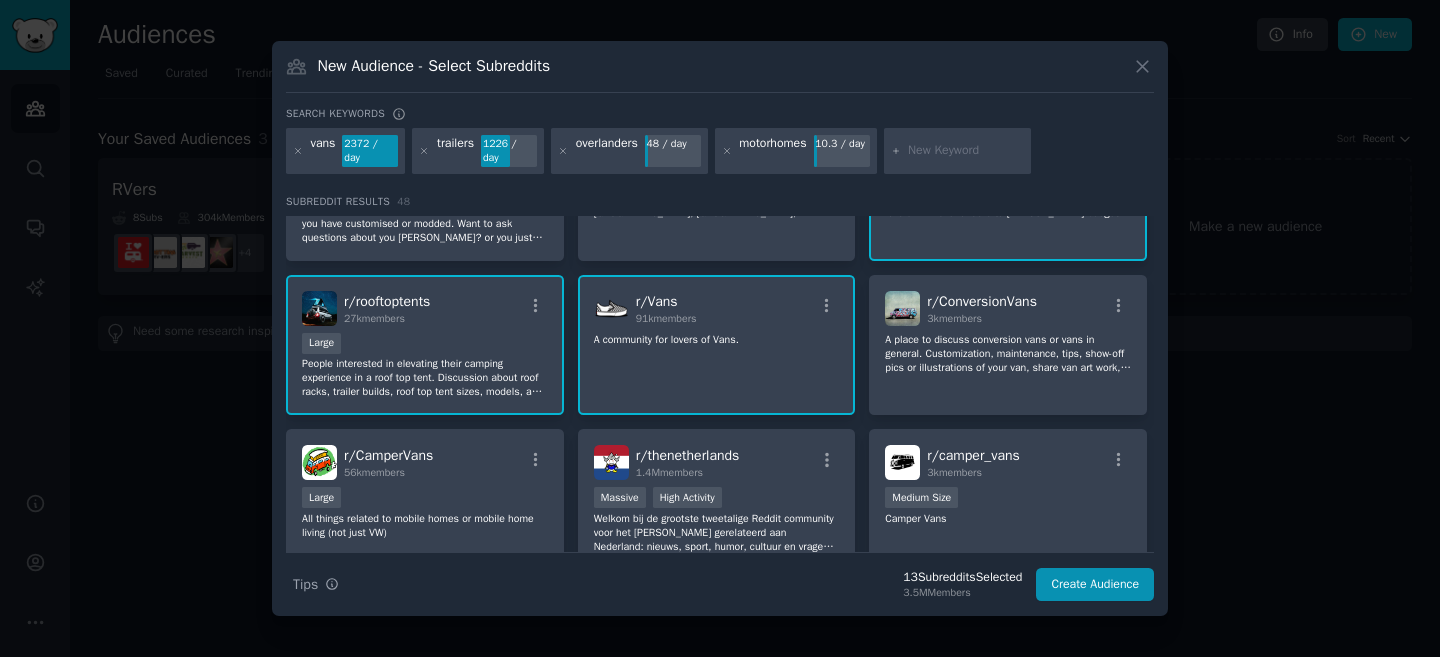 click on "r/ Vans 91k  members A community for lovers of Vans." at bounding box center [717, 345] 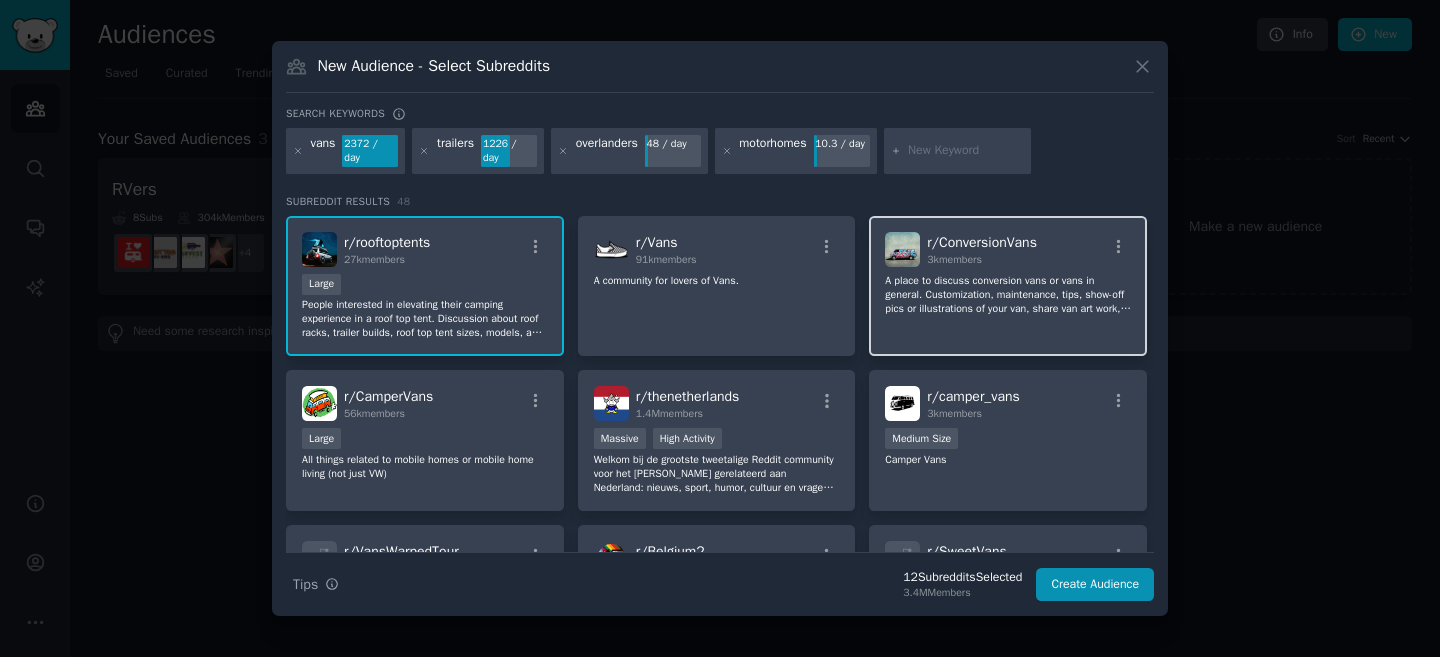 scroll, scrollTop: 1516, scrollLeft: 0, axis: vertical 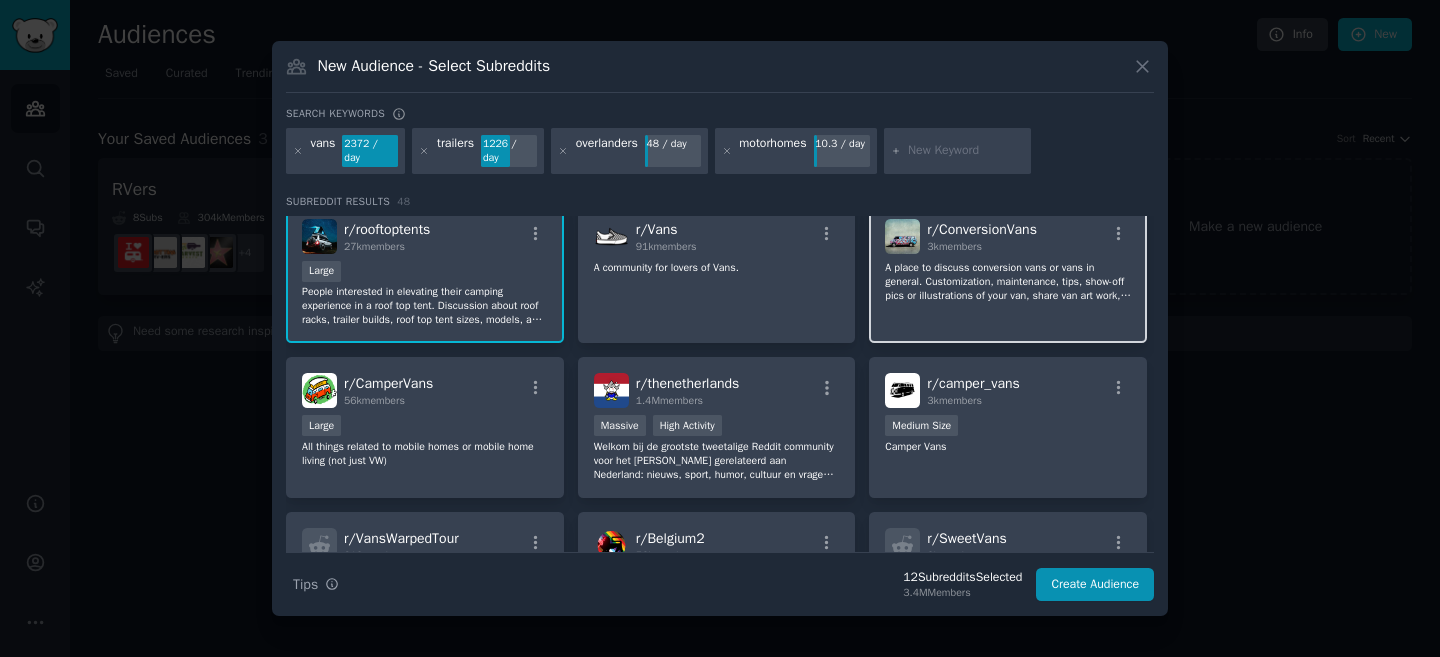 click on "A place to discuss conversion vans or vans in general. Customization, maintenance, tips, show-off pics or illustrations of your van, share van art work, highlight the best vans you've seen on the road or internet. What van would love to buy? Just a place to learn about and appreciate the best vehicles on the road." 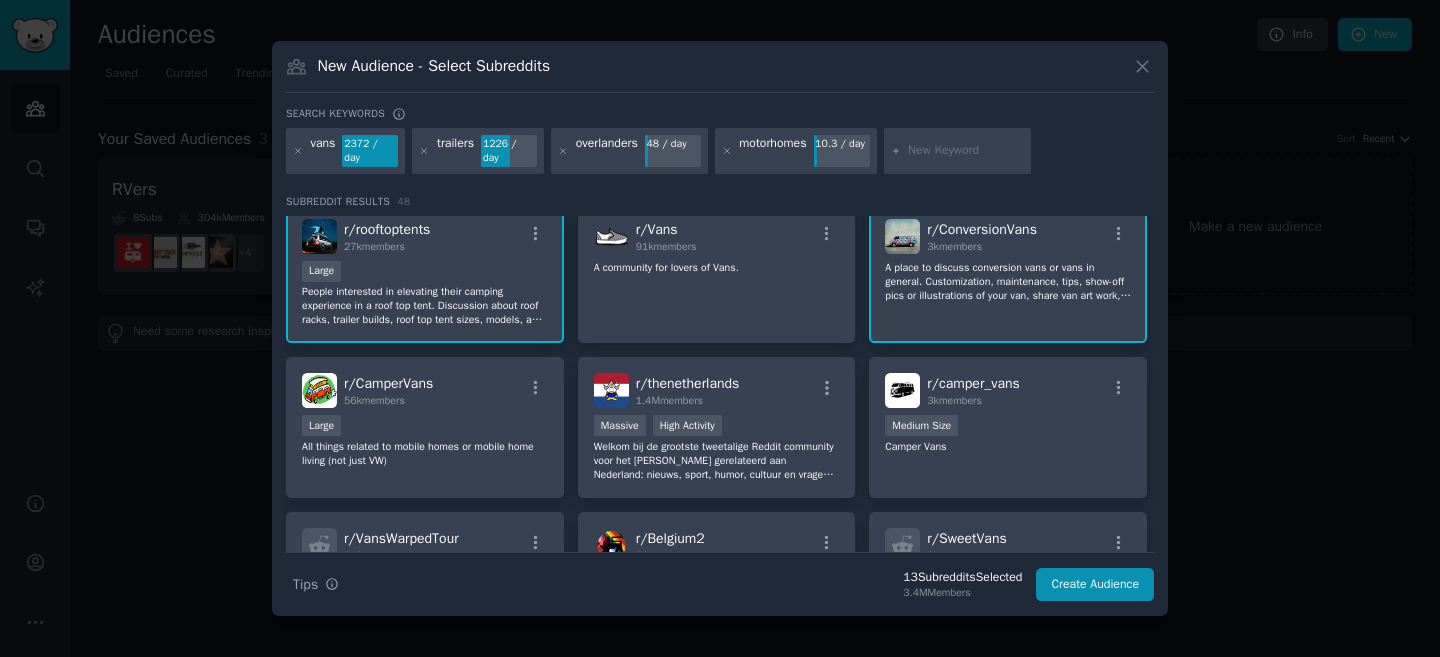 click on "A place to discuss conversion vans or vans in general. Customization, maintenance, tips, show-off pics or illustrations of your van, share van art work, highlight the best vans you've seen on the road or internet. What van would love to buy? Just a place to learn about and appreciate the best vehicles on the road." 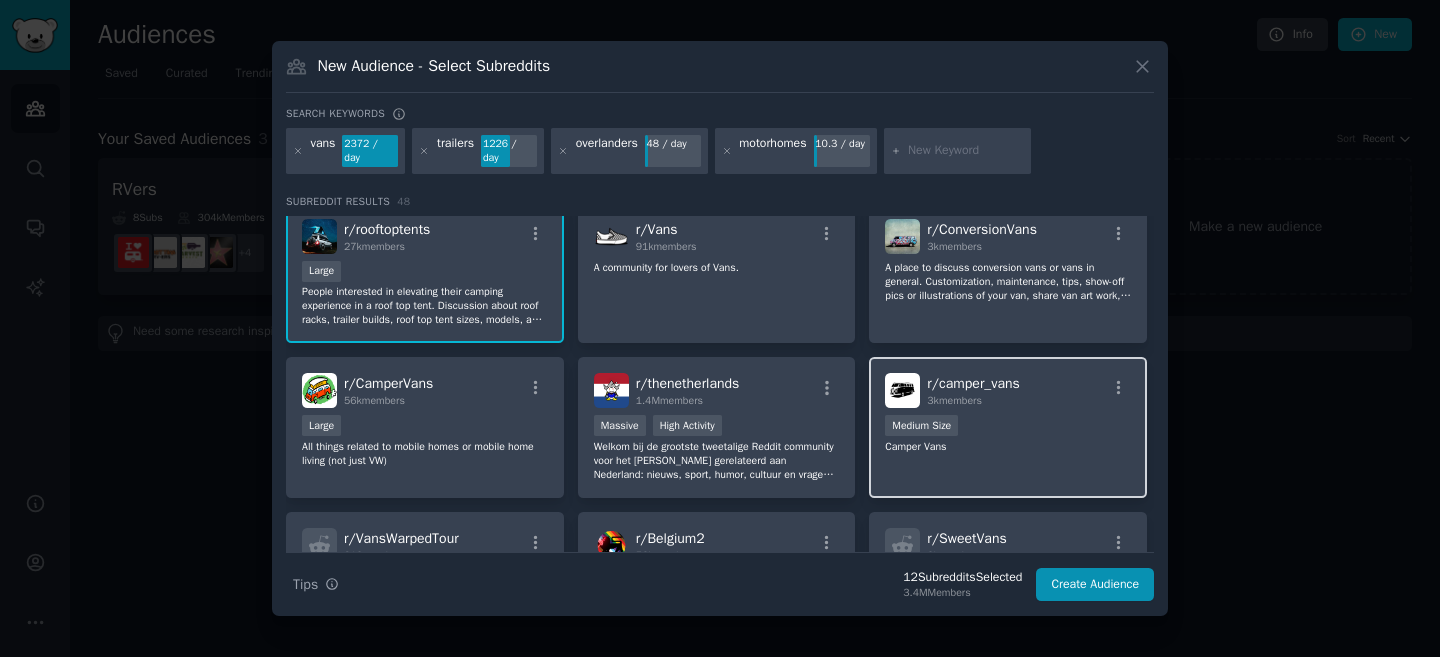 click on "r/ camper_vans 3k  members Medium Size Camper Vans" at bounding box center (1008, 427) 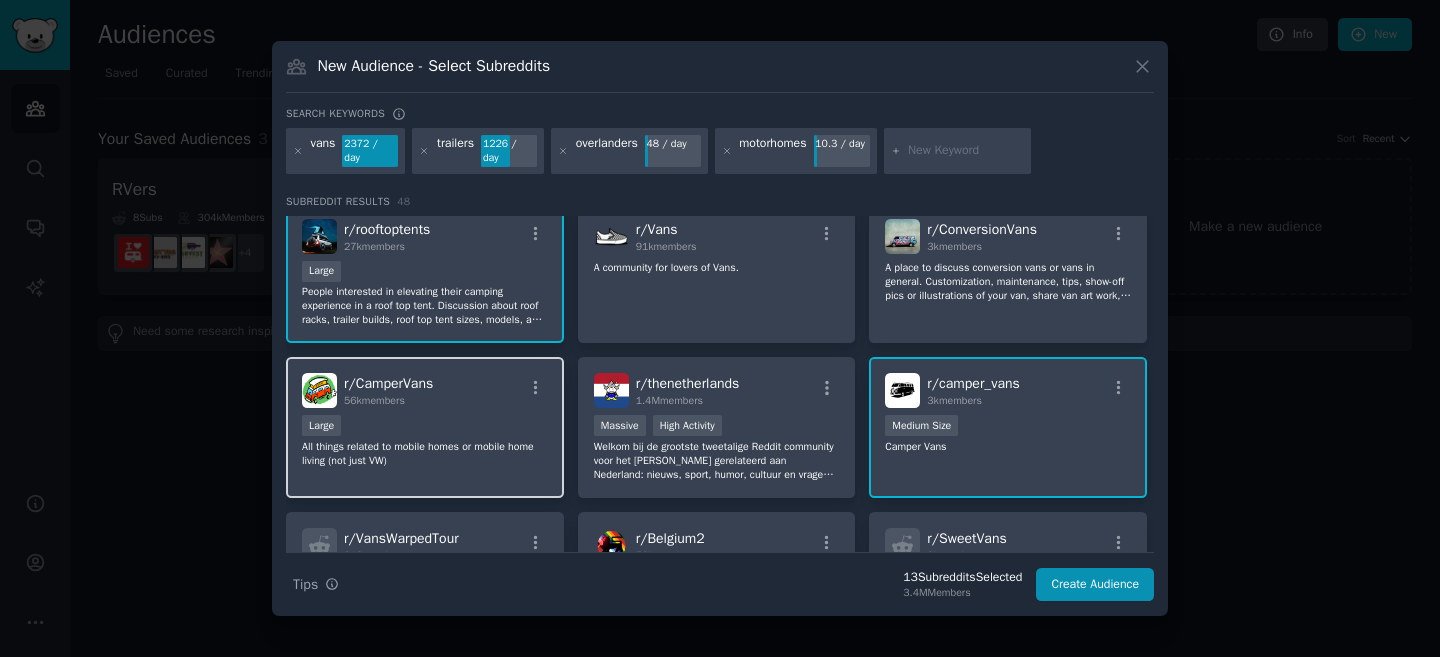 click on "All things related to mobile homes or mobile home living (not just VW)" at bounding box center (425, 454) 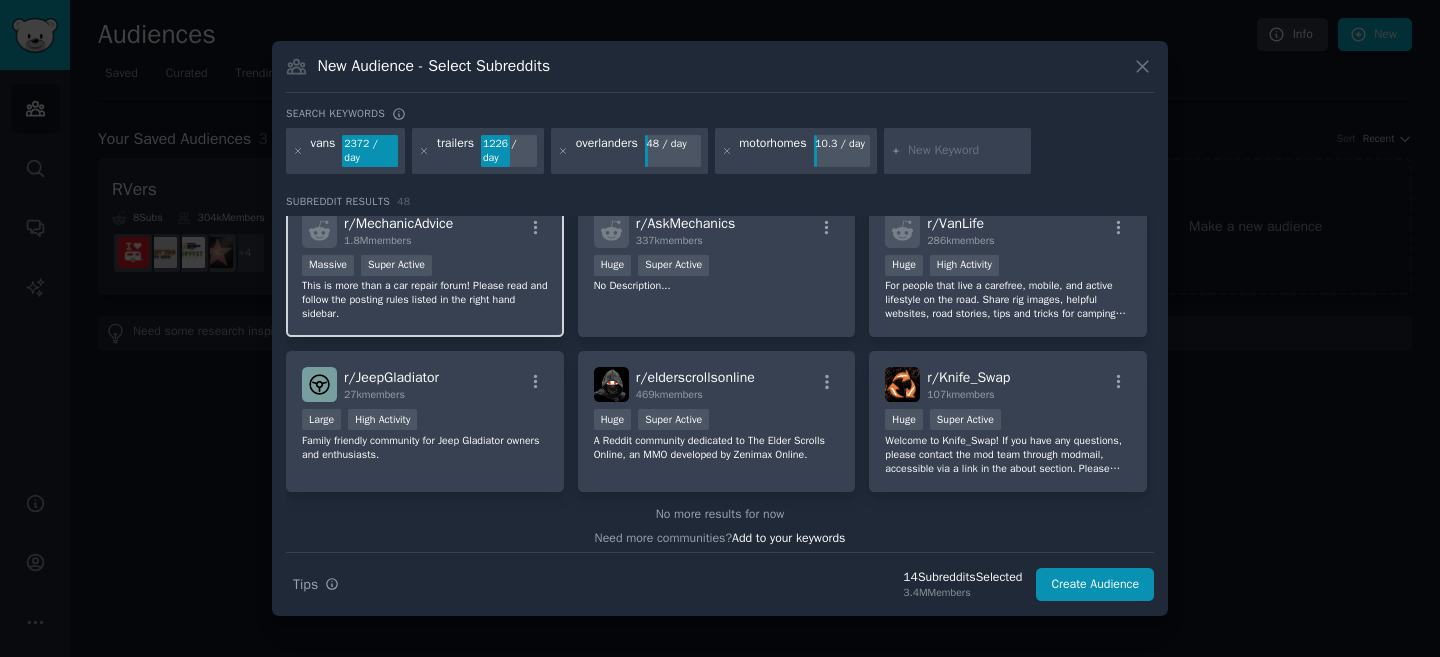 scroll, scrollTop: 2145, scrollLeft: 0, axis: vertical 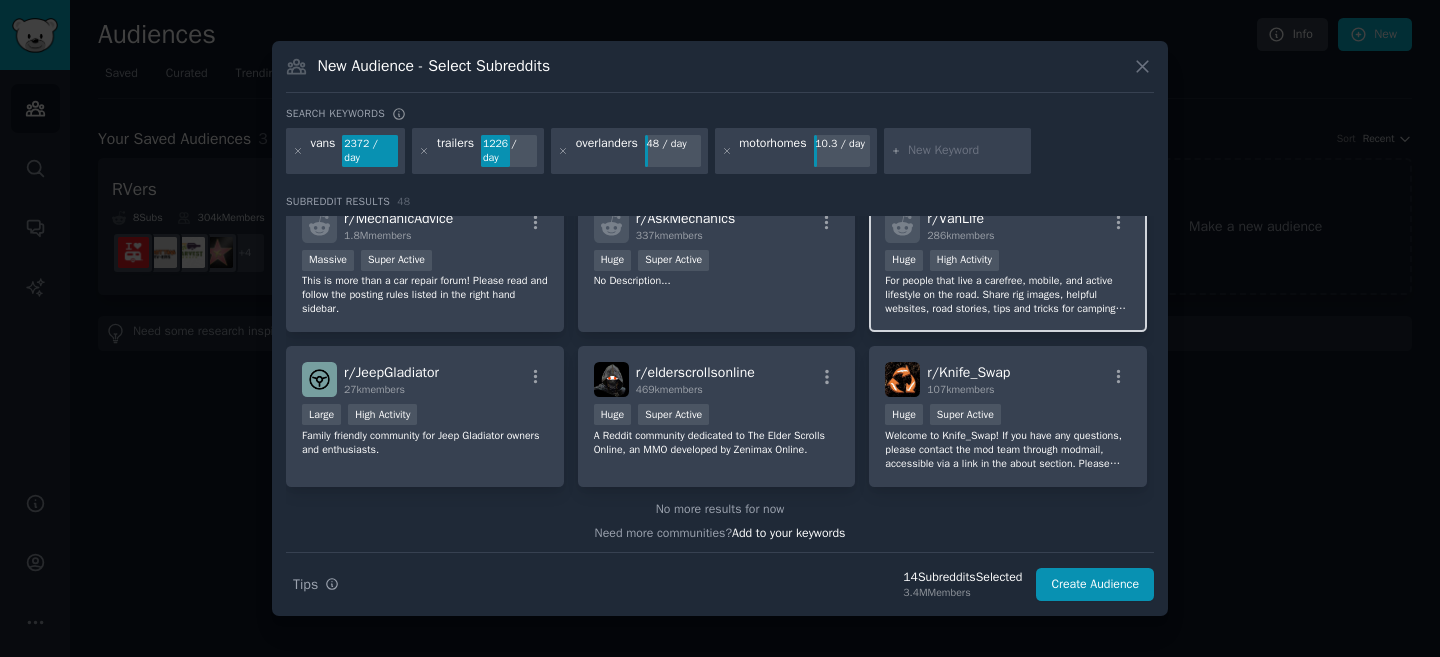click on "For people that live a carefree, mobile, and active lifestyle on the road. Share rig images, helpful websites, road stories, tips and tricks for camping locations." at bounding box center [1008, 295] 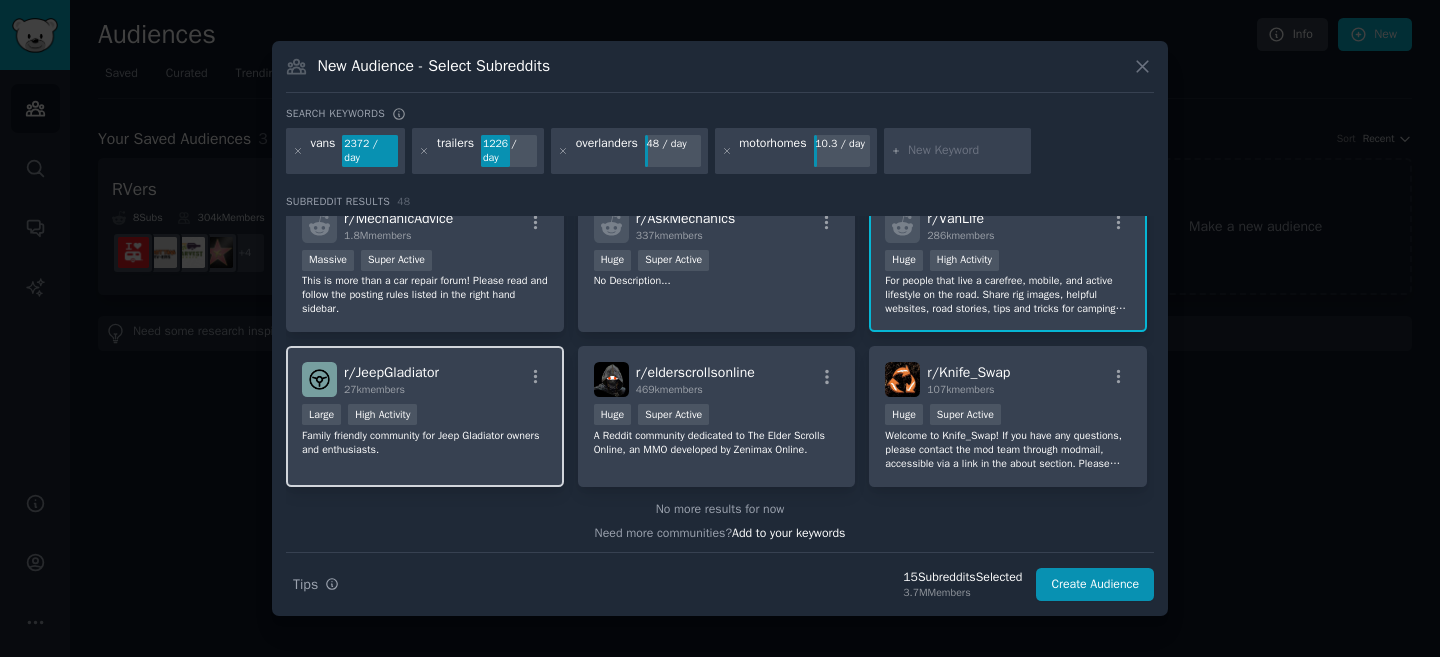 scroll, scrollTop: 2150, scrollLeft: 0, axis: vertical 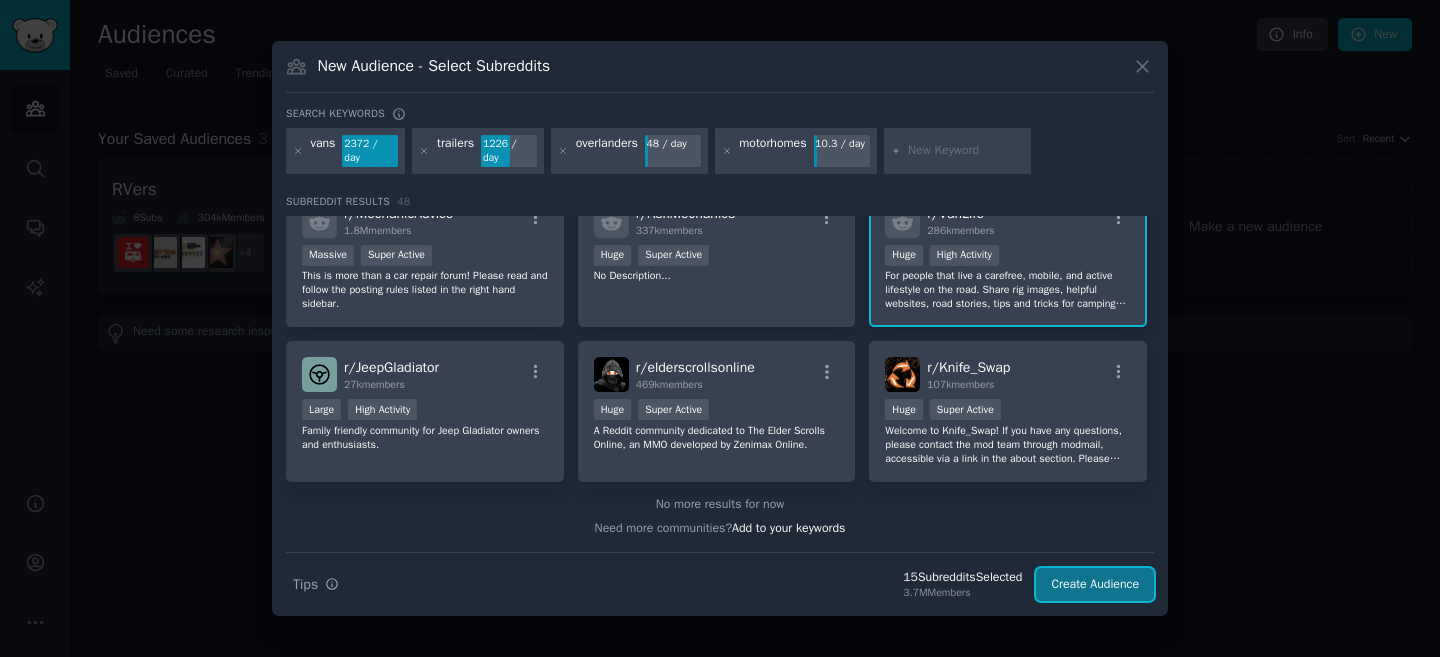 click on "Create Audience" at bounding box center (1095, 585) 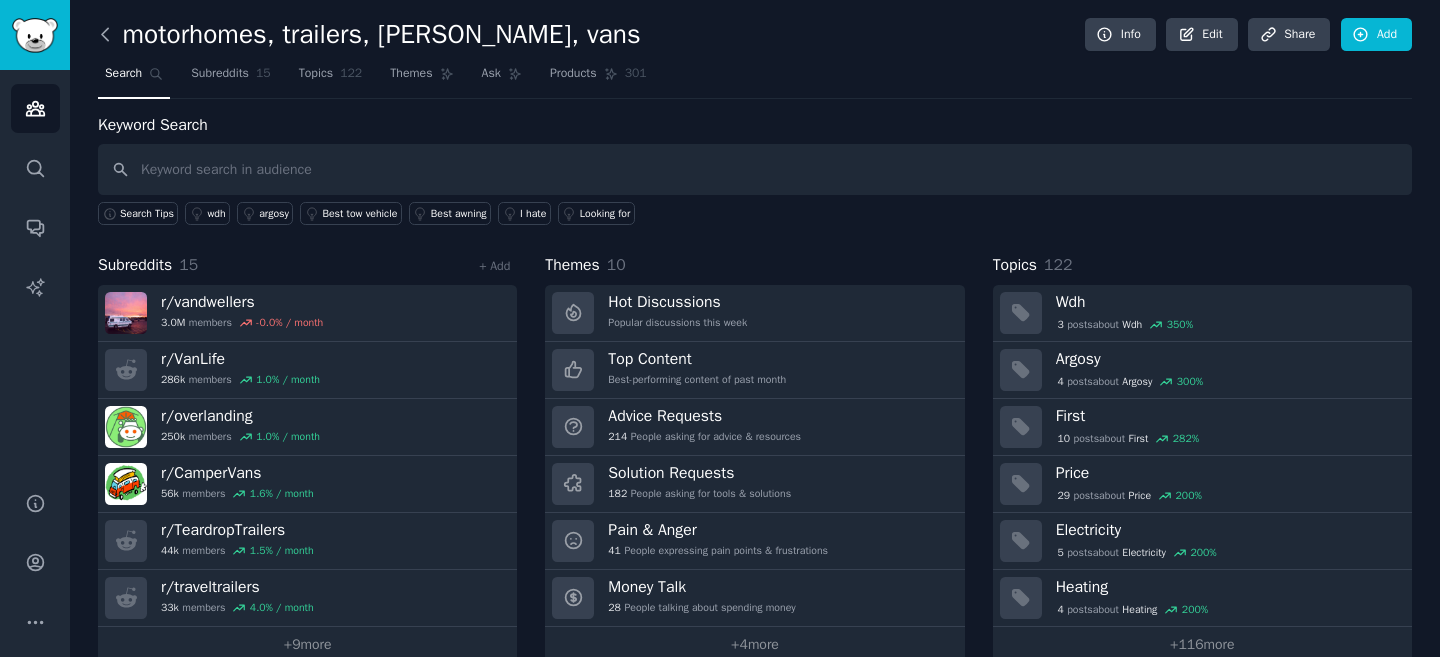 click 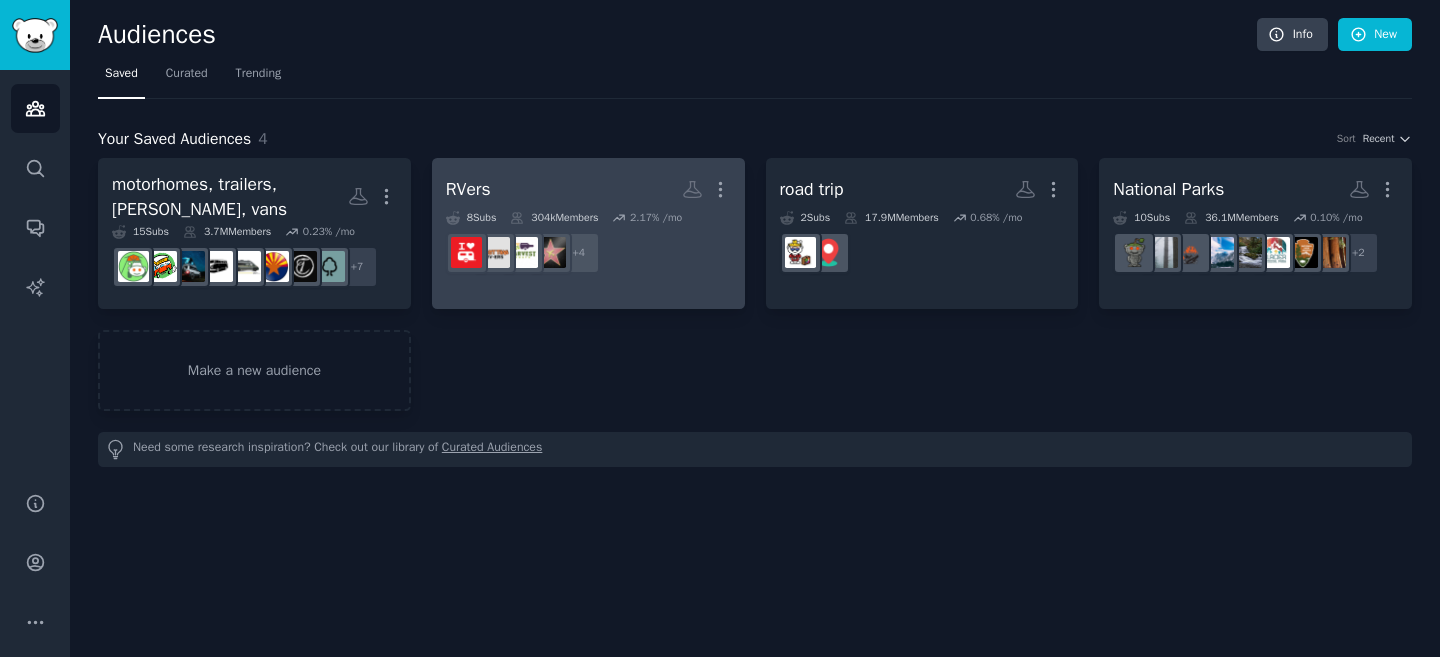 click on "RVers More" at bounding box center [588, 189] 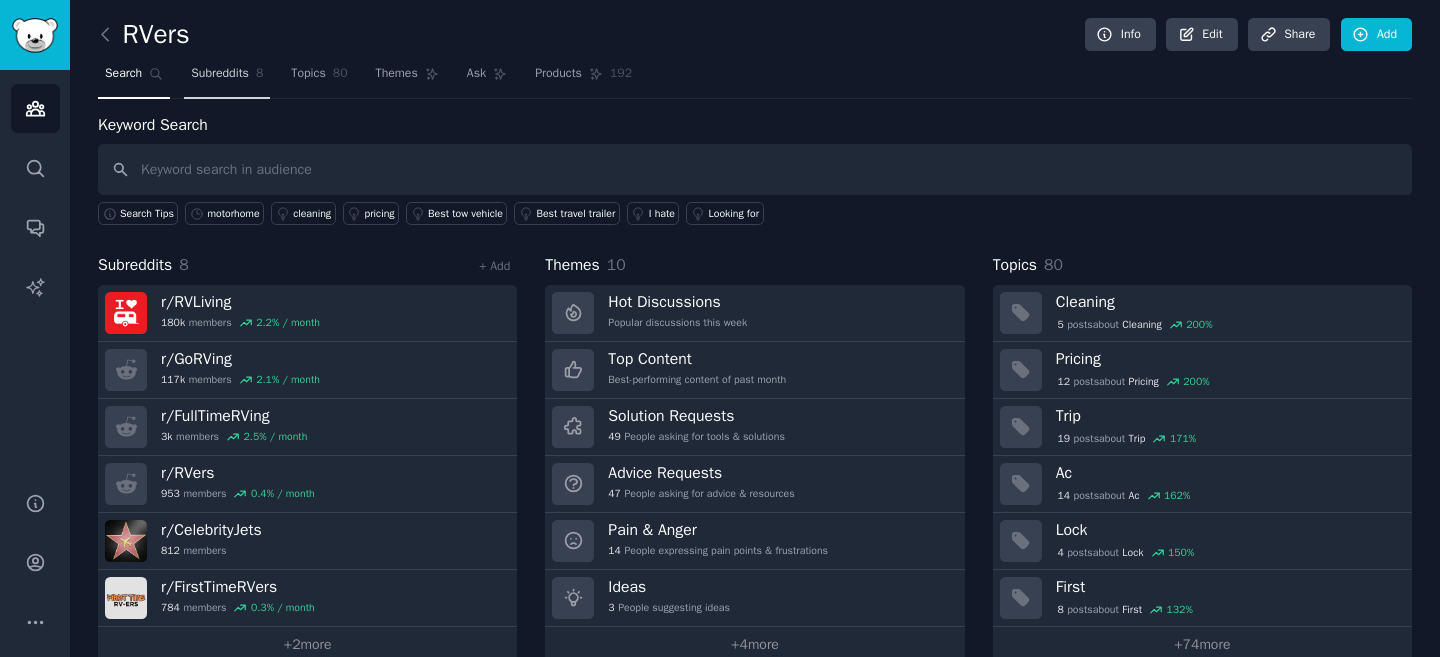 click on "Subreddits" at bounding box center [220, 74] 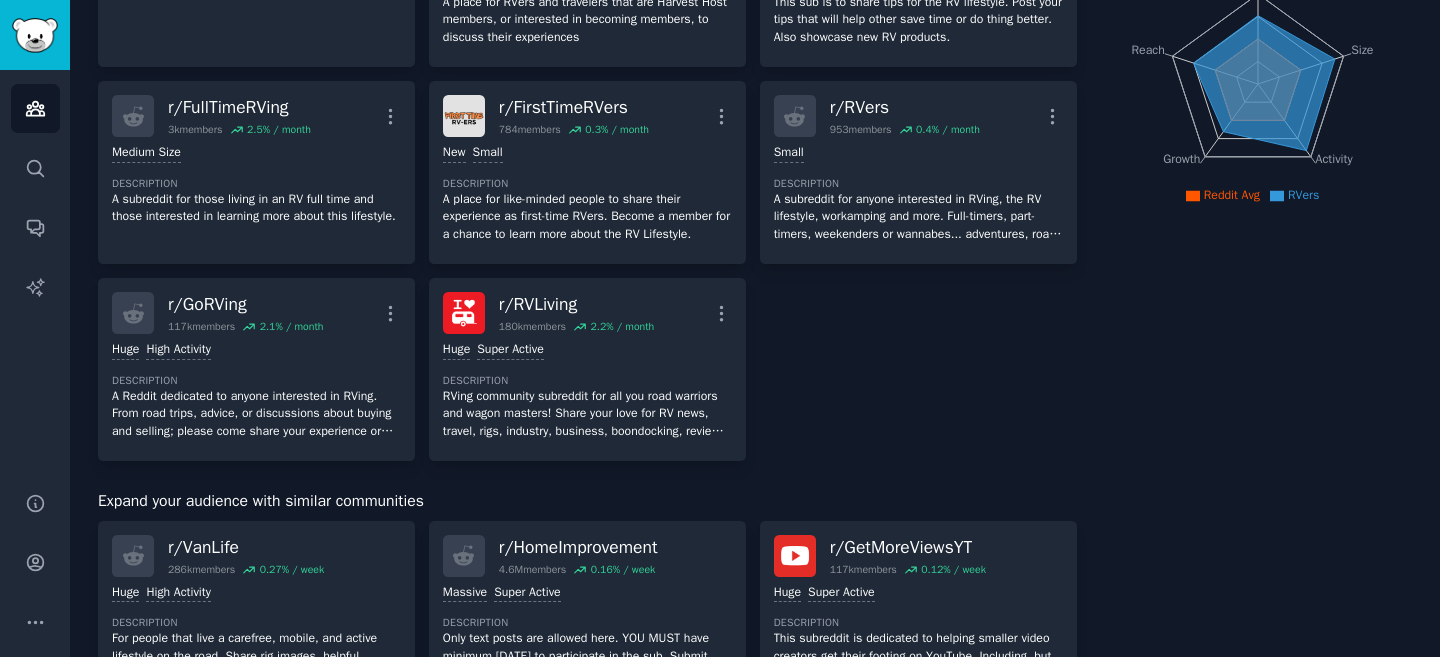 scroll, scrollTop: 0, scrollLeft: 0, axis: both 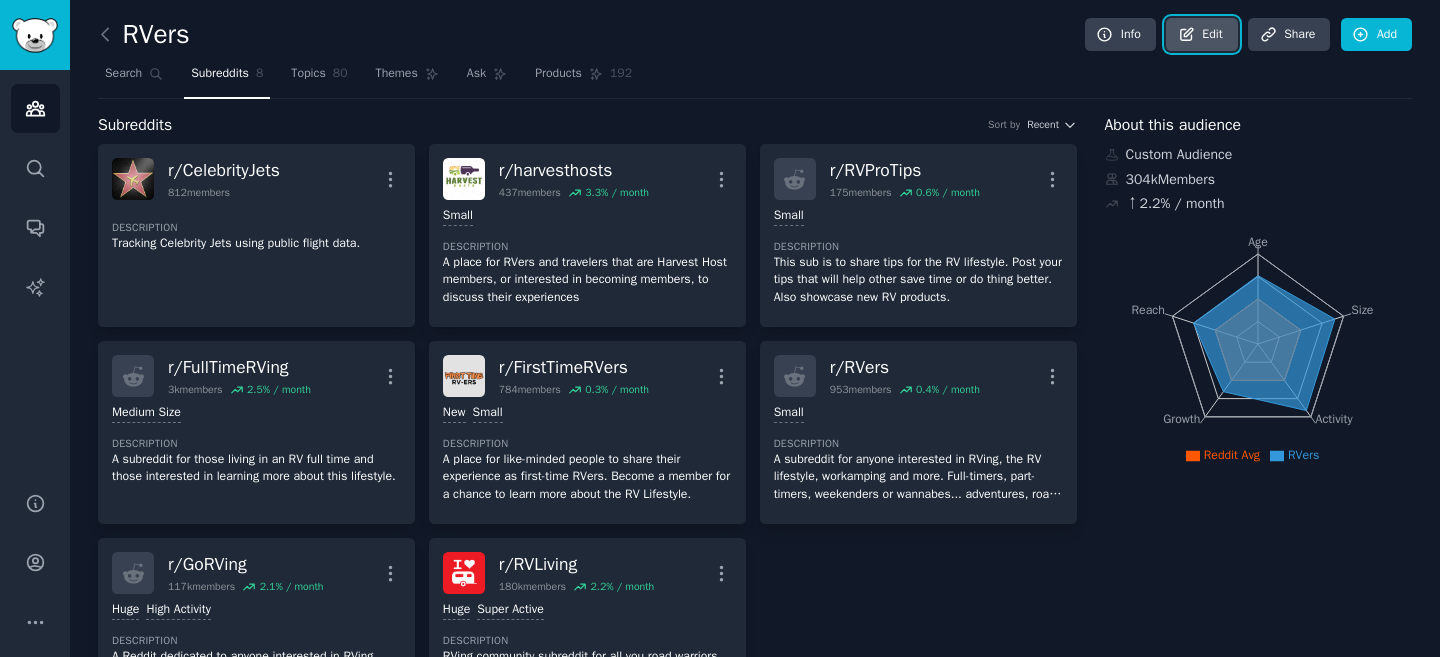 click on "Edit" at bounding box center [1201, 35] 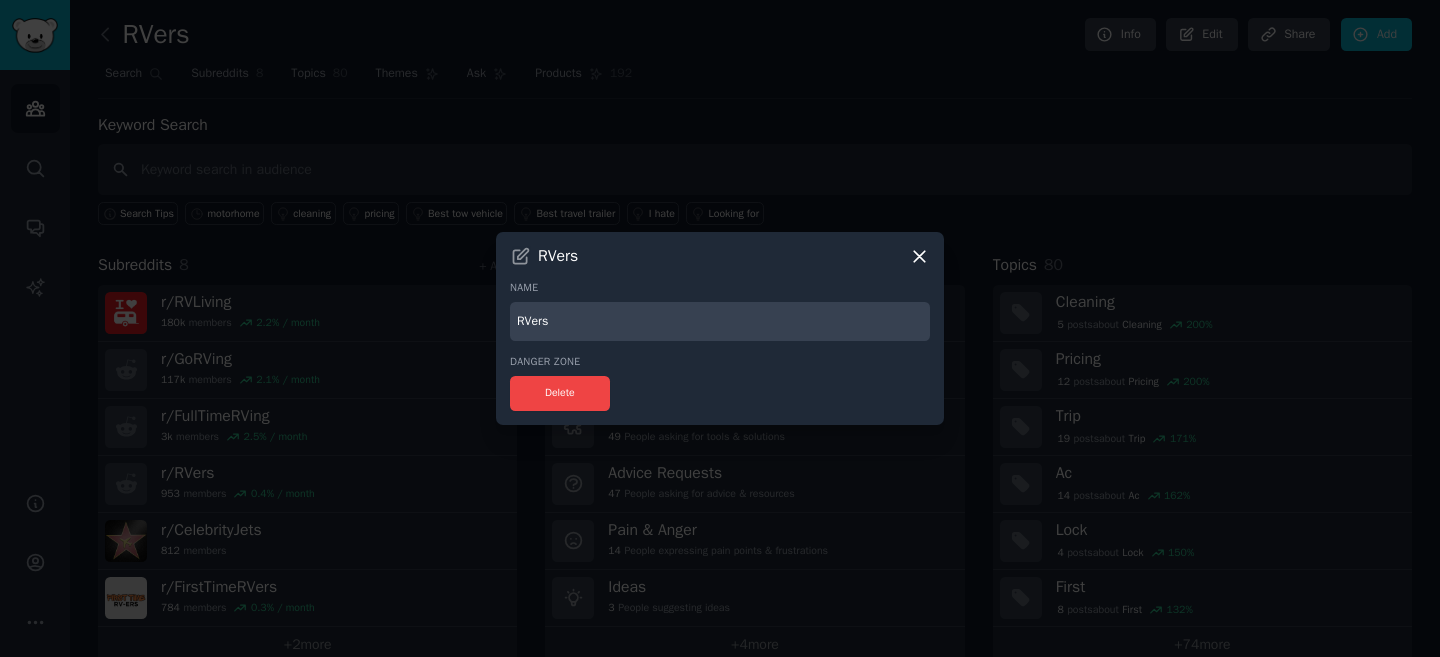 click 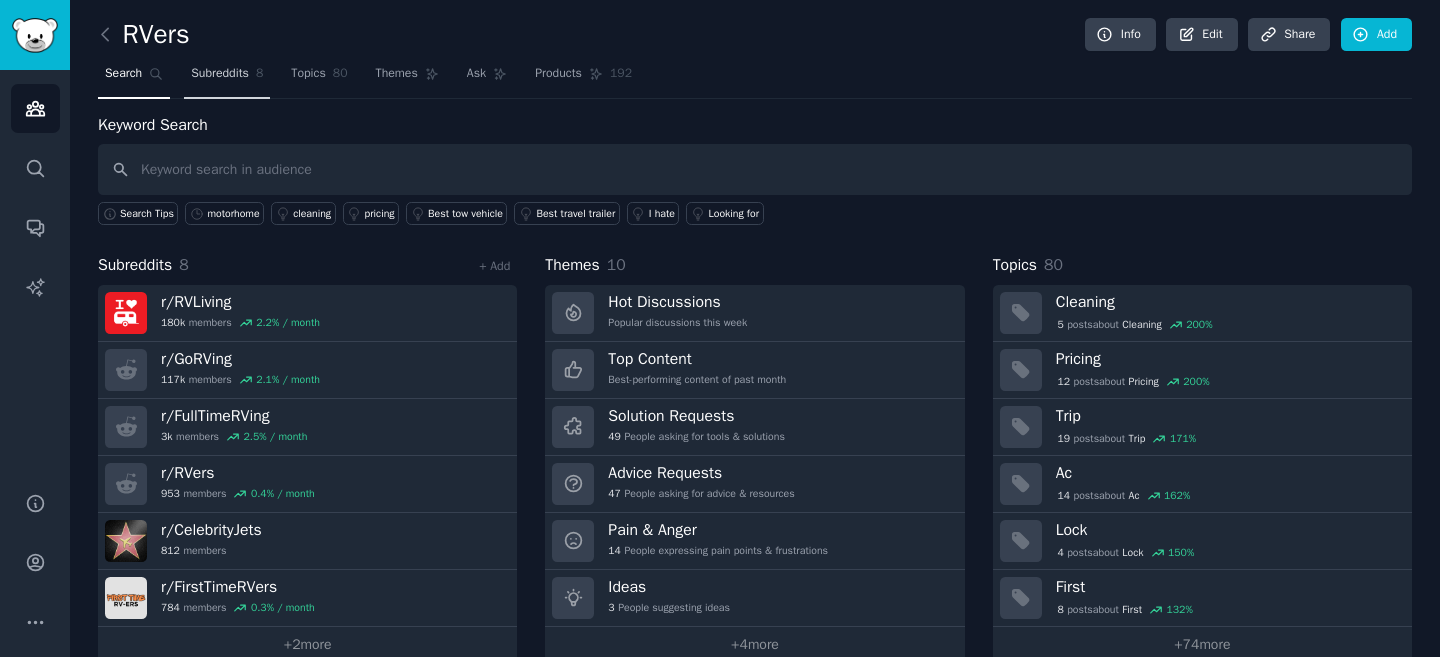 click on "Subreddits" at bounding box center [220, 74] 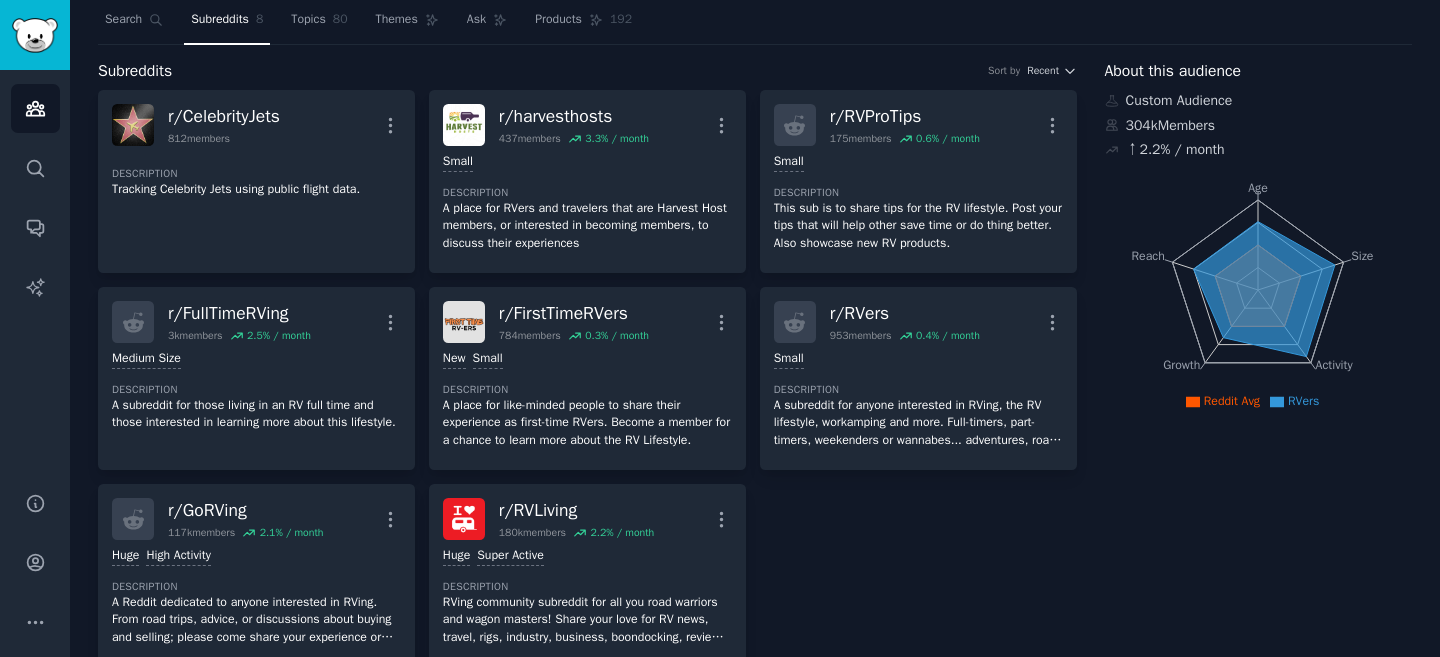 scroll, scrollTop: 0, scrollLeft: 0, axis: both 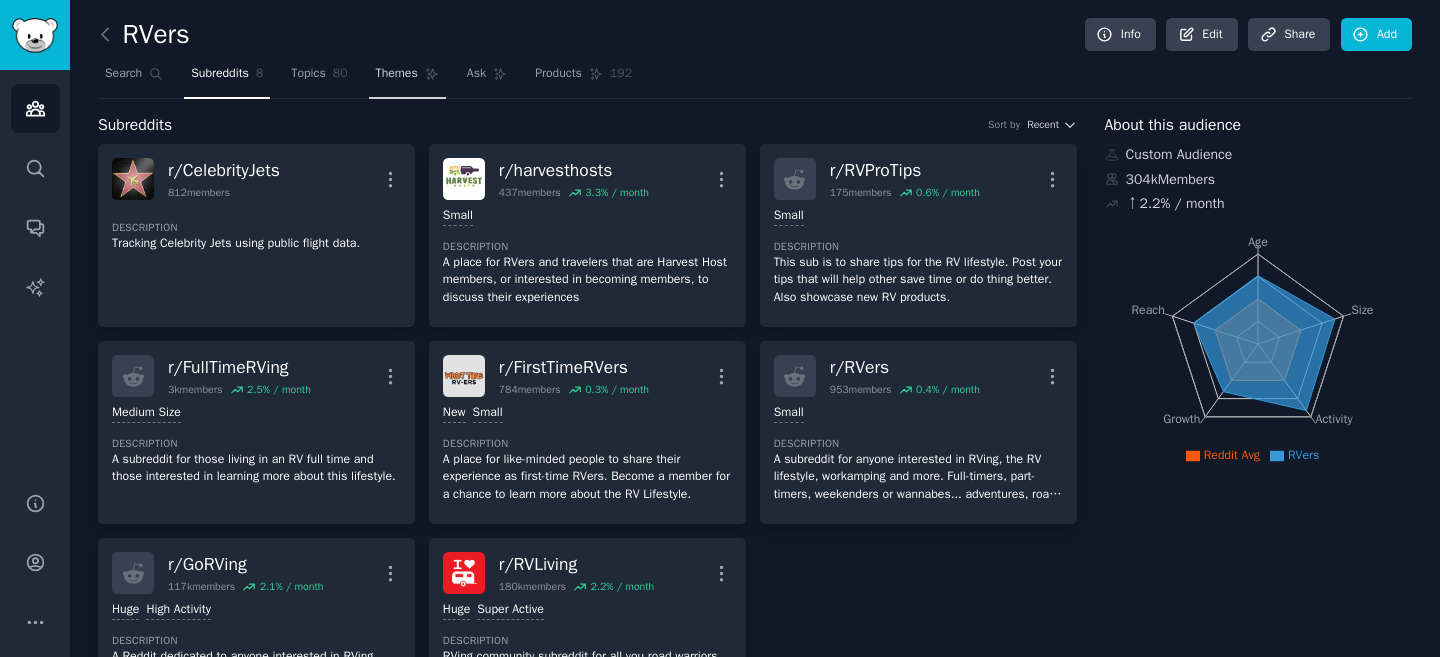 click on "Themes" at bounding box center (397, 74) 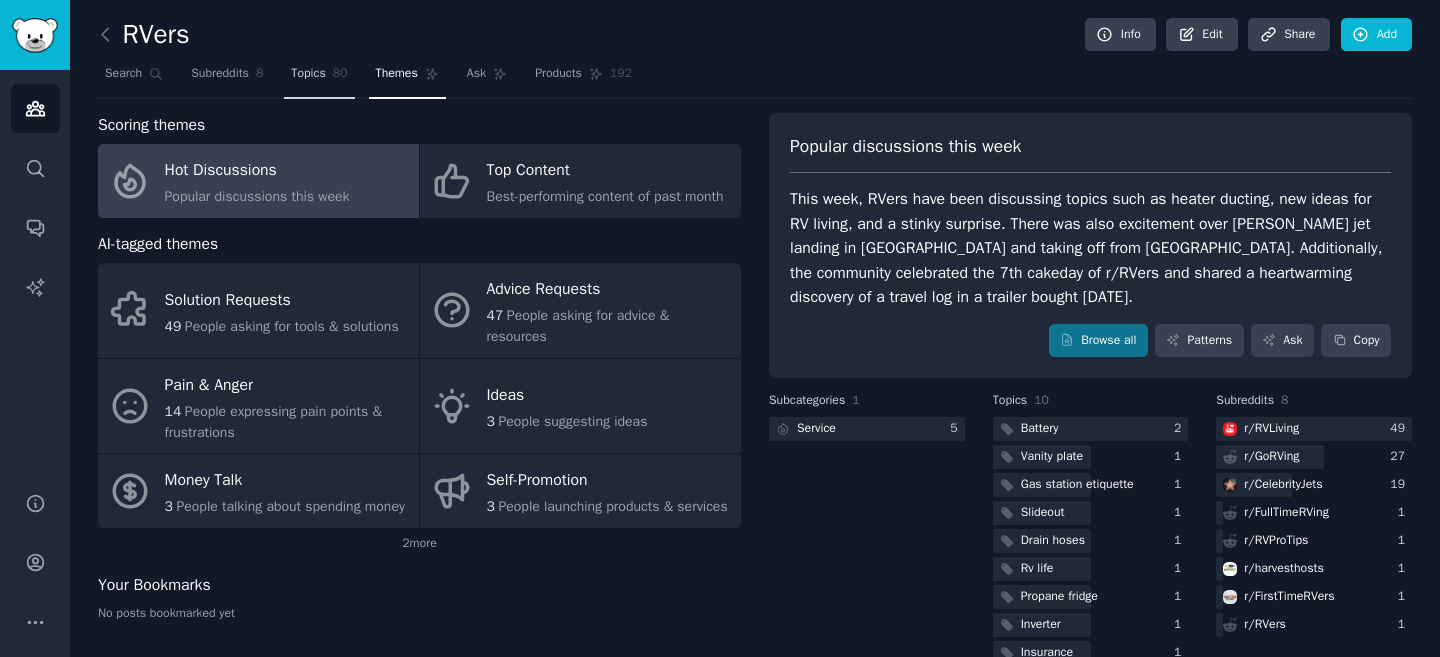 click on "80" 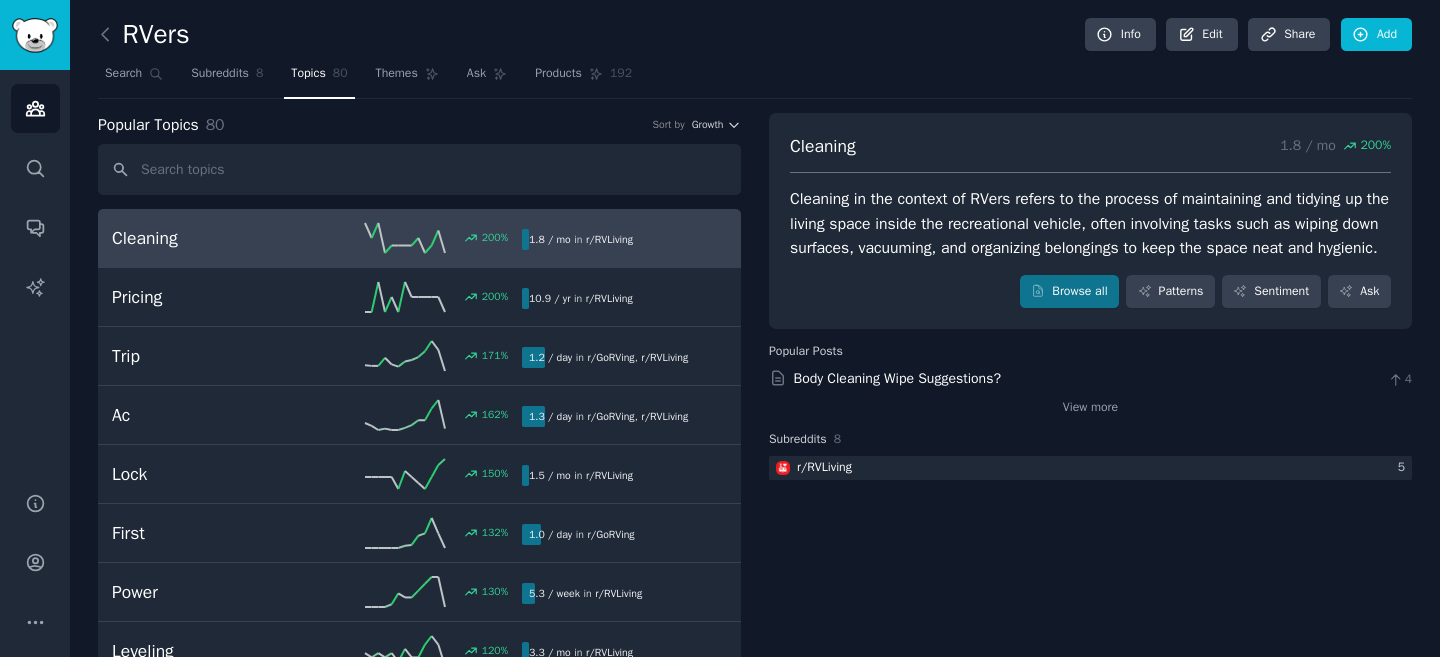 click on "Popular Topics 80 Sort by Growth" at bounding box center (419, 125) 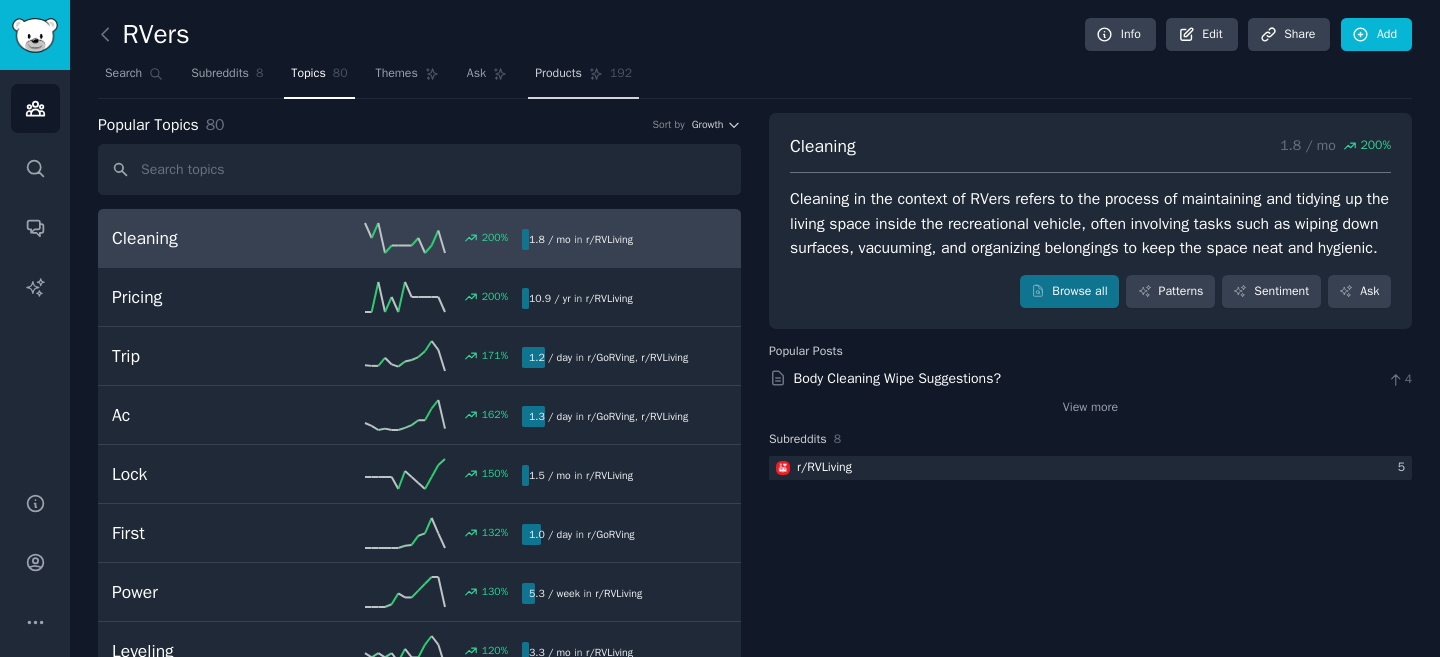 click on "Products 192" at bounding box center [583, 78] 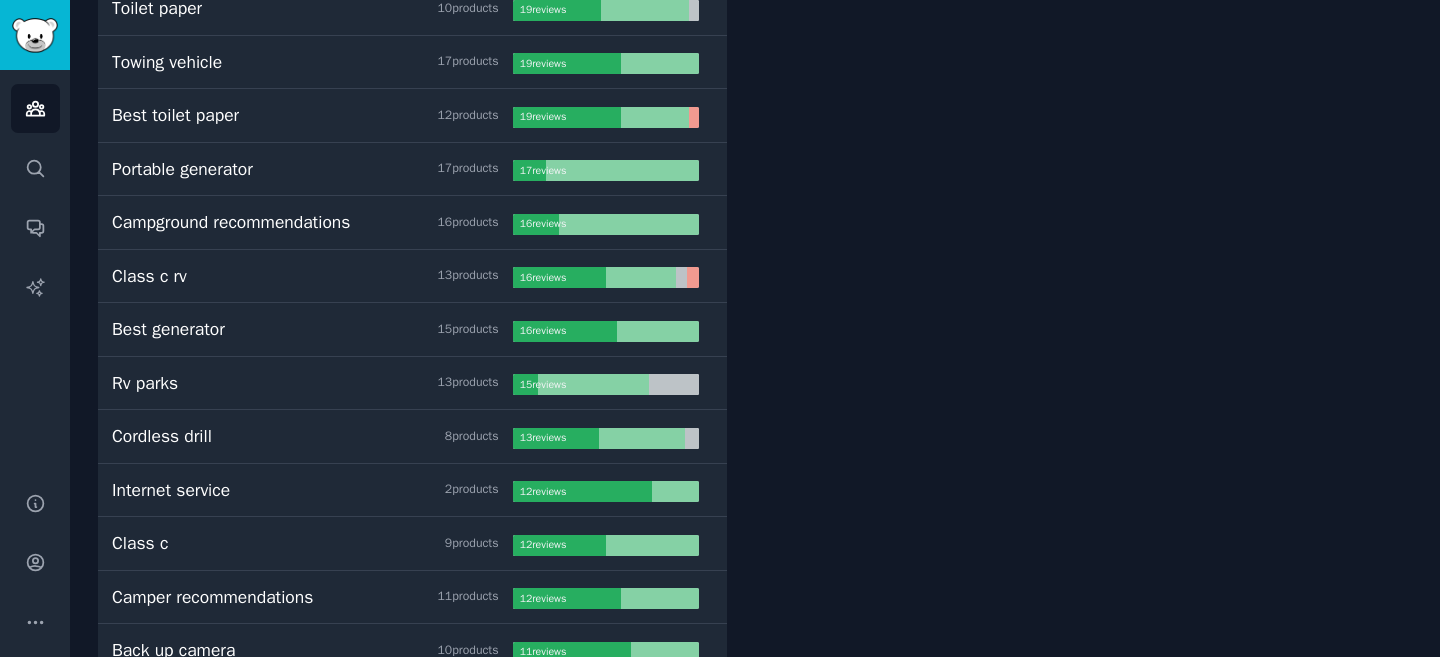 scroll, scrollTop: 0, scrollLeft: 0, axis: both 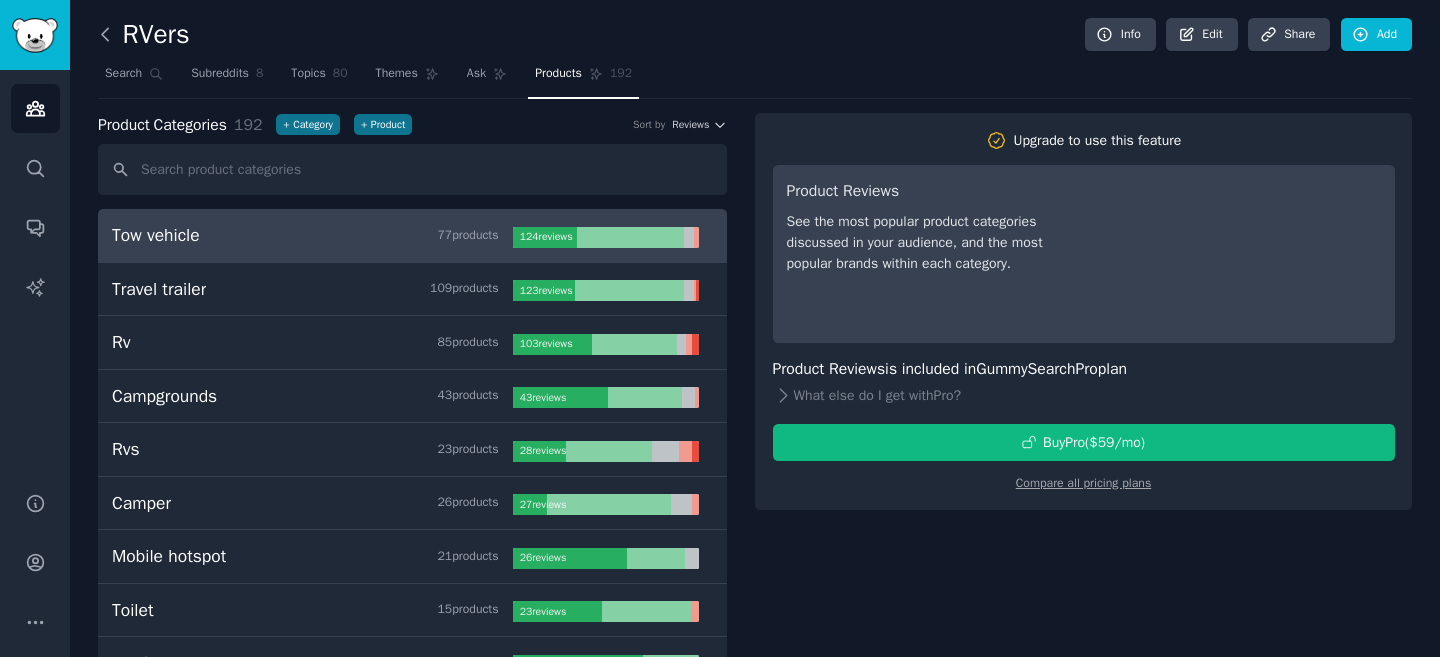 click 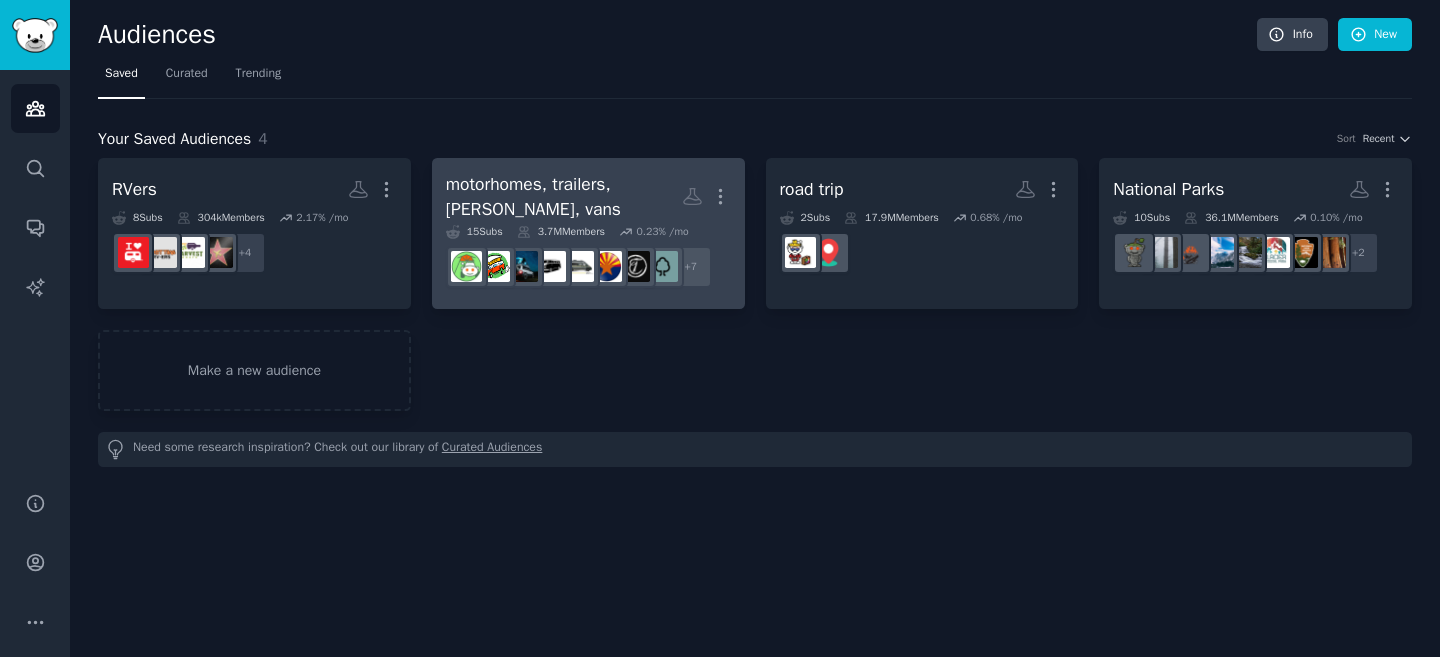 click on "motorhomes, trailers, [PERSON_NAME], vans" at bounding box center [564, 196] 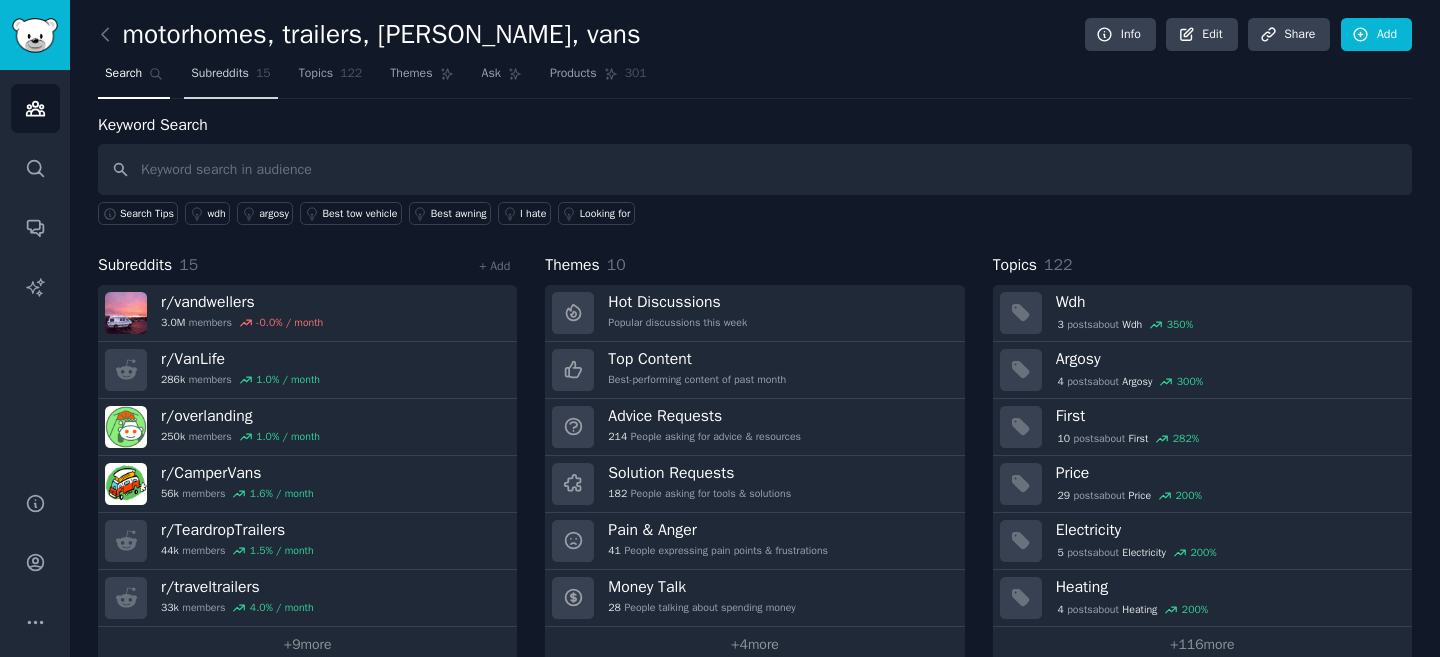 click on "Subreddits" at bounding box center (220, 74) 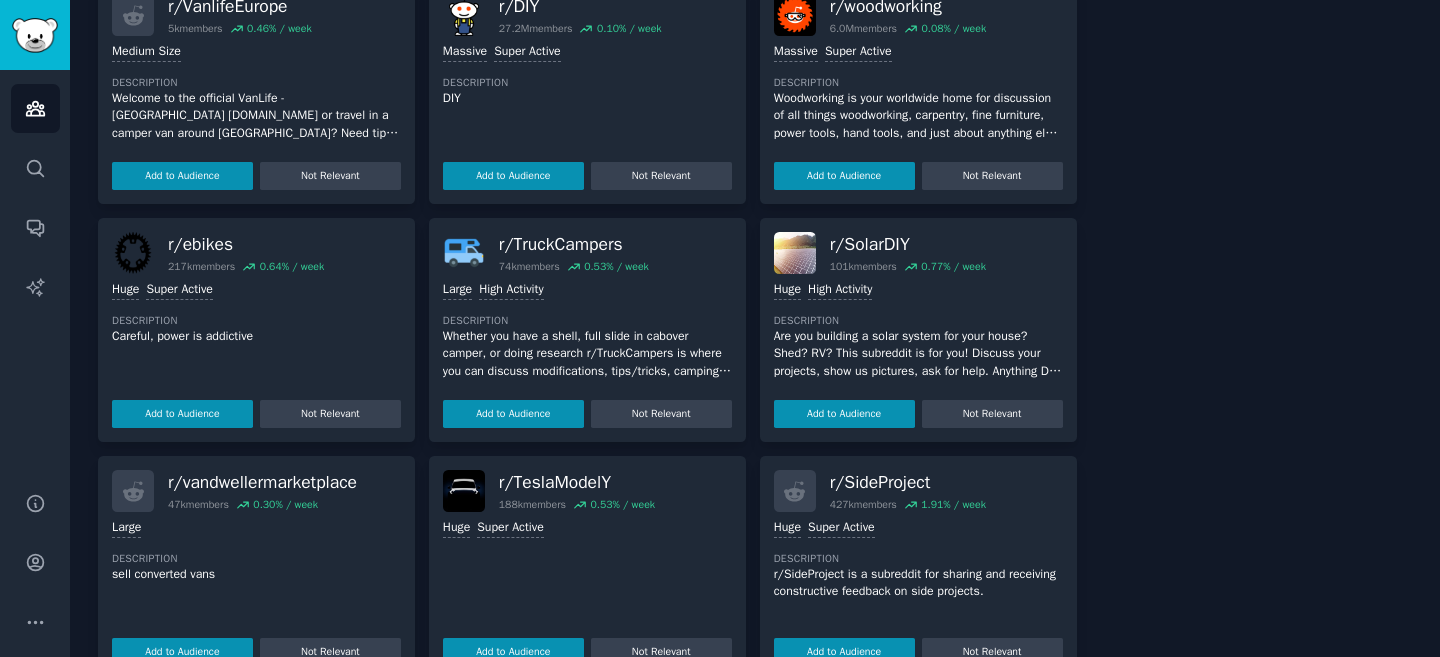 scroll, scrollTop: 1417, scrollLeft: 0, axis: vertical 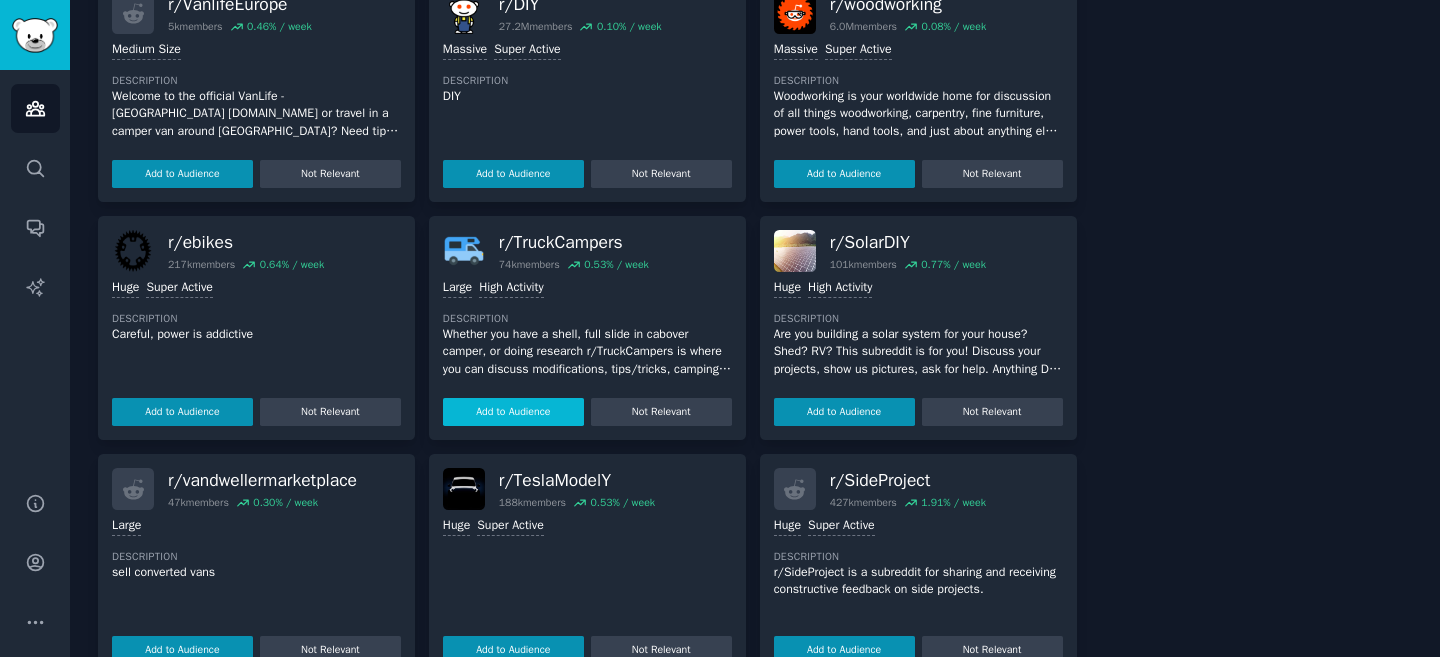 click on "Add to Audience" at bounding box center [513, 412] 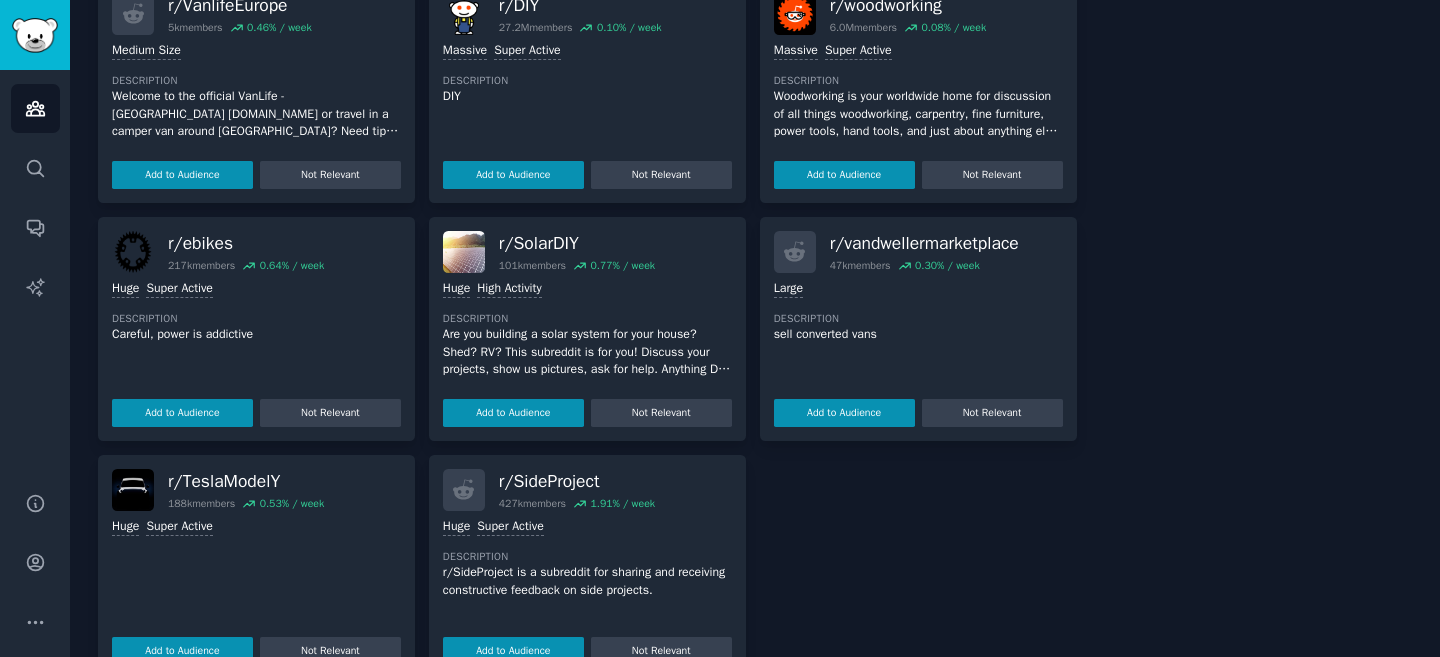 scroll, scrollTop: 1645, scrollLeft: 0, axis: vertical 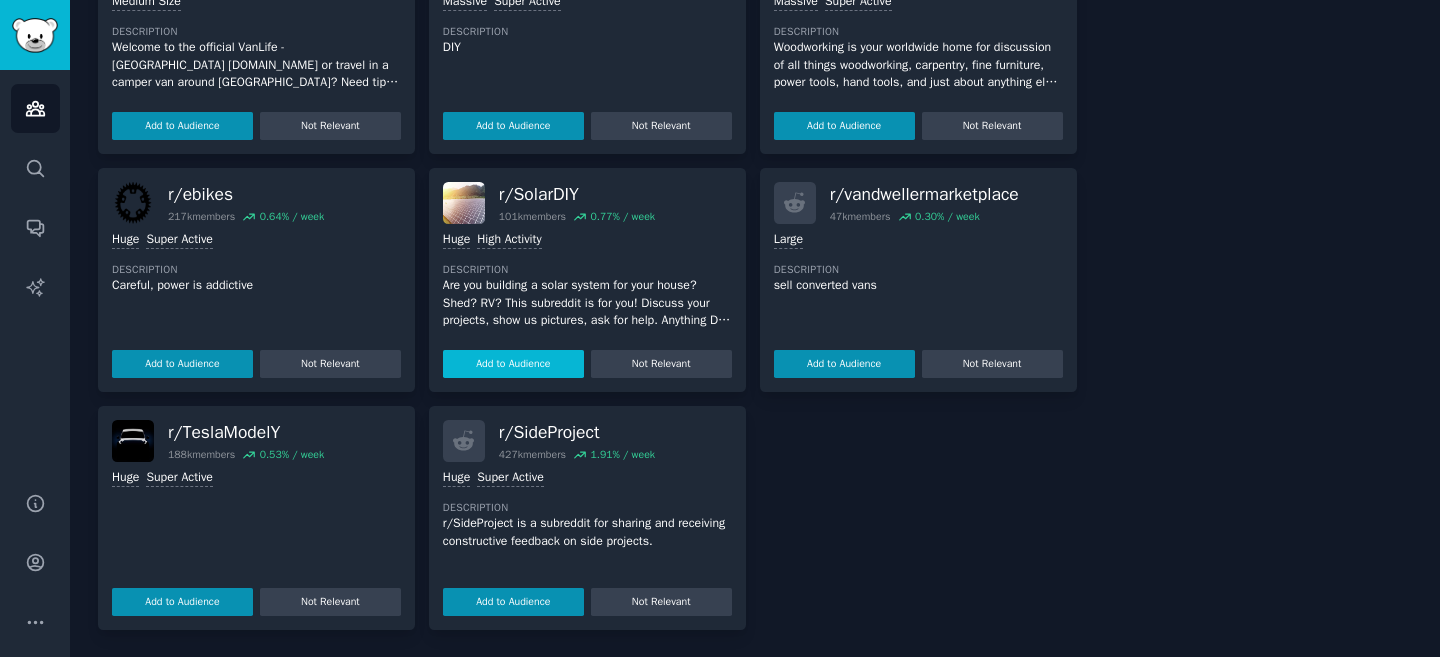 click on "Add to Audience" at bounding box center [513, 364] 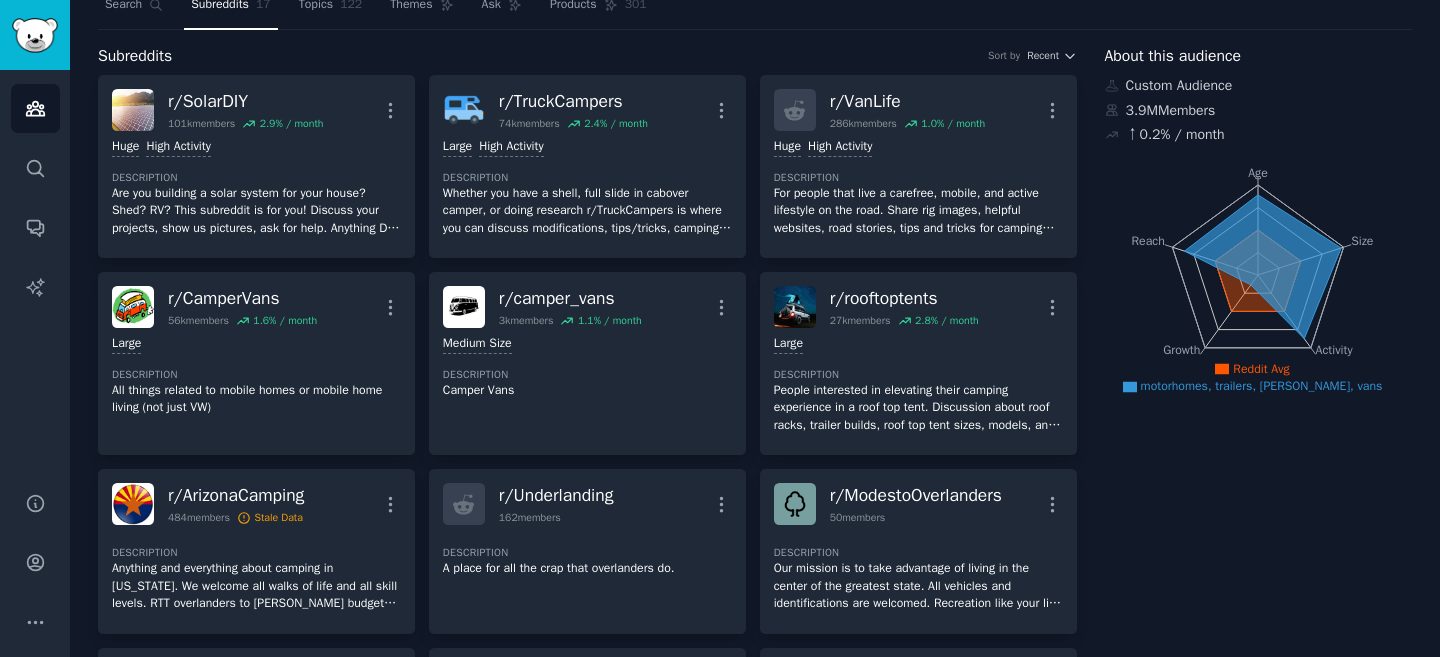 scroll, scrollTop: 0, scrollLeft: 0, axis: both 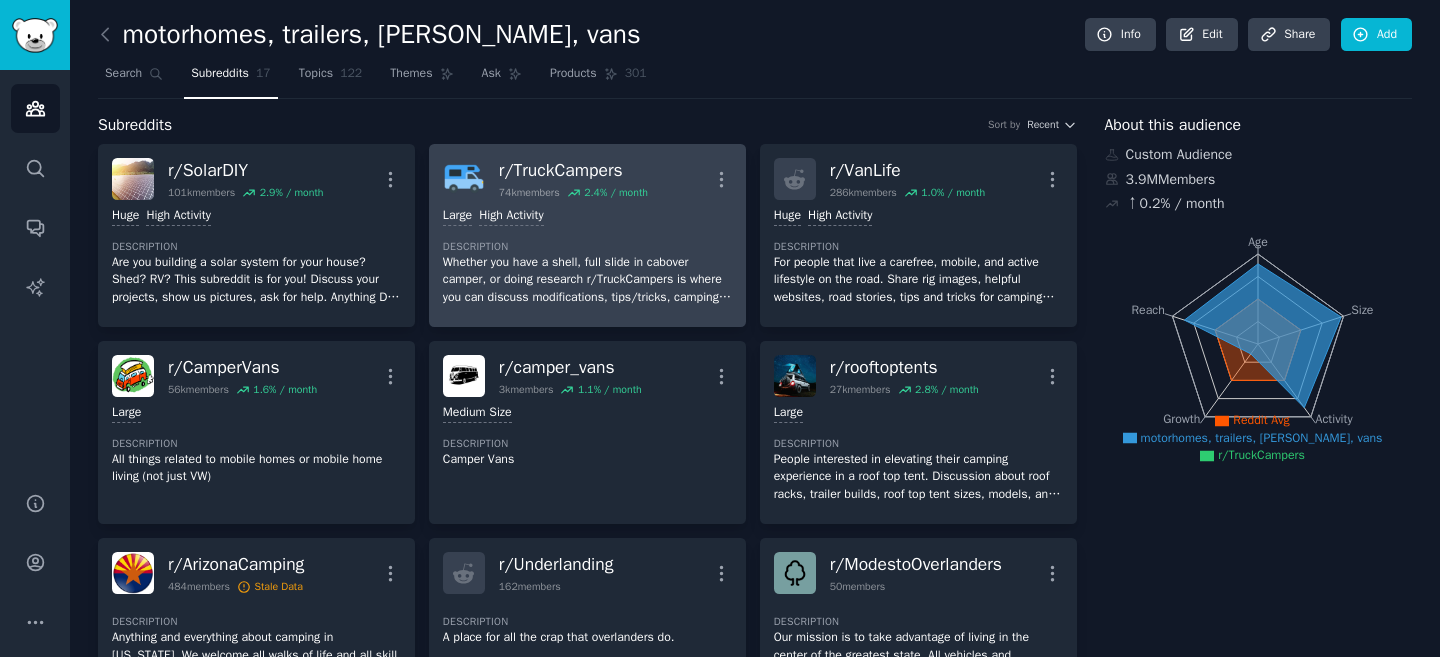 click on "Large High Activity Description Whether you have a shell, full slide in cabover camper, or doing research r/TruckCampers is where you can discuss modifications, tips/tricks, camping locations, or ask questions about truck campers large and small." at bounding box center (587, 256) 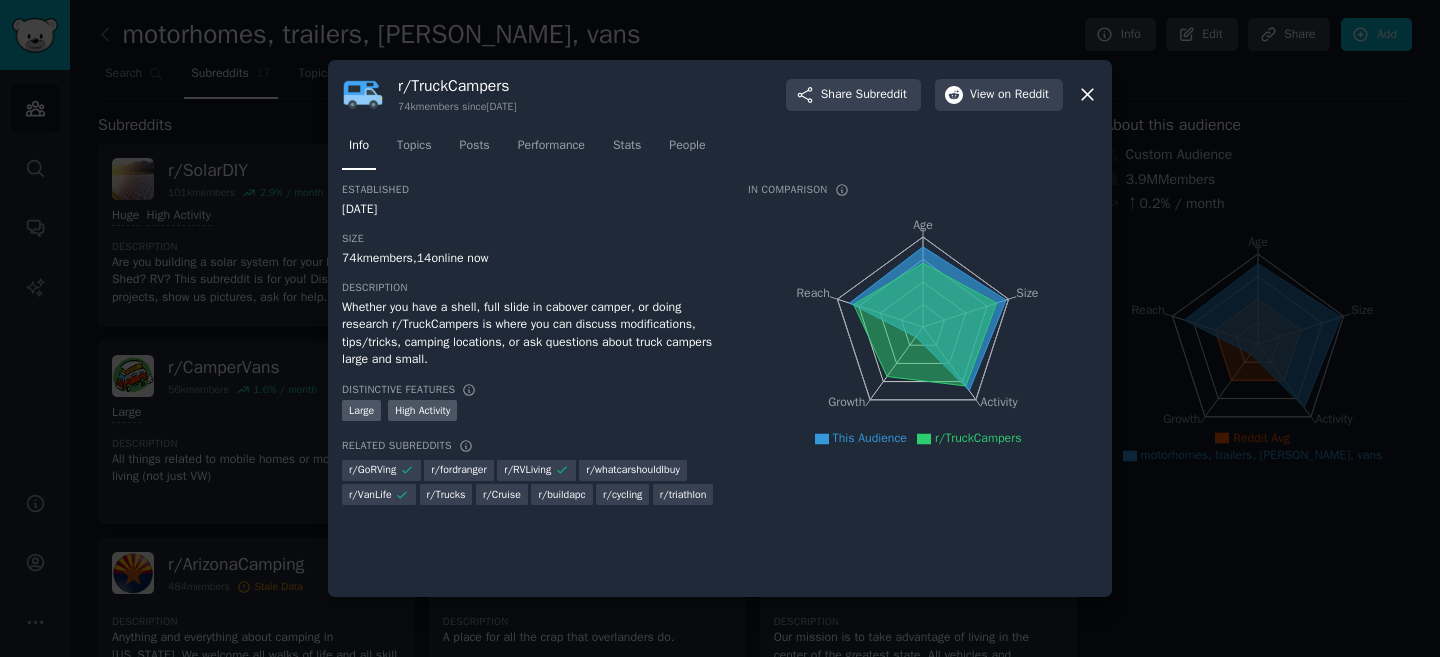 click 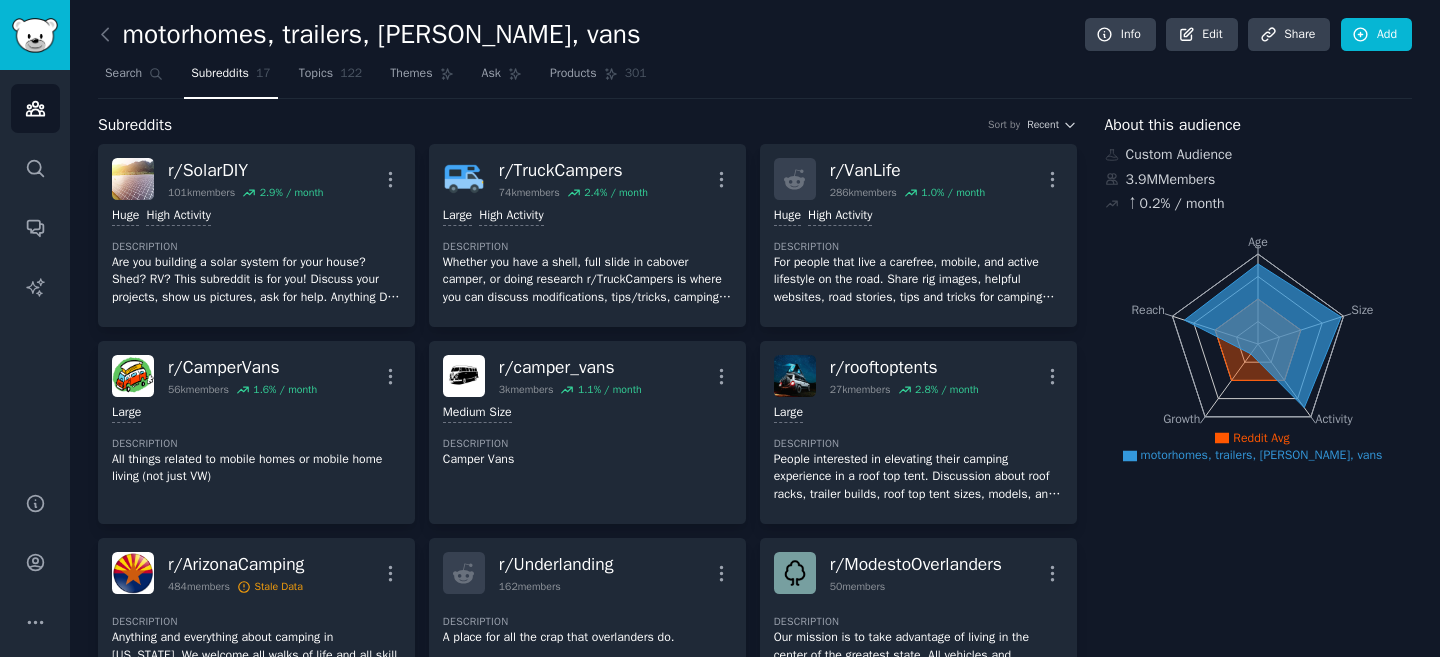 click 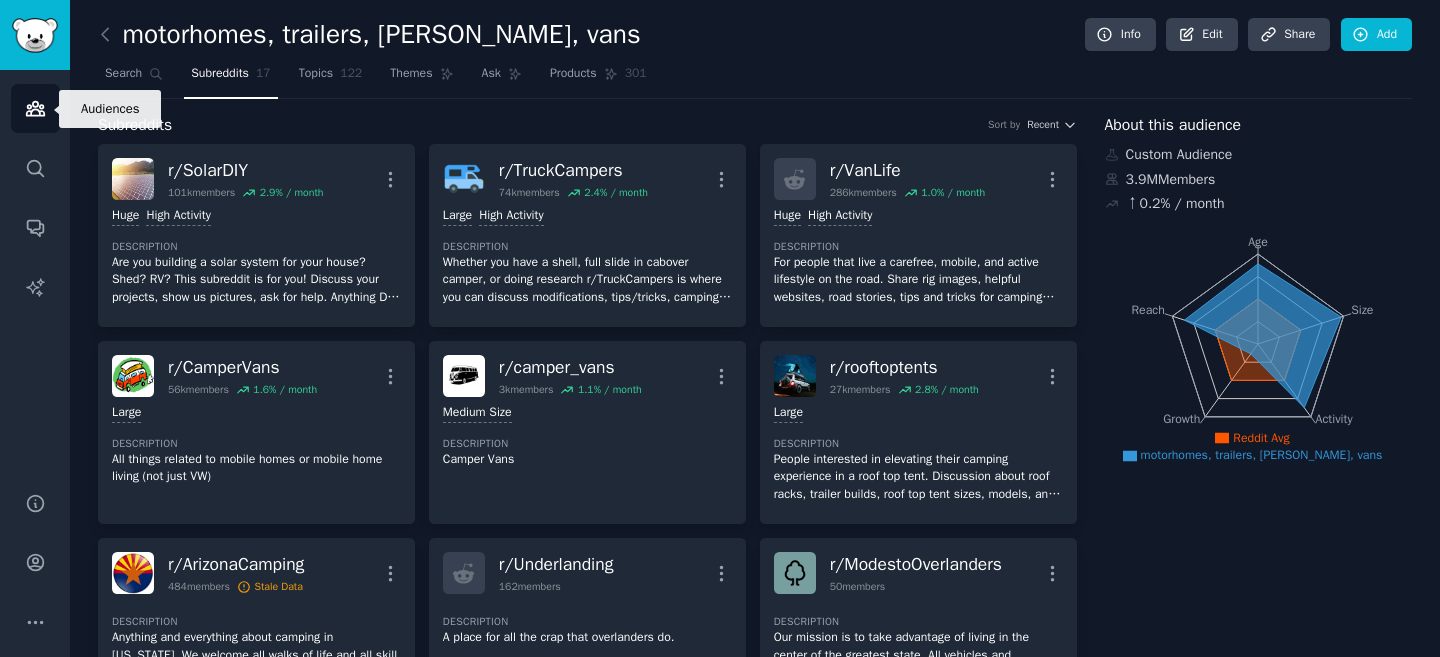 click 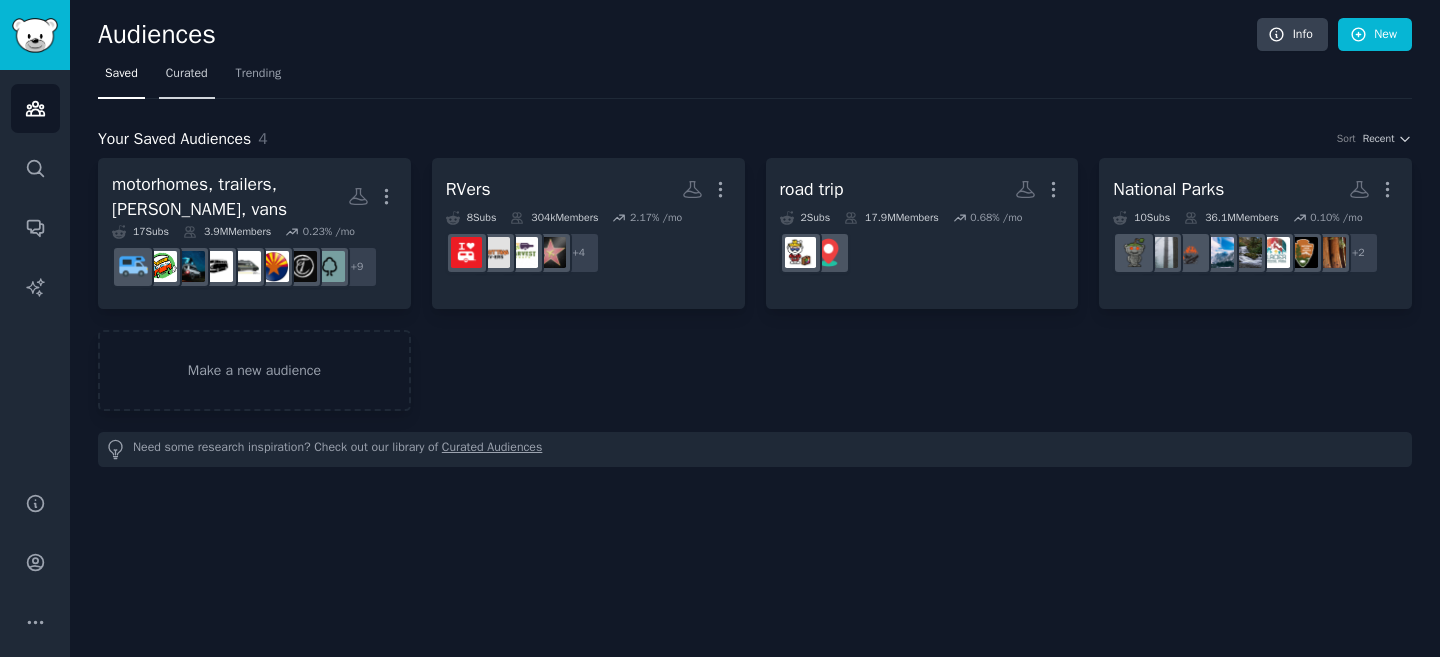 click on "Curated" at bounding box center [187, 74] 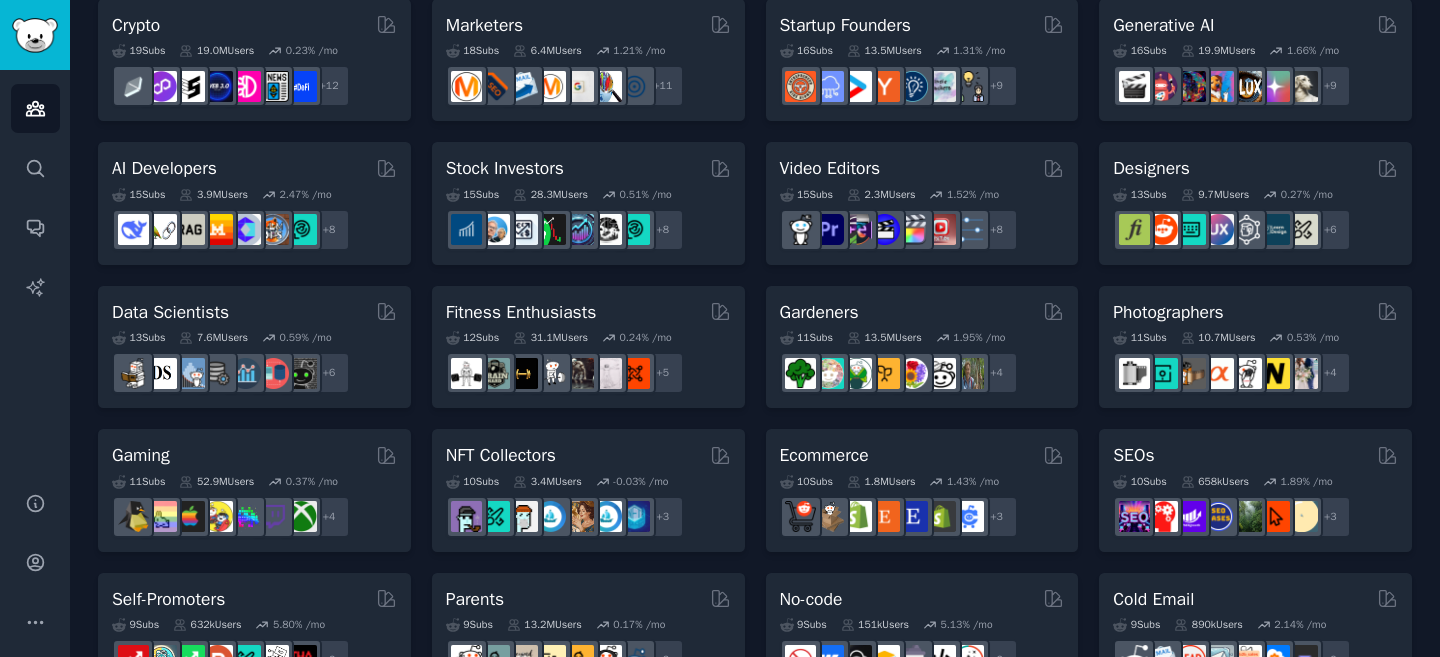 scroll, scrollTop: 0, scrollLeft: 0, axis: both 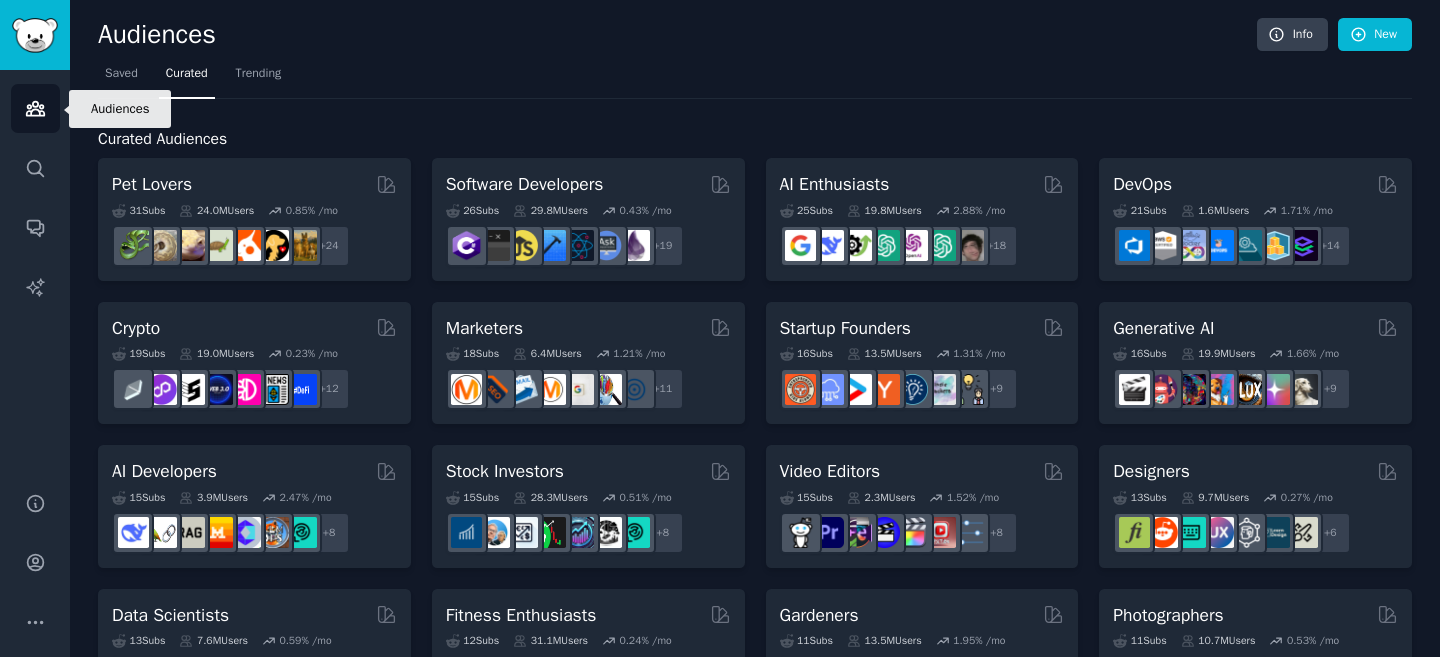 click on "Audiences" at bounding box center [35, 108] 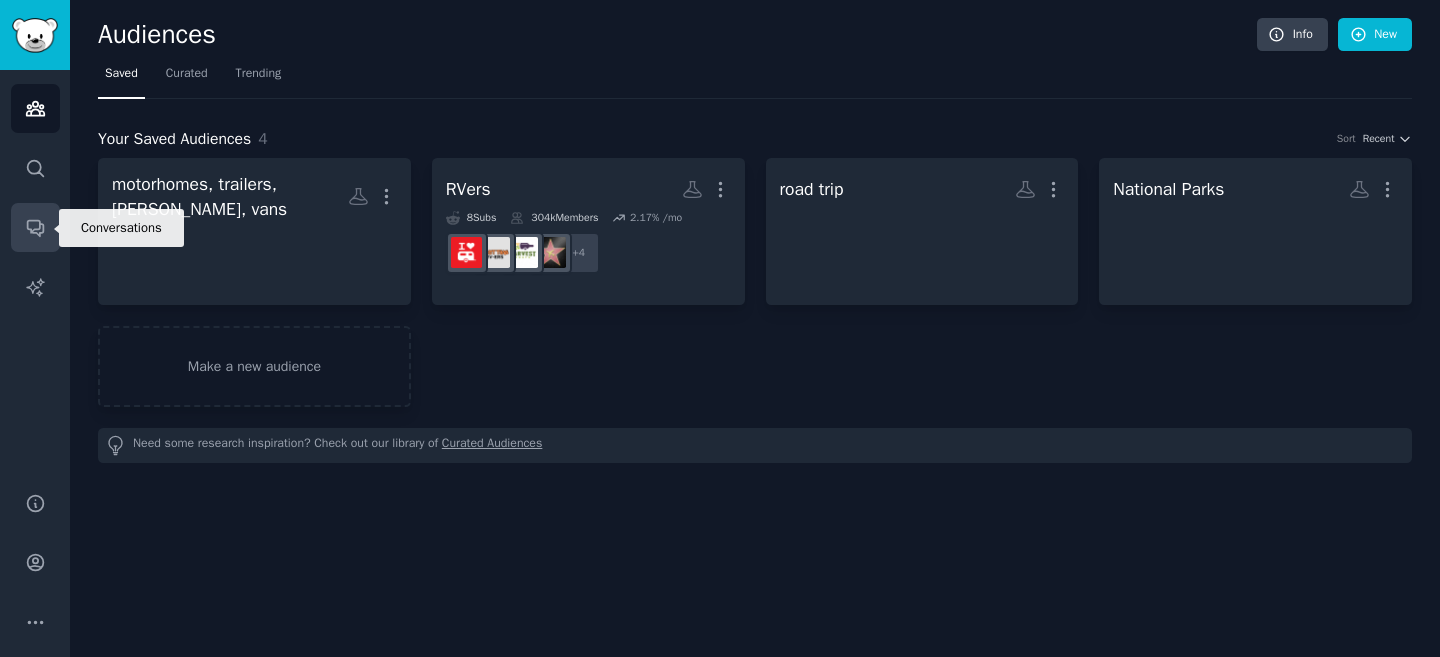 click 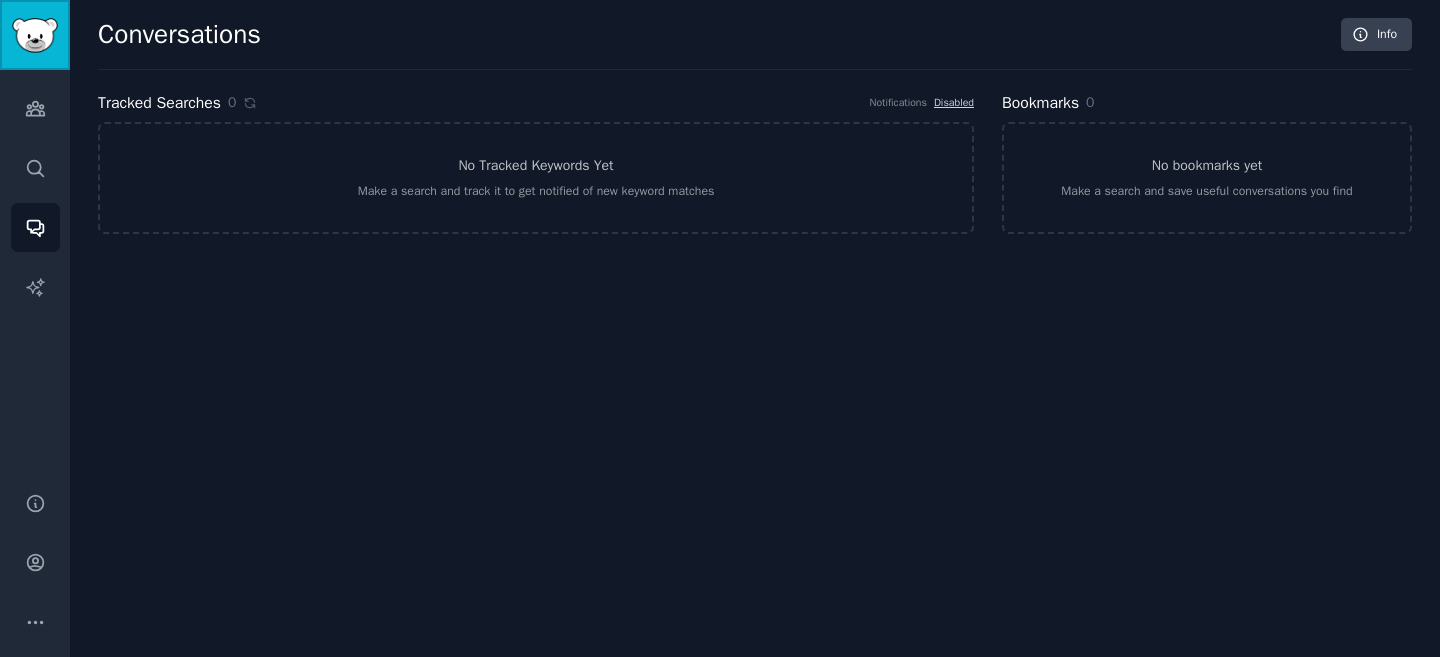 click at bounding box center [35, 35] 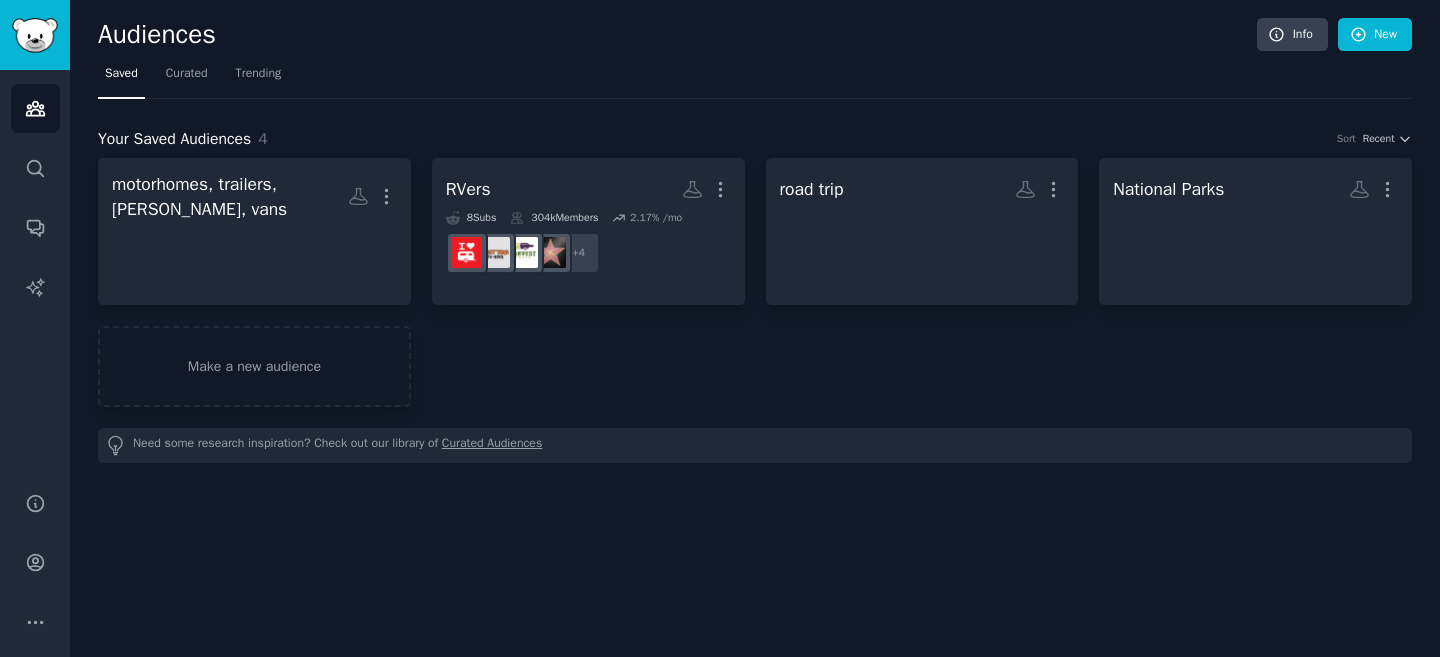 click on "Saved Curated Trending" at bounding box center [755, 78] 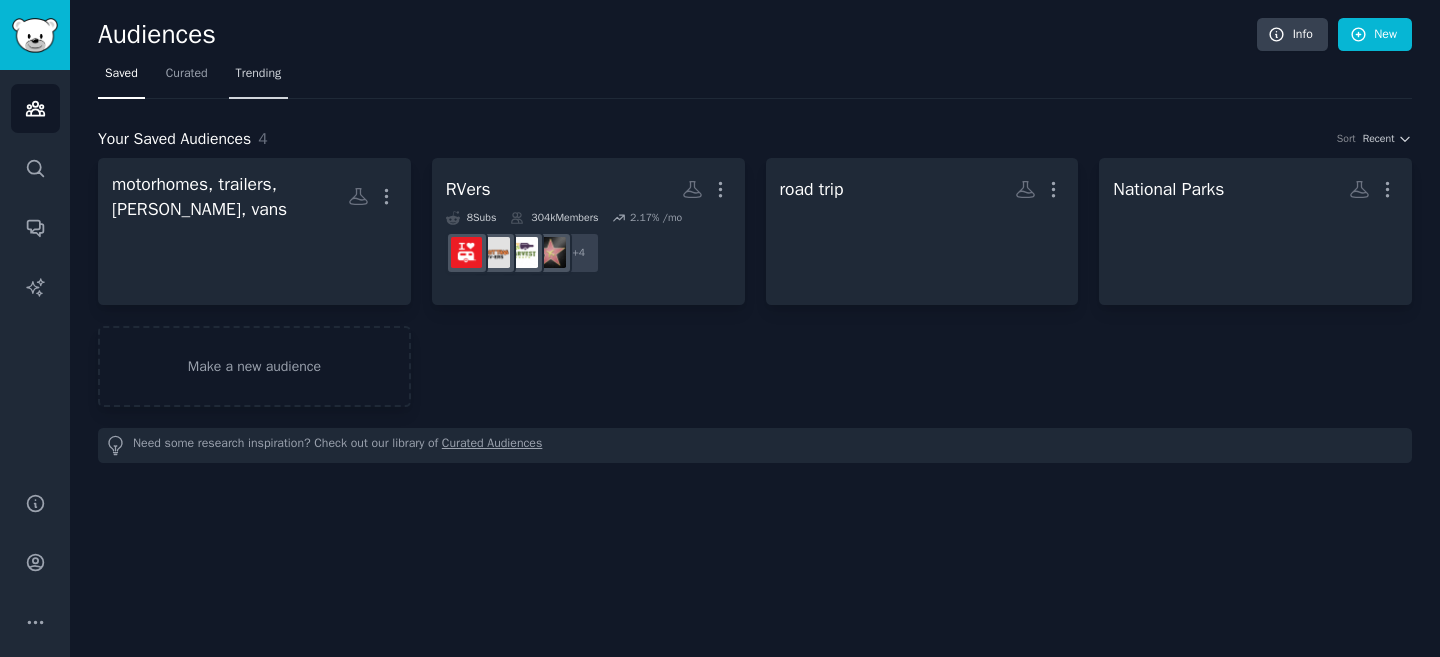 click on "Trending" at bounding box center (259, 74) 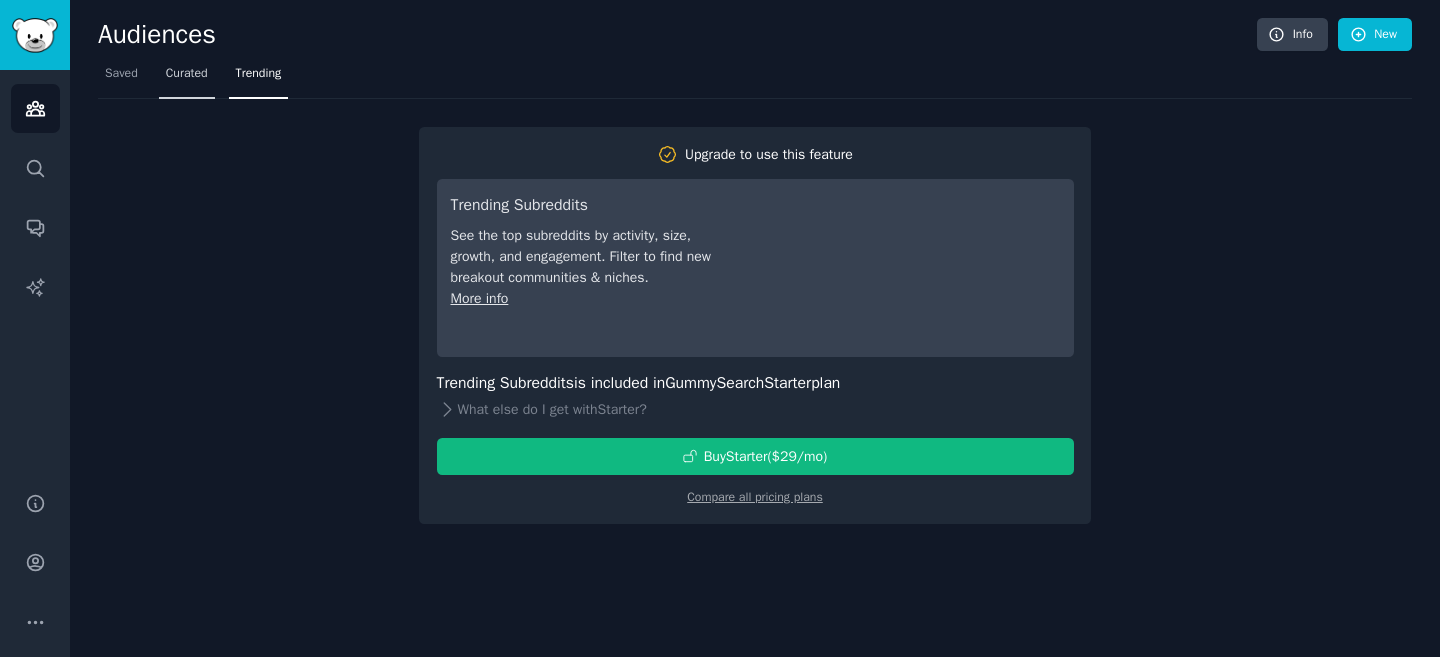 click on "Curated" at bounding box center (187, 74) 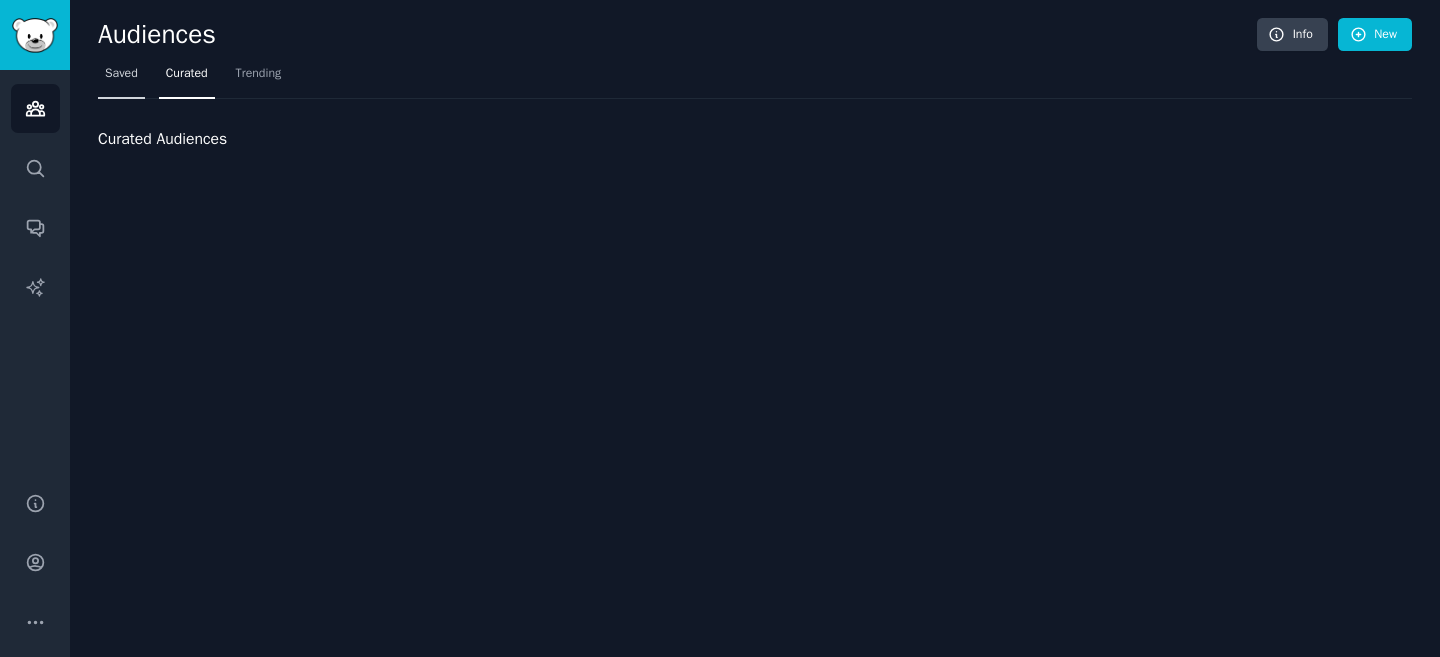 click on "Saved" at bounding box center (121, 74) 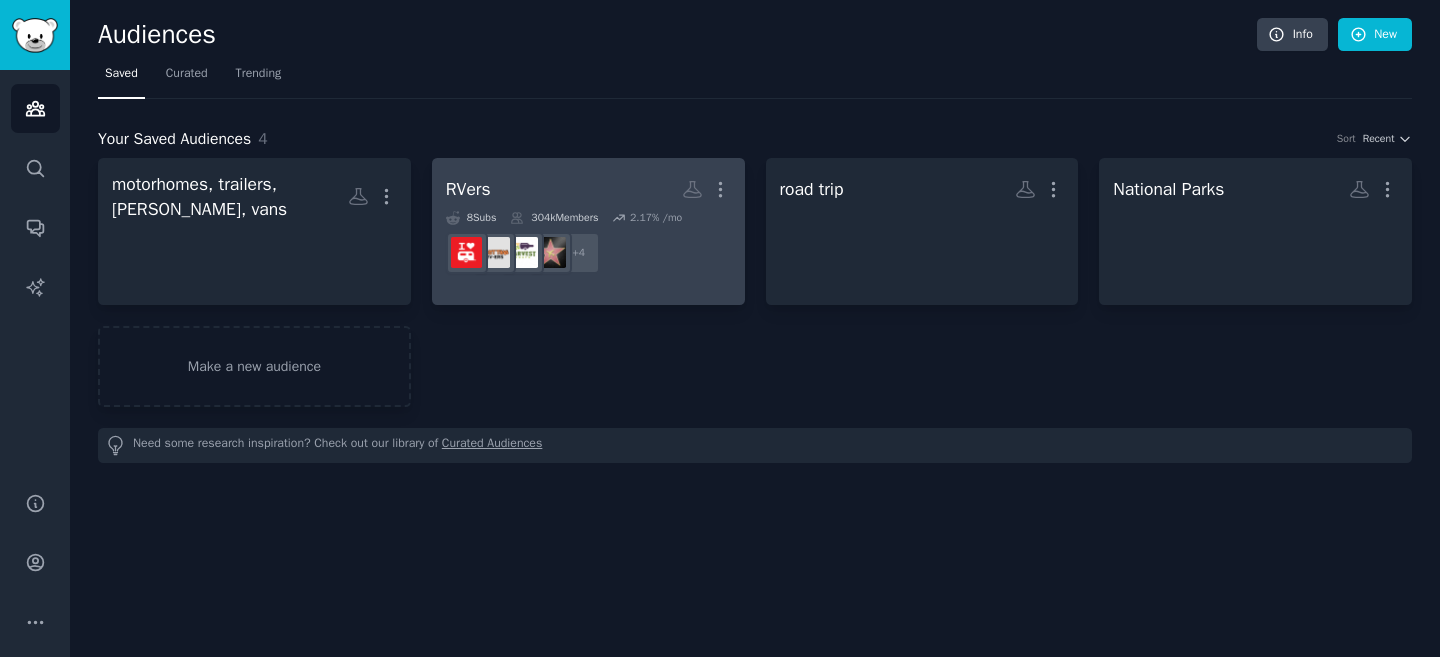 click on "RVers More" at bounding box center [588, 189] 